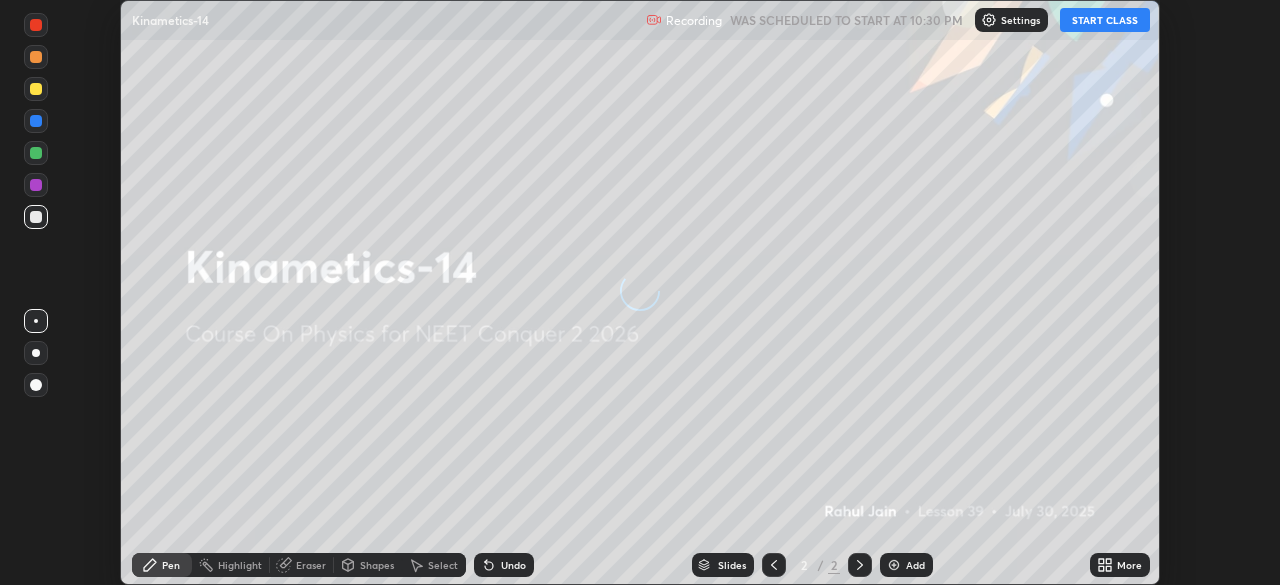scroll, scrollTop: 0, scrollLeft: 0, axis: both 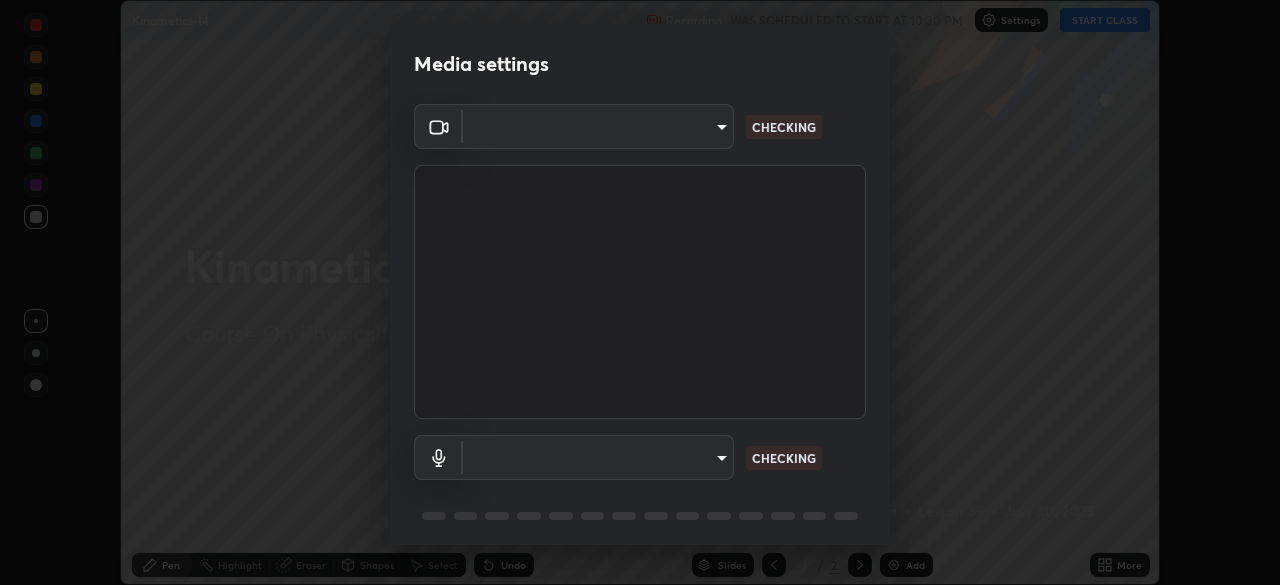 type on "6ee9b2c6c9a5678ab5214f7e96b3922f1b517bc999d2db28af292a13673a7194" 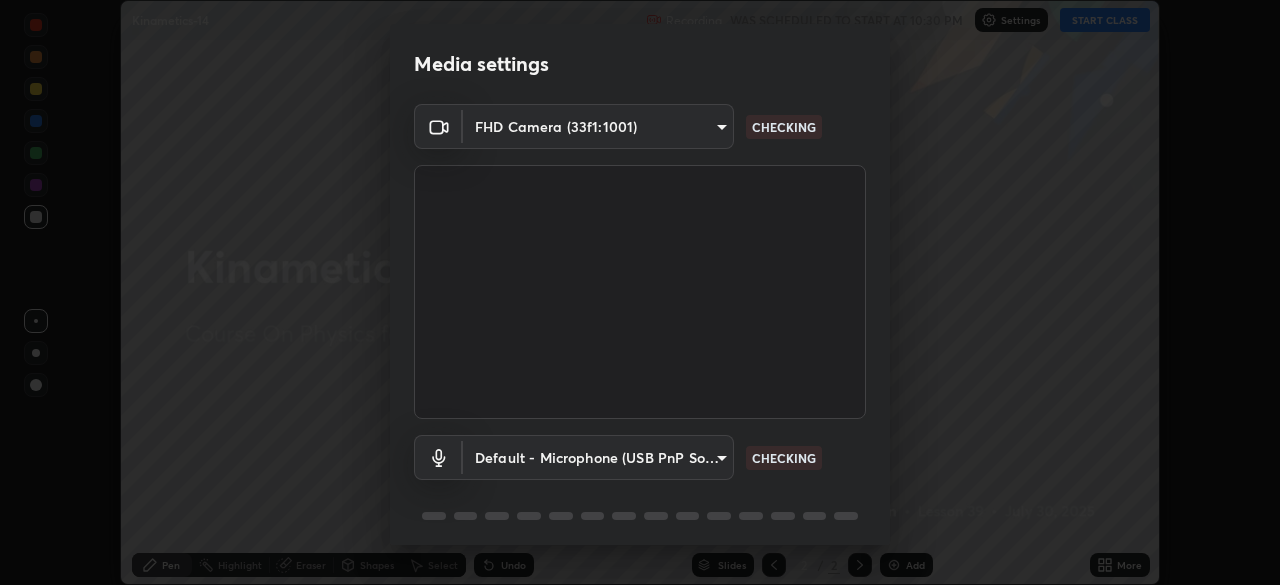 click on "Erase all Kinametics-14 Recording WAS SCHEDULED TO START AT  10:30 PM Settings START CLASS Setting up your live class Kinametics-14 • L39 of Course On Physics for NEET Conquer 2 2026 [PERSON_NAME] Pen Highlight Eraser Shapes Select Undo Slides 2 / 2 Add More No doubts shared Encourage your learners to ask a doubt for better clarity Report an issue Reason for reporting Buffering Chat not working Audio - Video sync issue Educator video quality low ​ Attach an image Report Media settings FHD Camera (33f1:1001) 6ee9b2c6c9a5678ab5214f7e96b3922f1b517bc999d2db28af292a13673a7194 CHECKING Default - Microphone (USB PnP Sound Device) default CHECKING 1 / 5 Next" at bounding box center [640, 292] 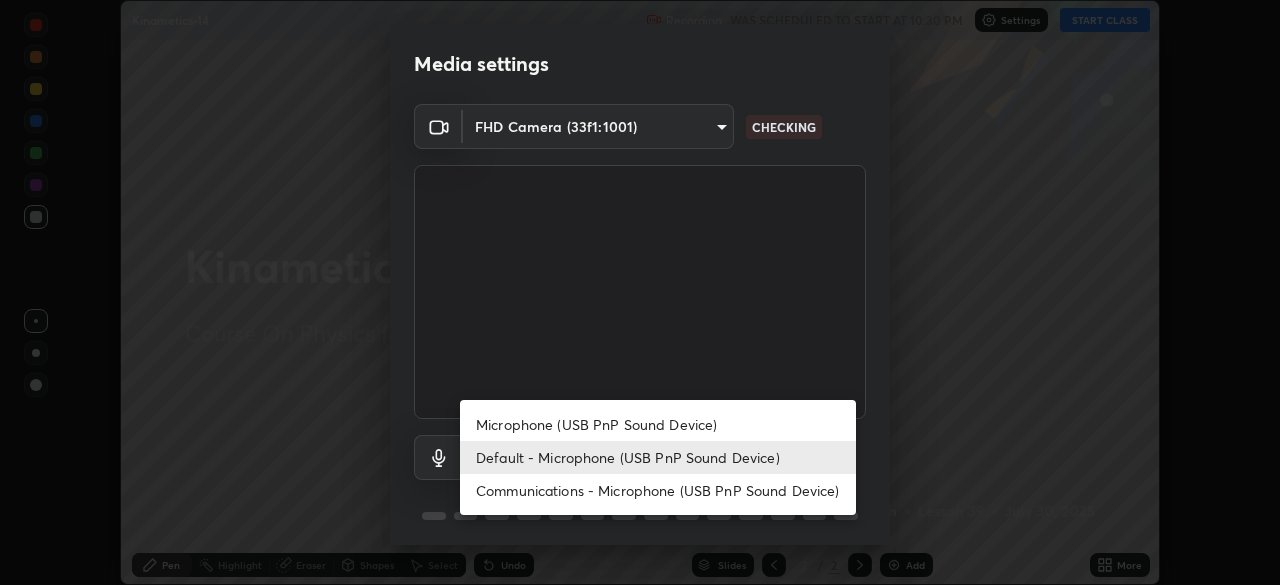 click on "Microphone (USB PnP Sound Device)" at bounding box center [658, 424] 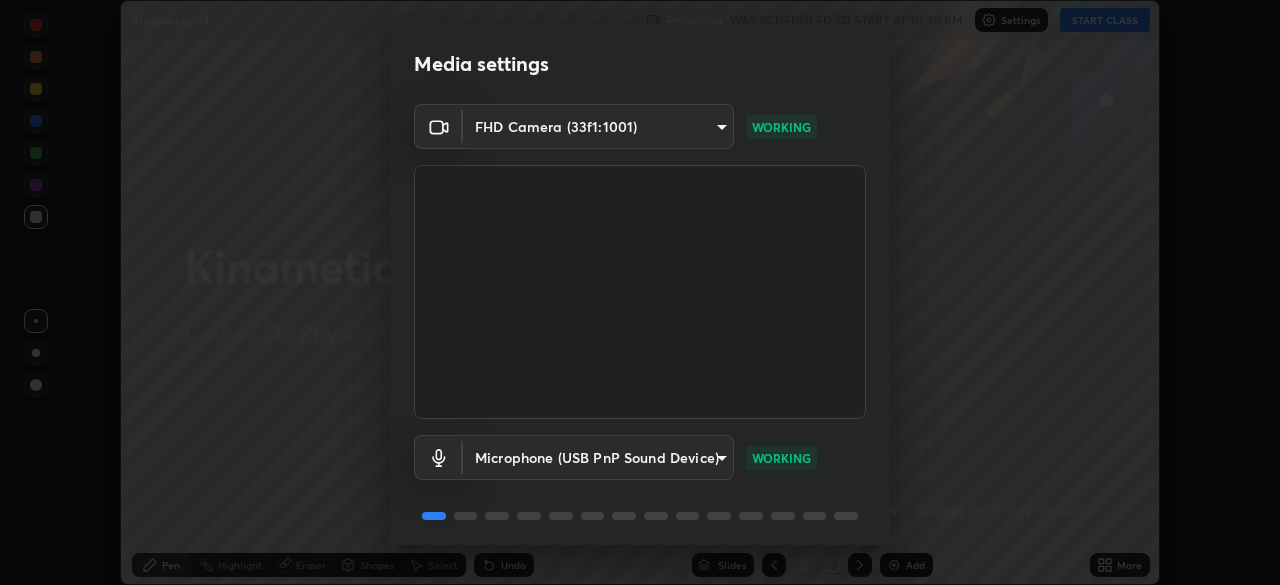 scroll, scrollTop: 71, scrollLeft: 0, axis: vertical 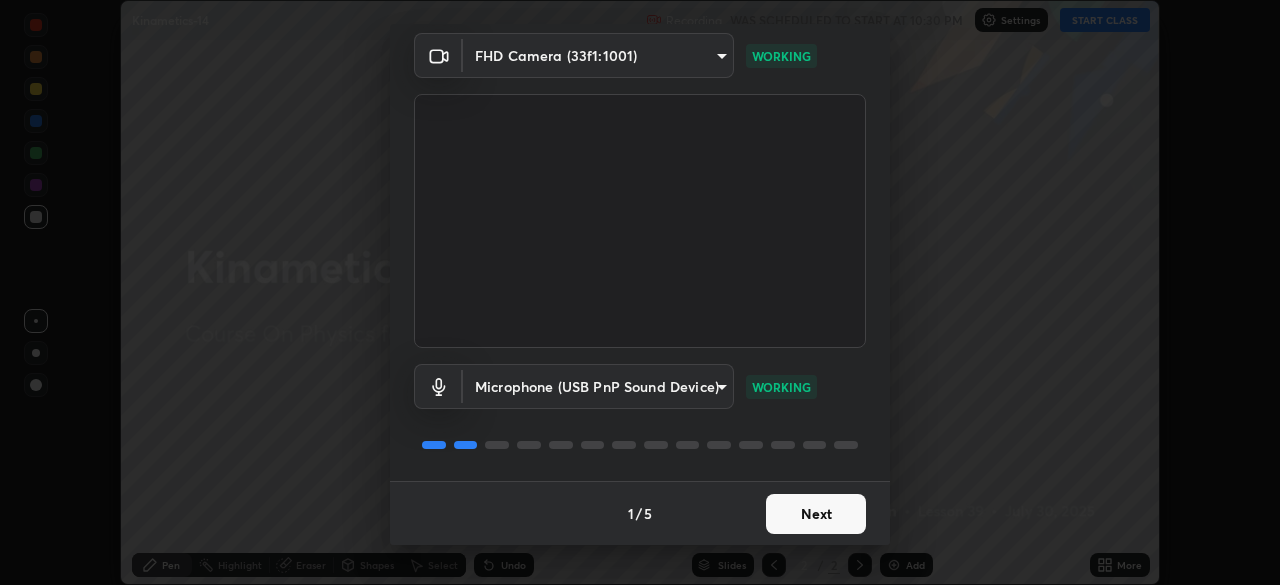 click on "Next" at bounding box center [816, 514] 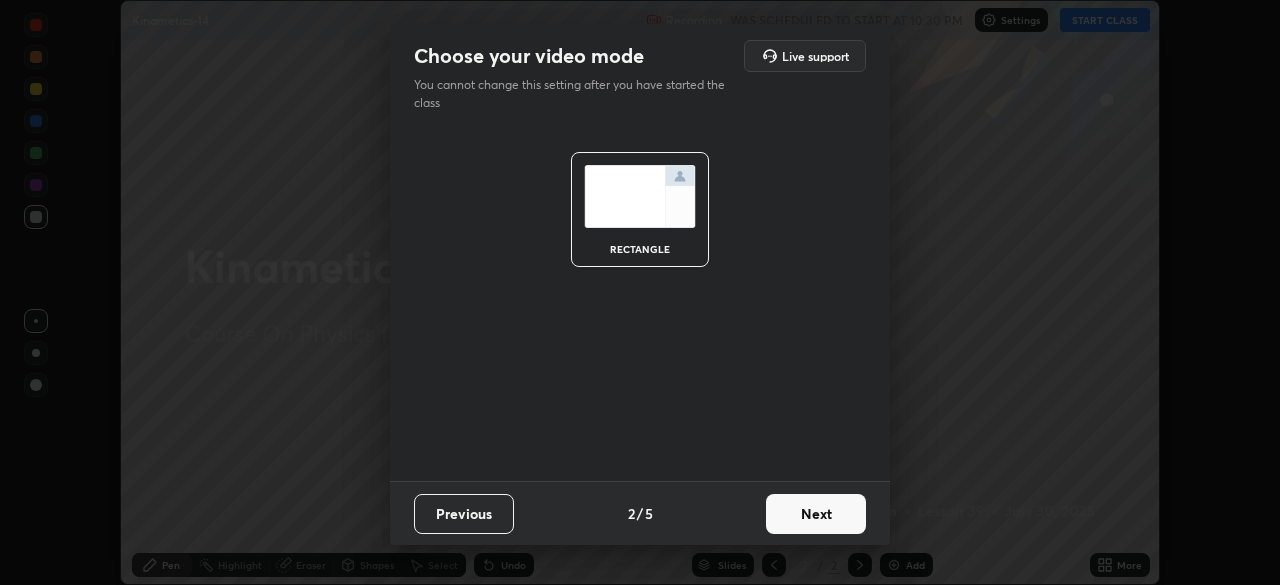 scroll, scrollTop: 0, scrollLeft: 0, axis: both 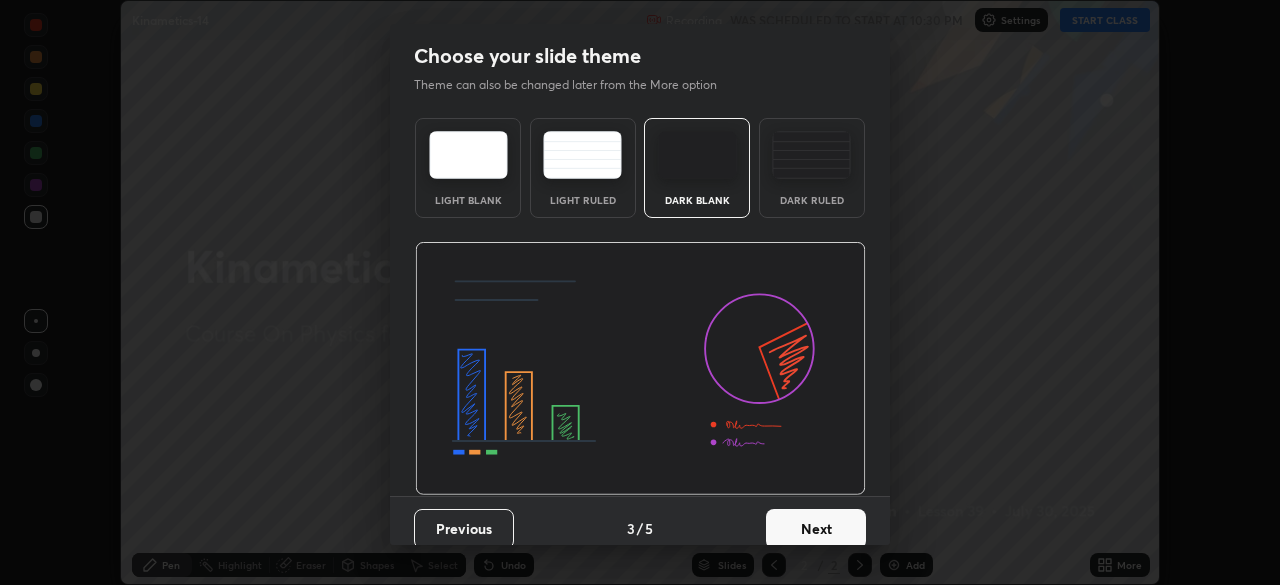 click on "Next" at bounding box center [816, 529] 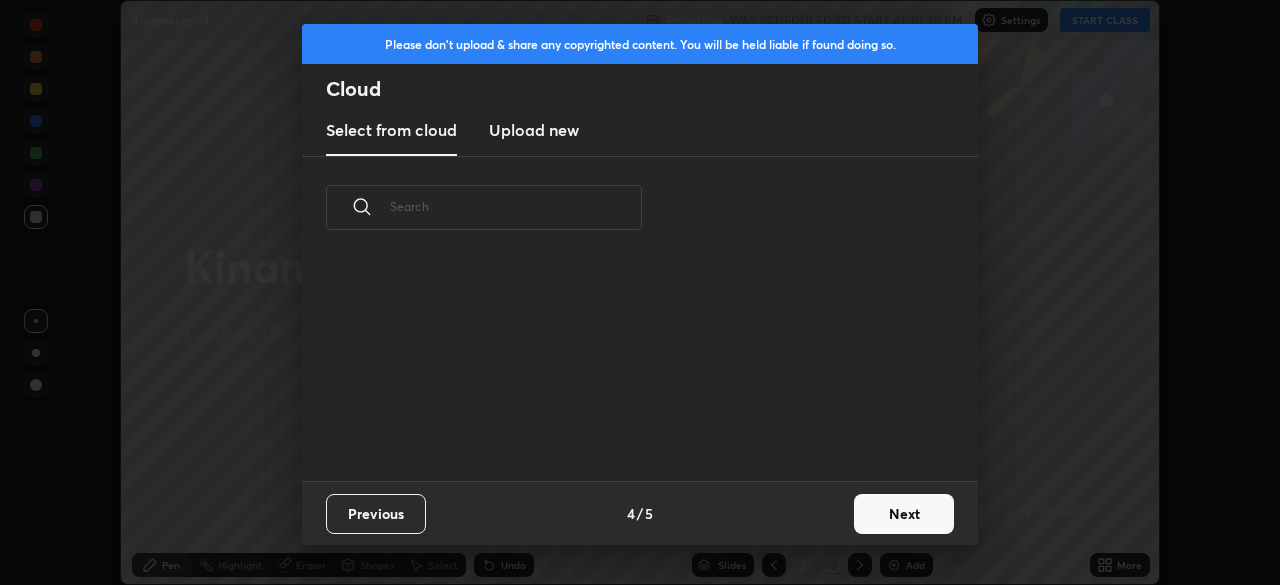 click on "Next" at bounding box center (904, 514) 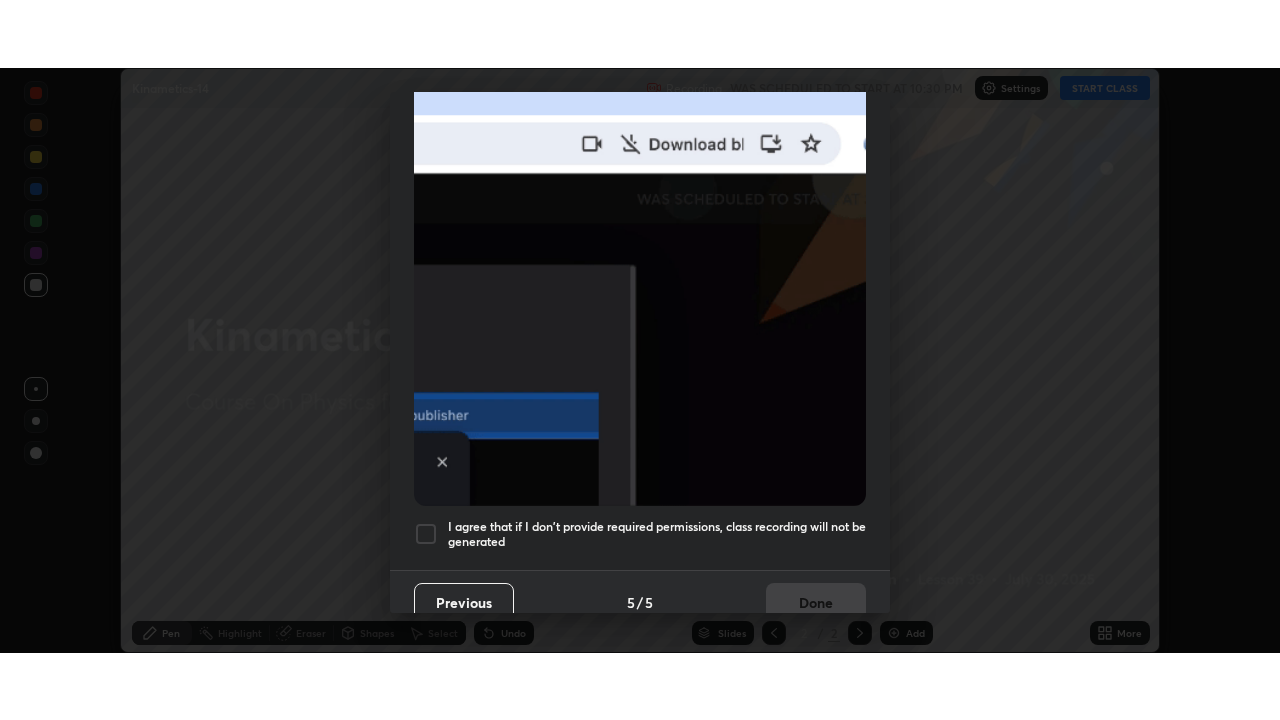 scroll, scrollTop: 479, scrollLeft: 0, axis: vertical 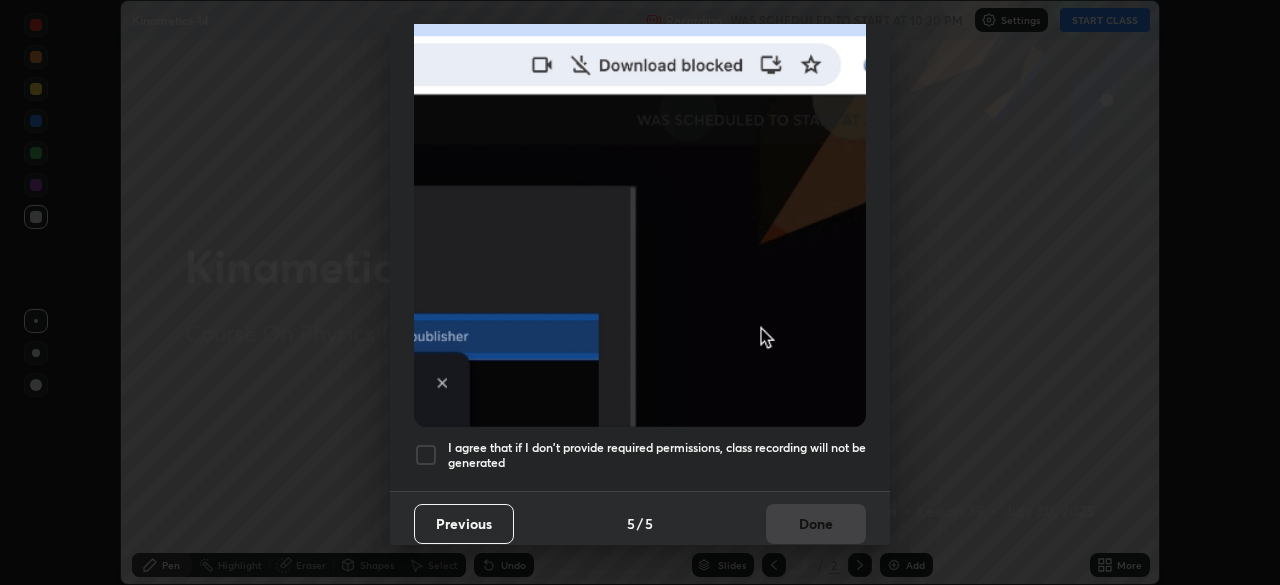 click on "I agree that if I don't provide required permissions, class recording will not be generated" at bounding box center [657, 455] 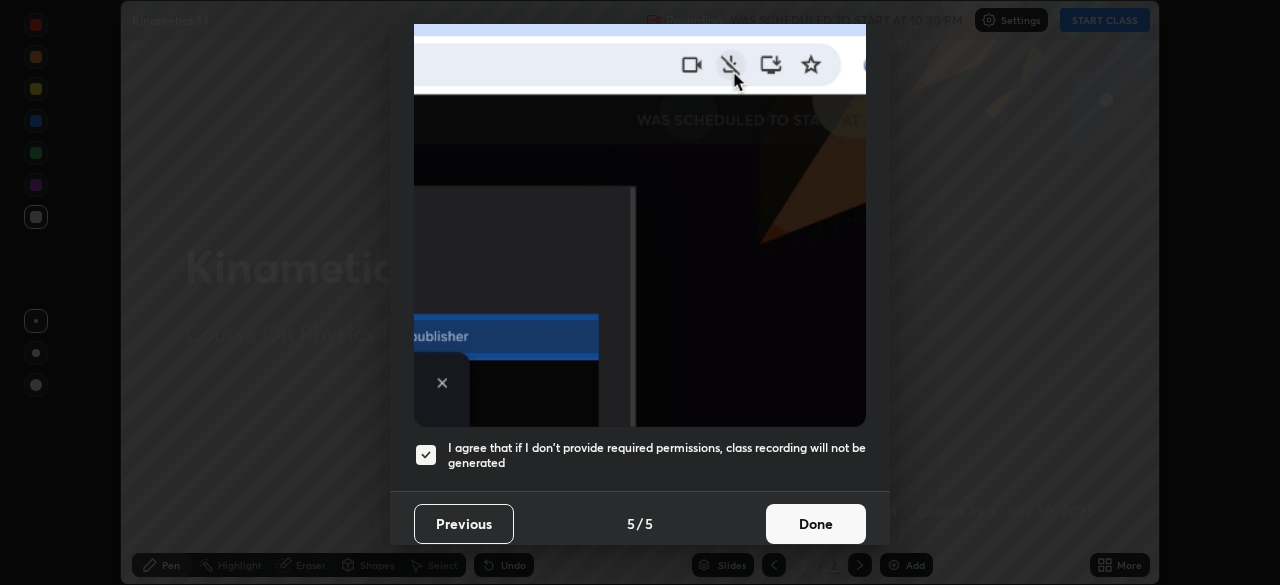 click on "Done" at bounding box center (816, 524) 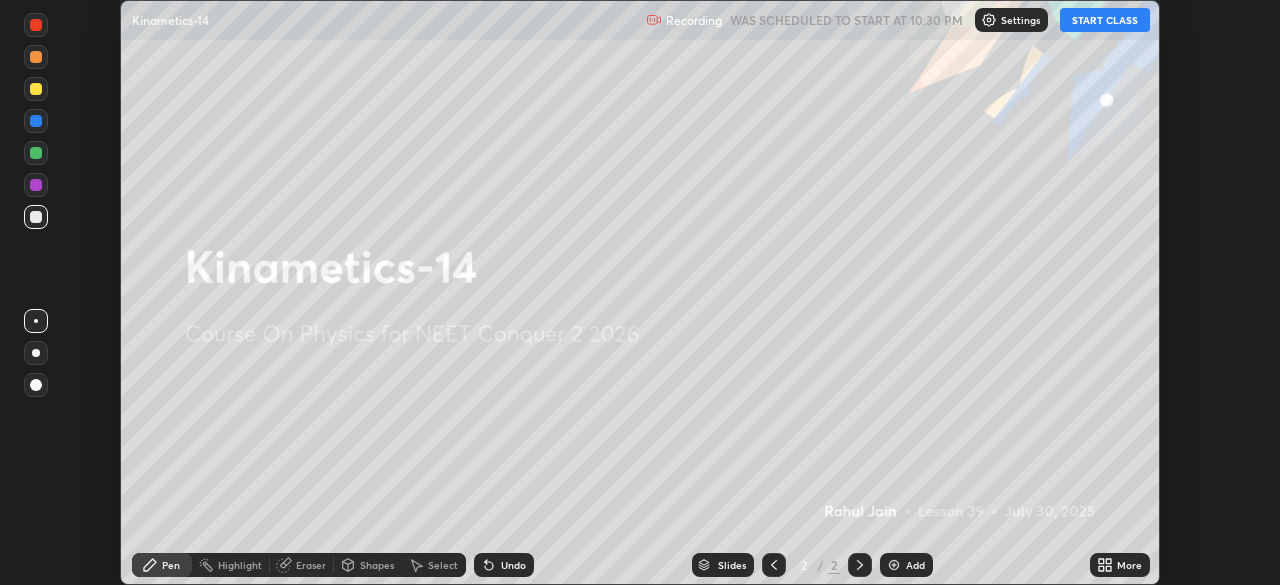 click on "START CLASS" at bounding box center (1105, 20) 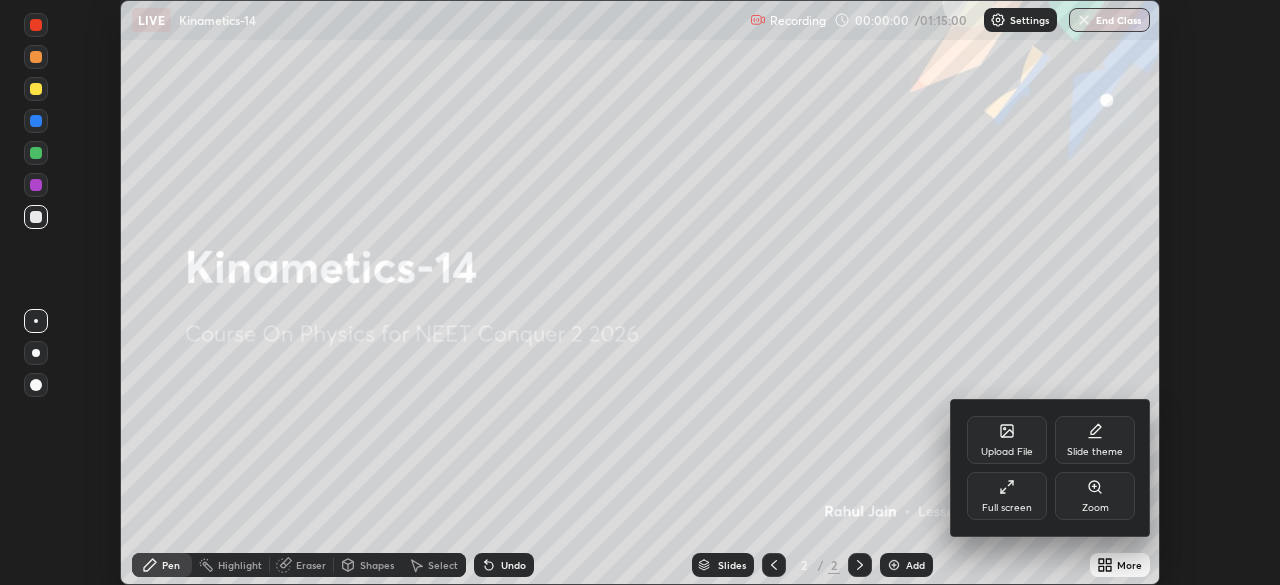 click 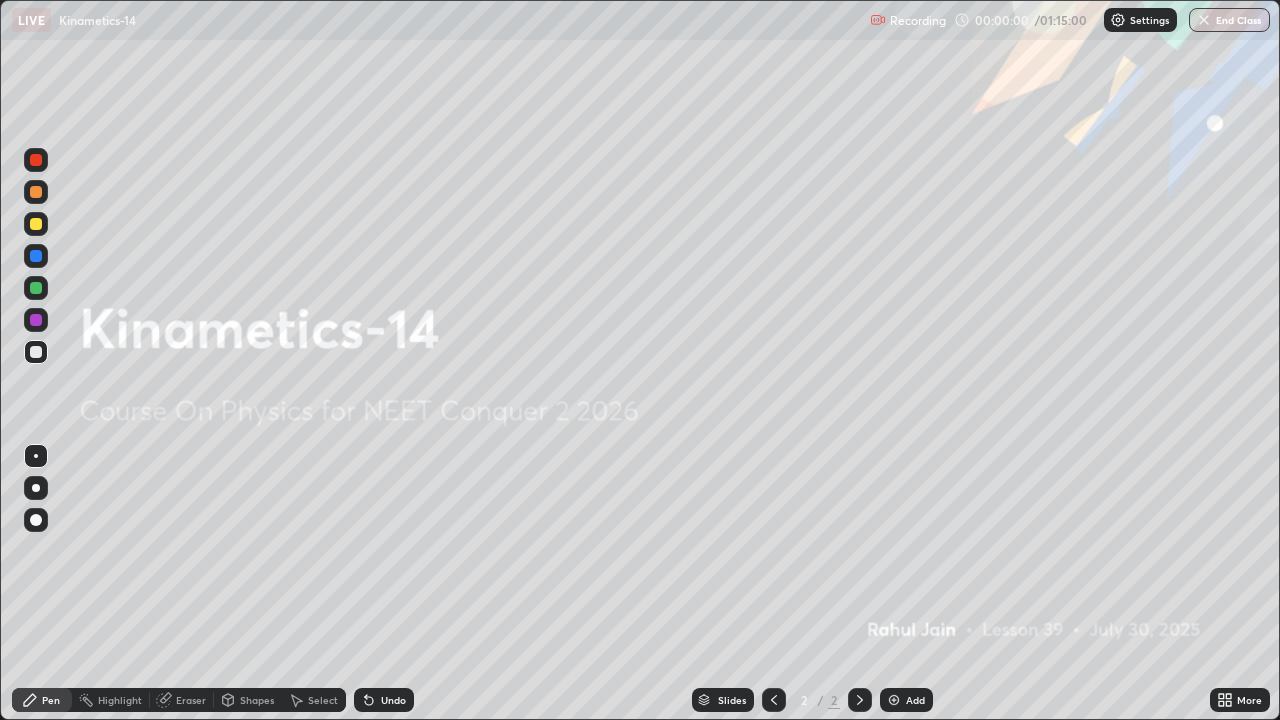 scroll, scrollTop: 99280, scrollLeft: 98720, axis: both 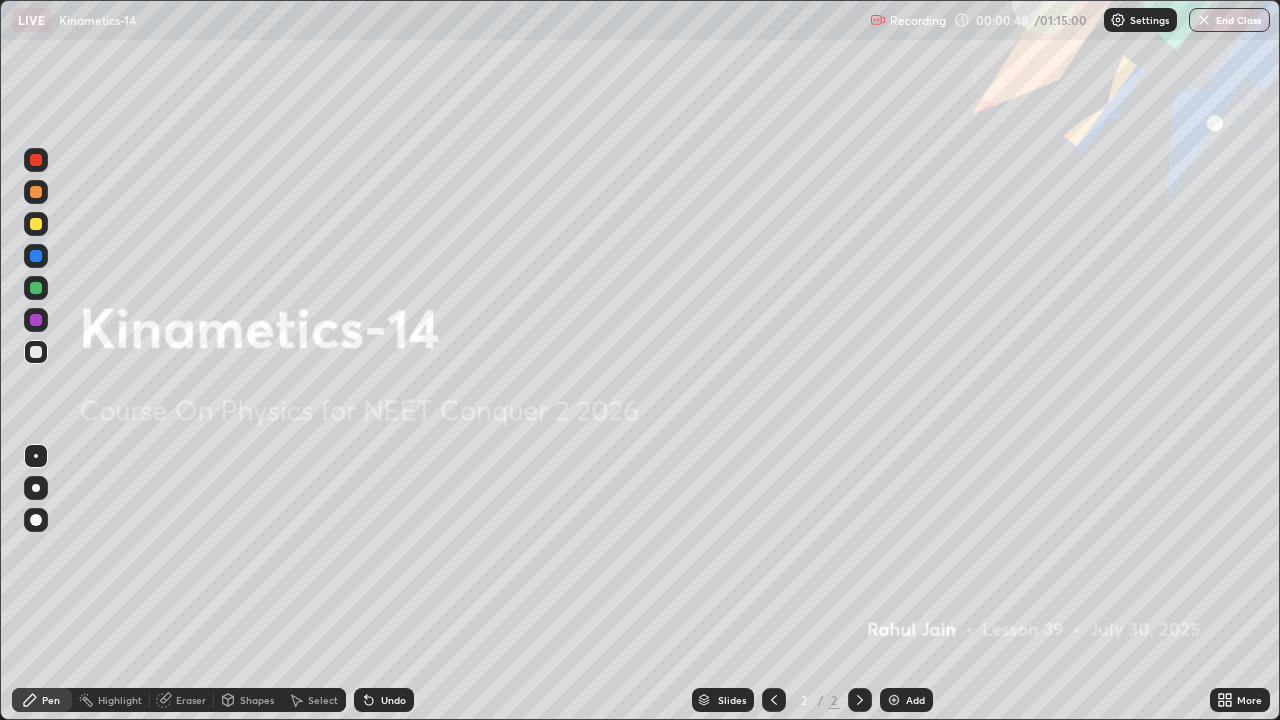 click on "More" at bounding box center (1240, 700) 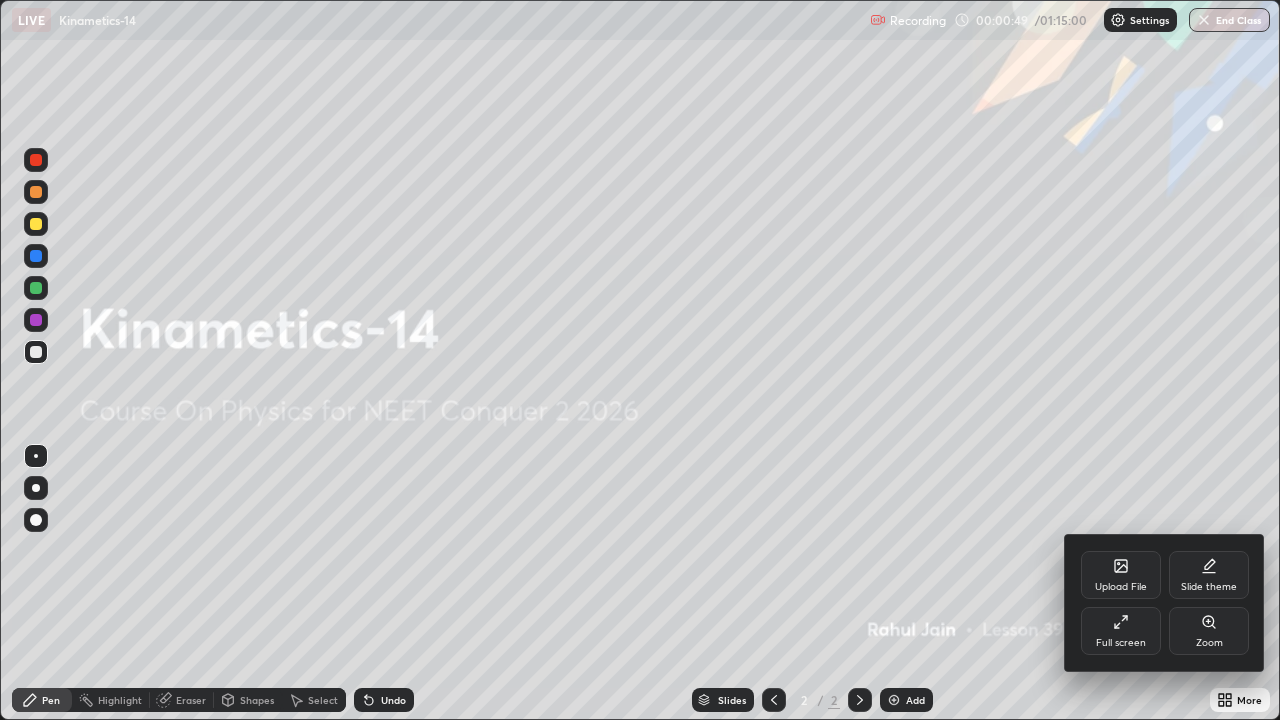 click on "Upload File" at bounding box center (1121, 587) 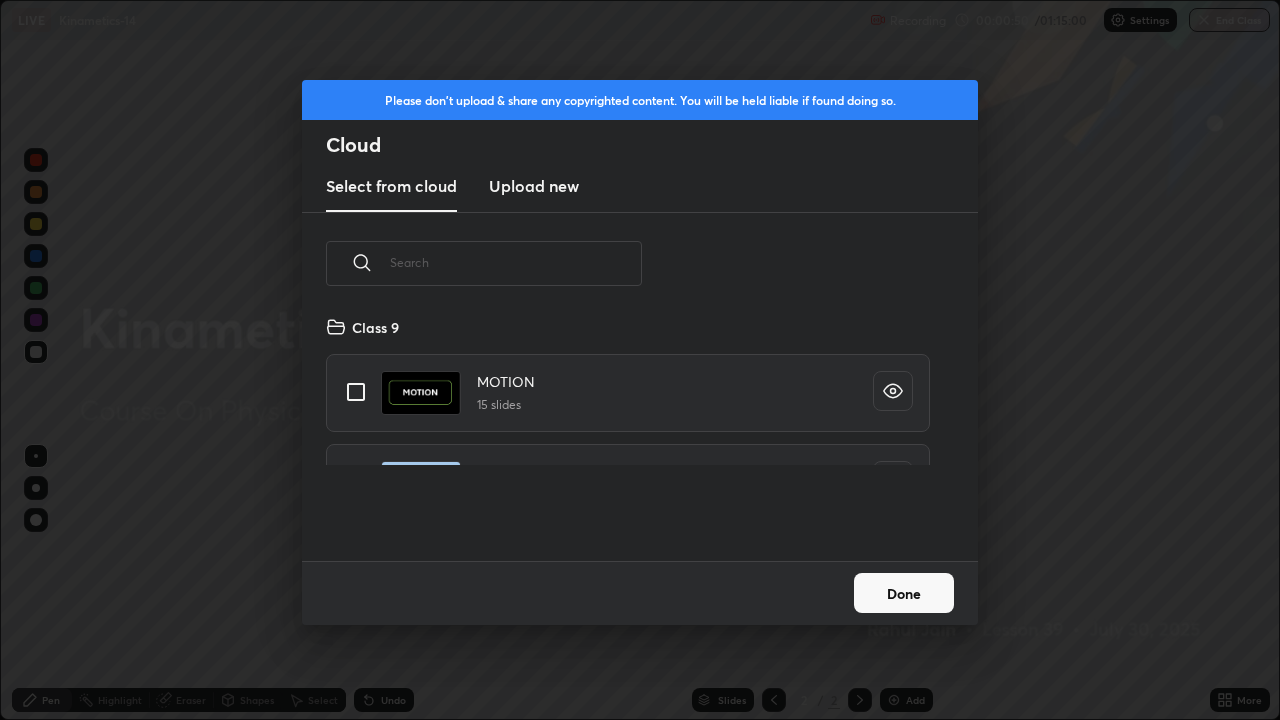 scroll, scrollTop: 7, scrollLeft: 11, axis: both 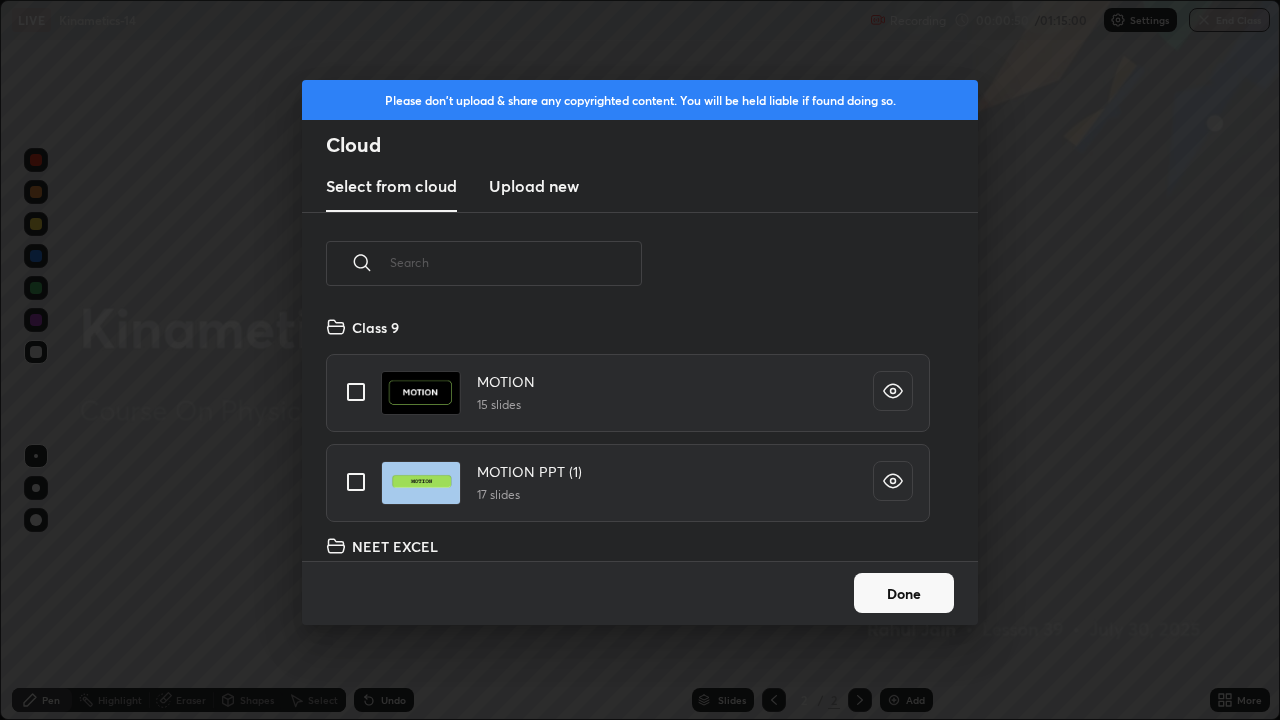 click at bounding box center (516, 262) 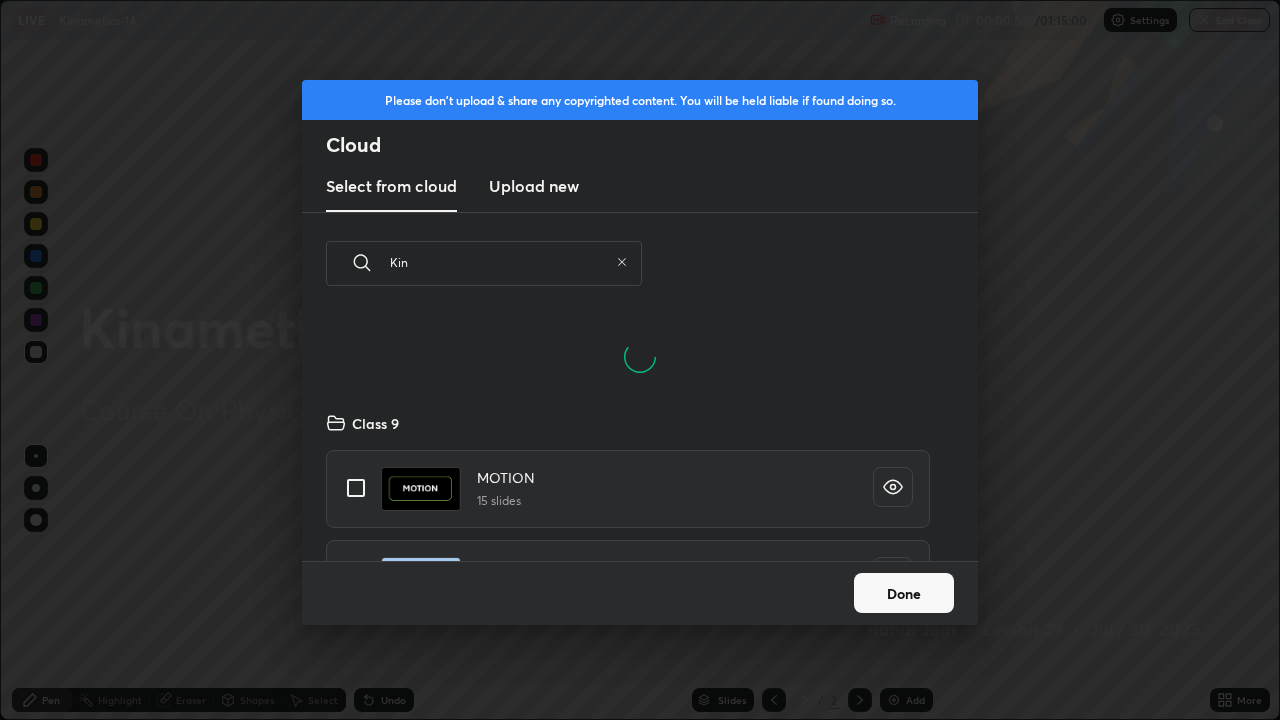 scroll, scrollTop: 150, scrollLeft: 642, axis: both 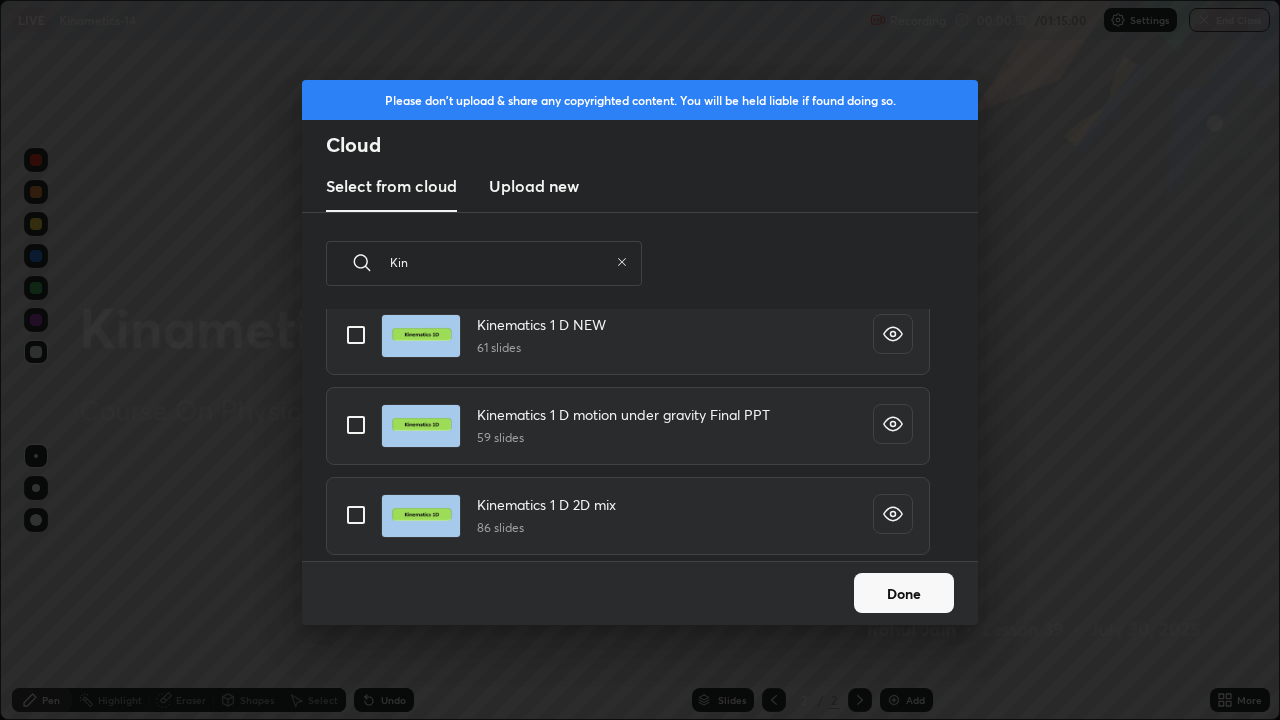 type on "Kin" 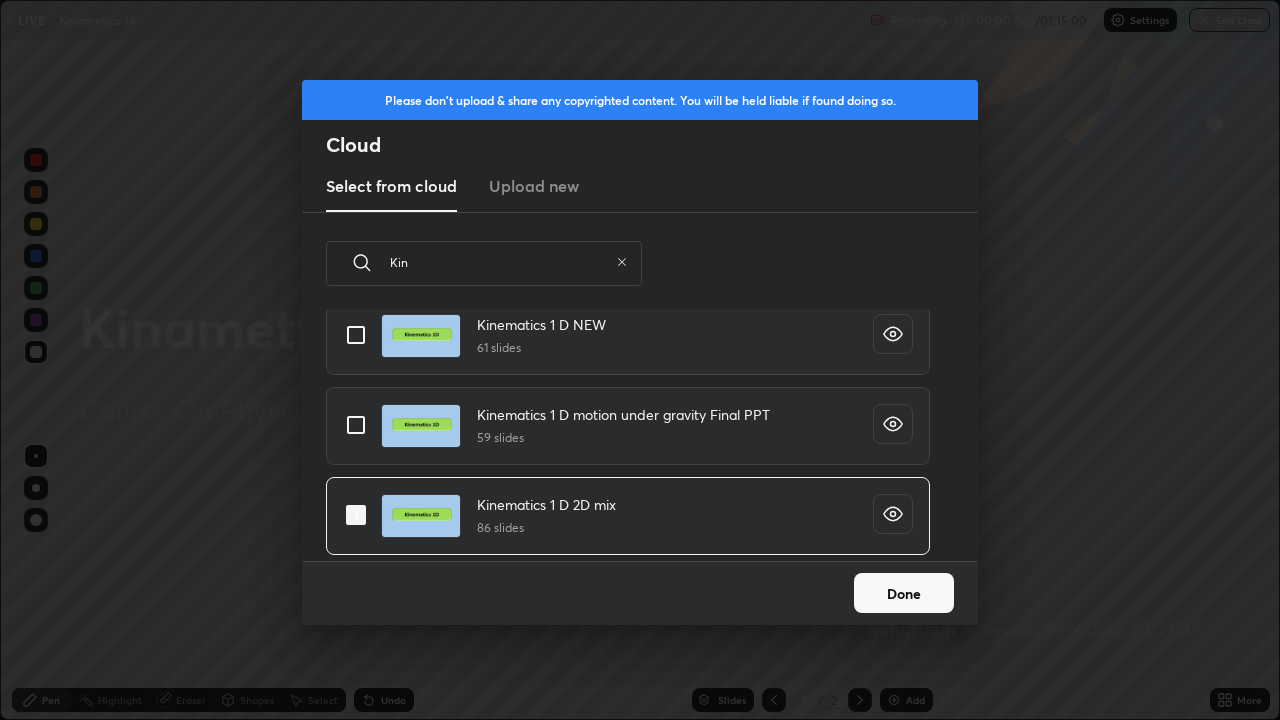 click on "Done" at bounding box center [904, 593] 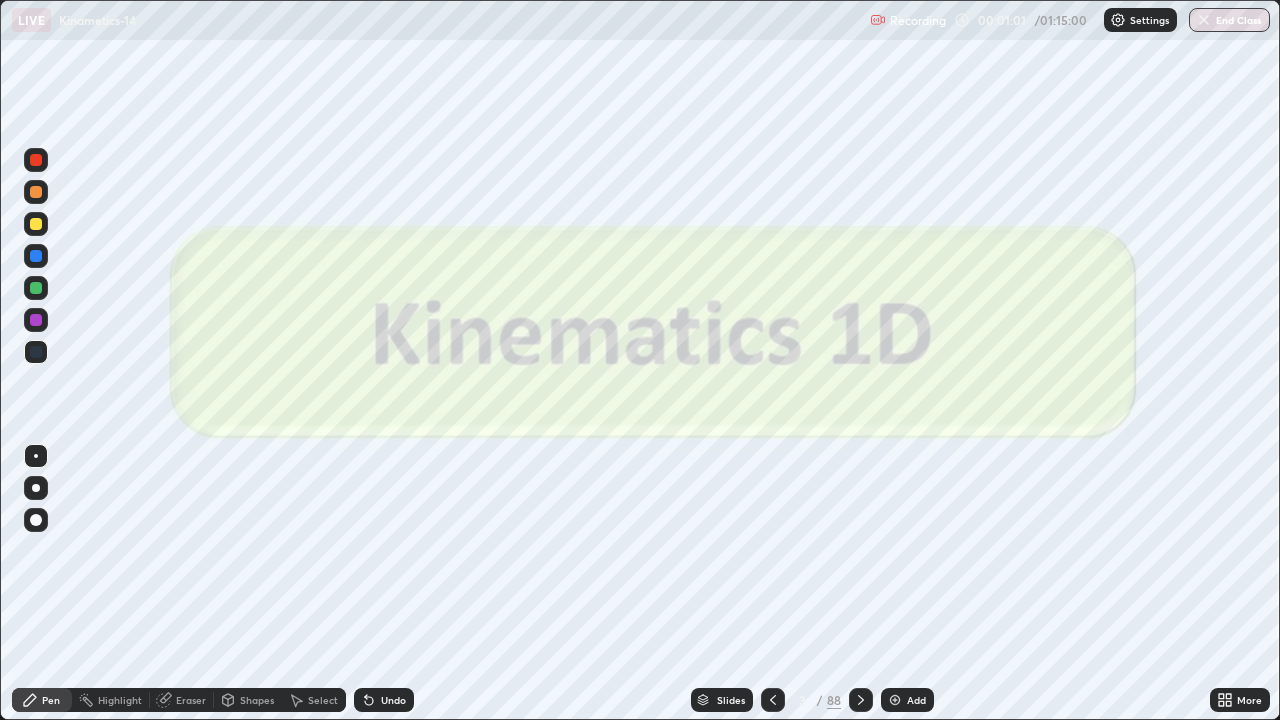 click on "Slides" at bounding box center [731, 700] 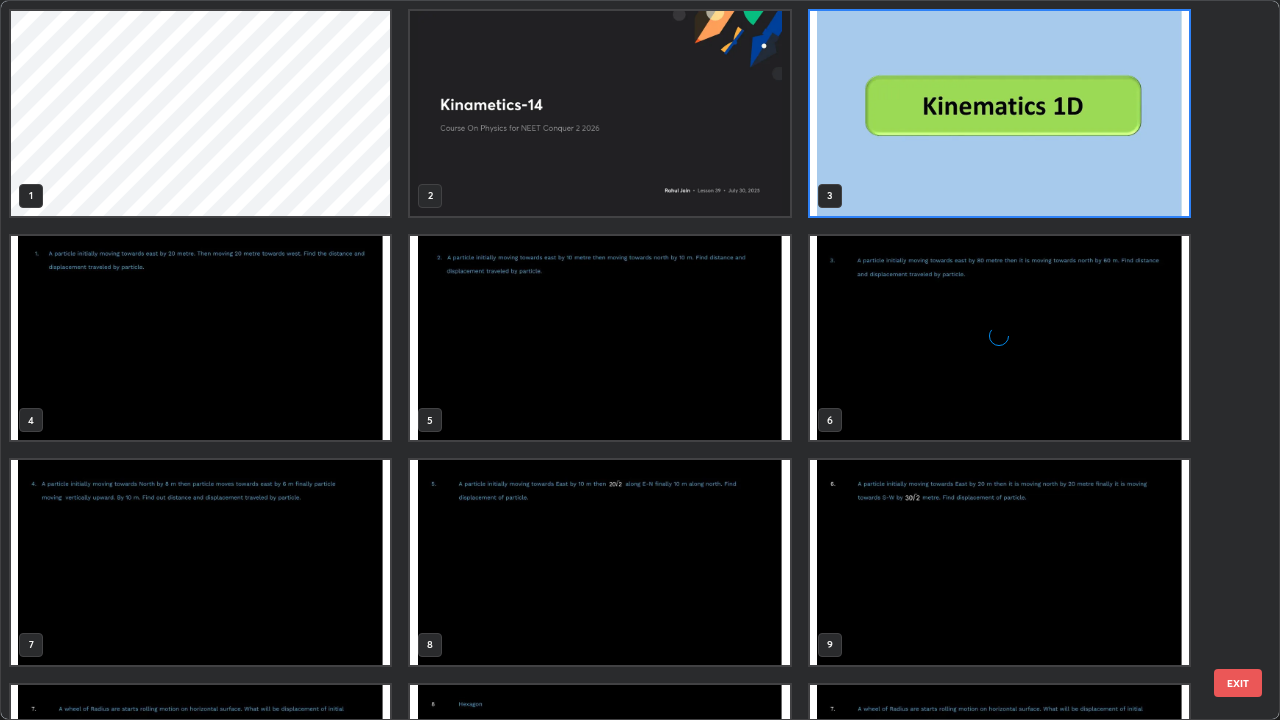 scroll, scrollTop: 7, scrollLeft: 11, axis: both 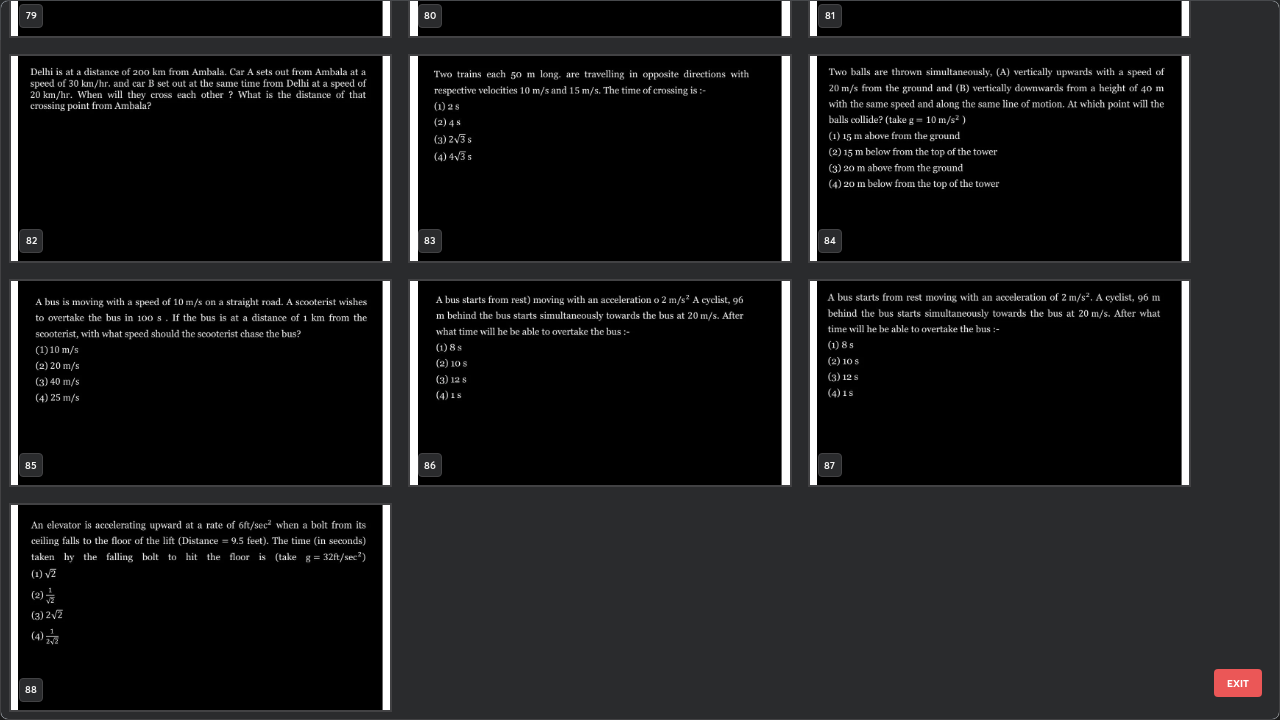 click at bounding box center (200, 607) 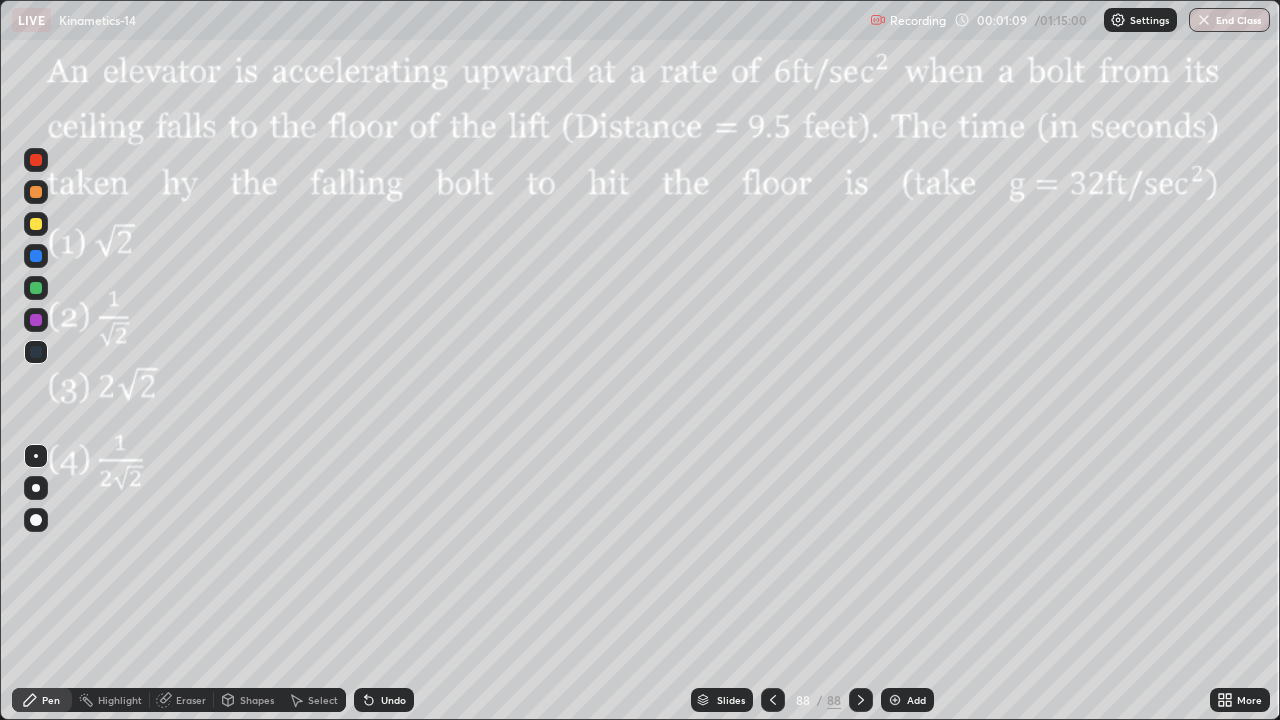 click on "Add" at bounding box center (916, 700) 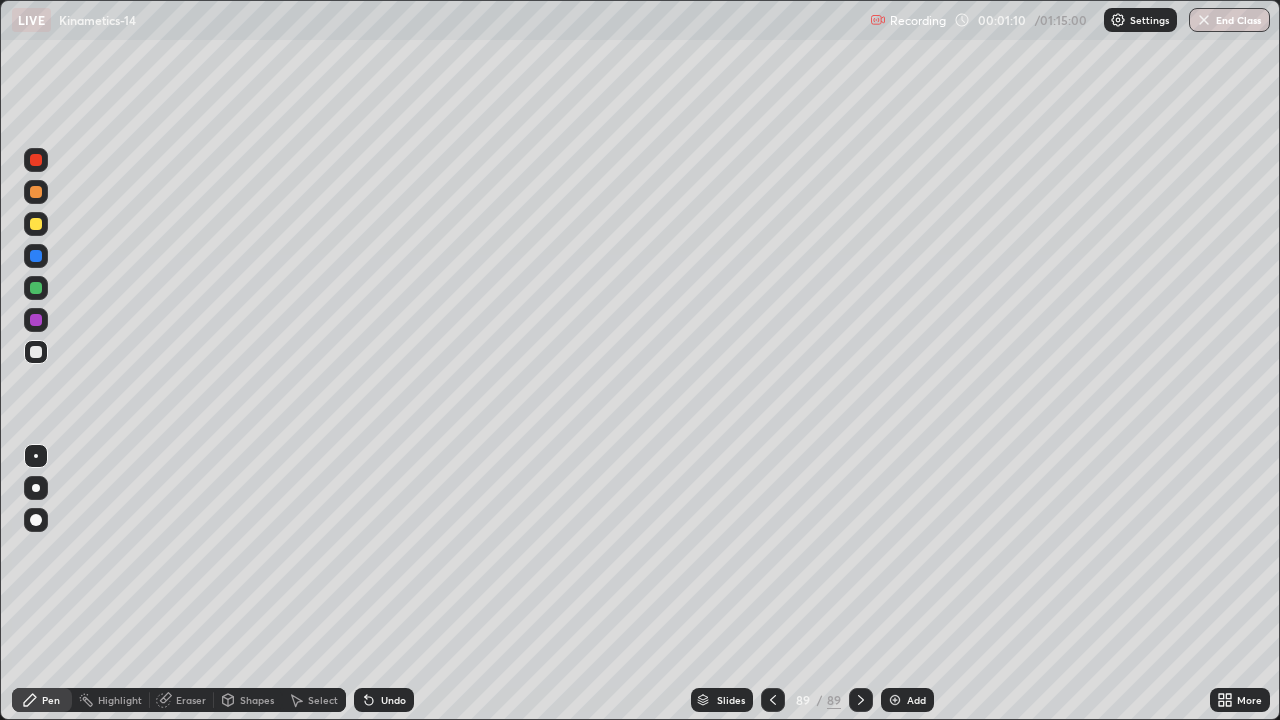 click 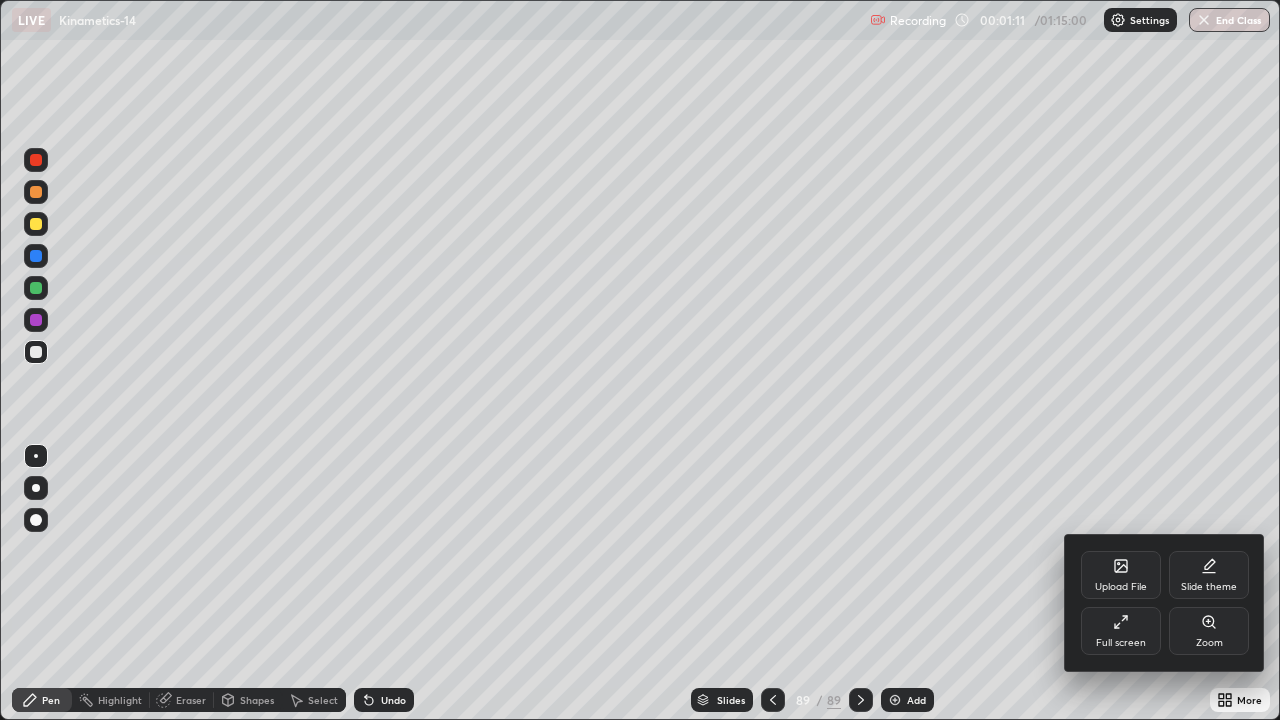 click on "Upload File" at bounding box center (1121, 575) 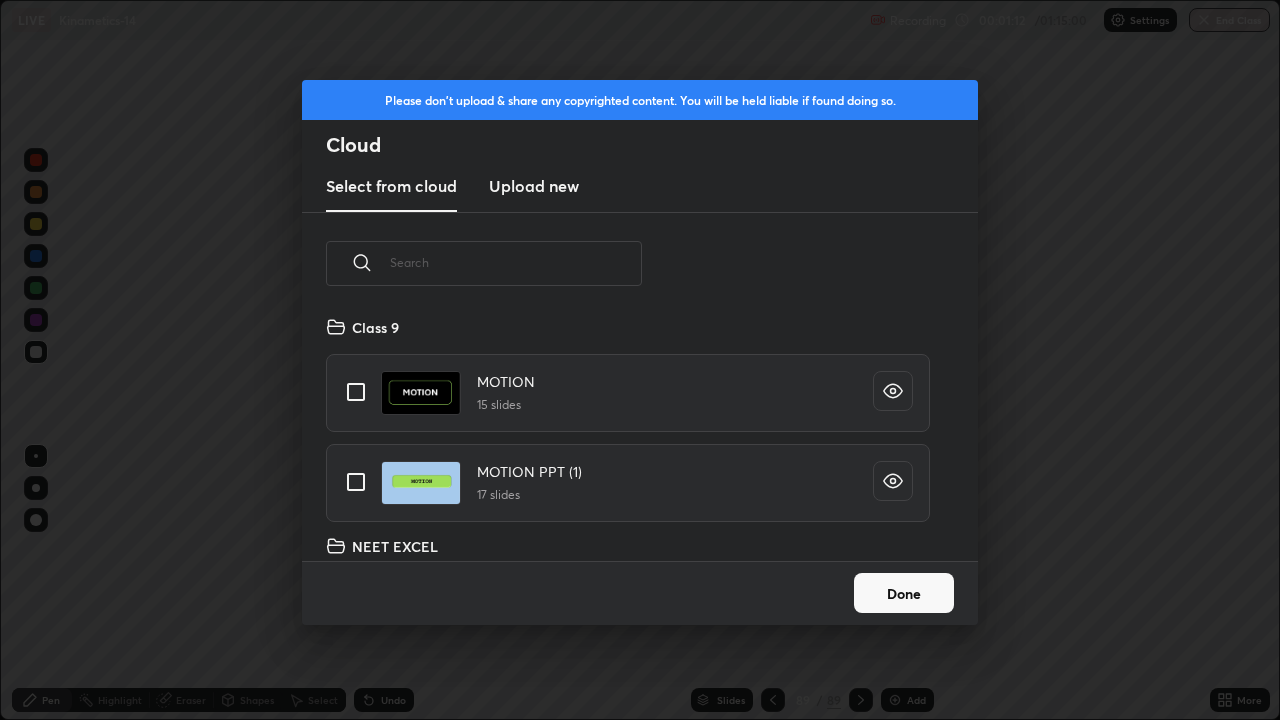 scroll, scrollTop: 7, scrollLeft: 11, axis: both 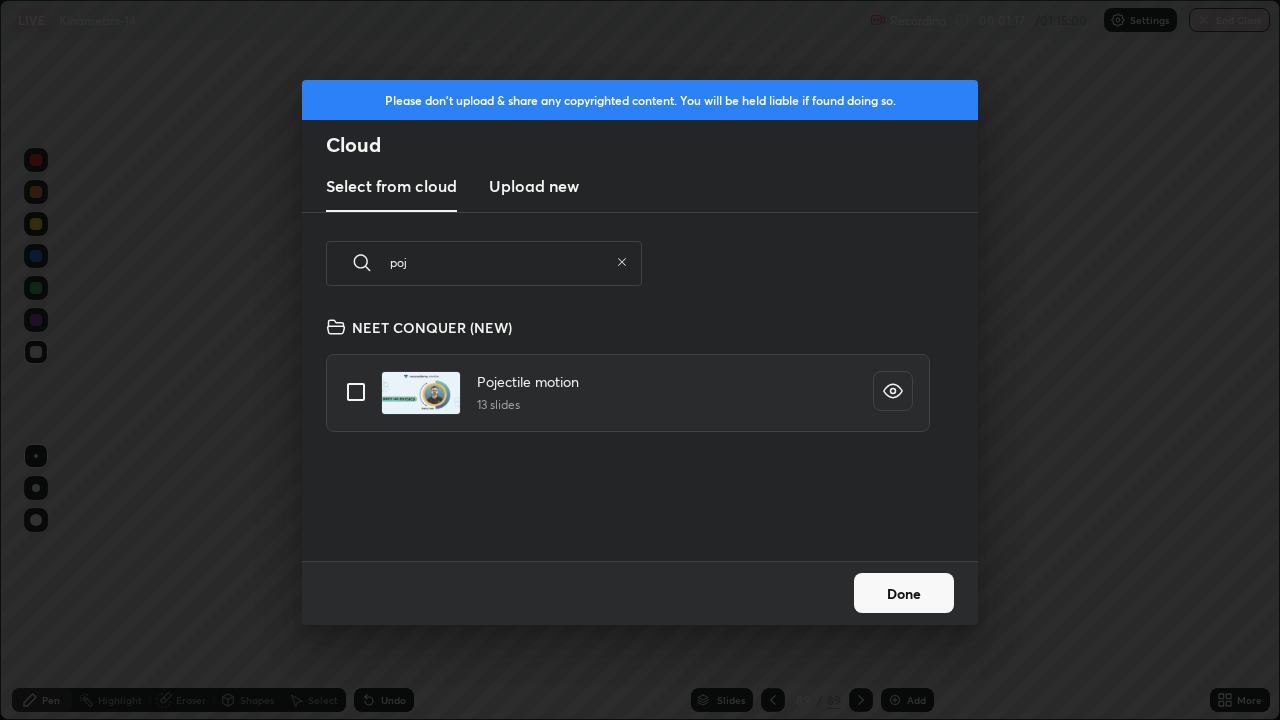 type on "poj" 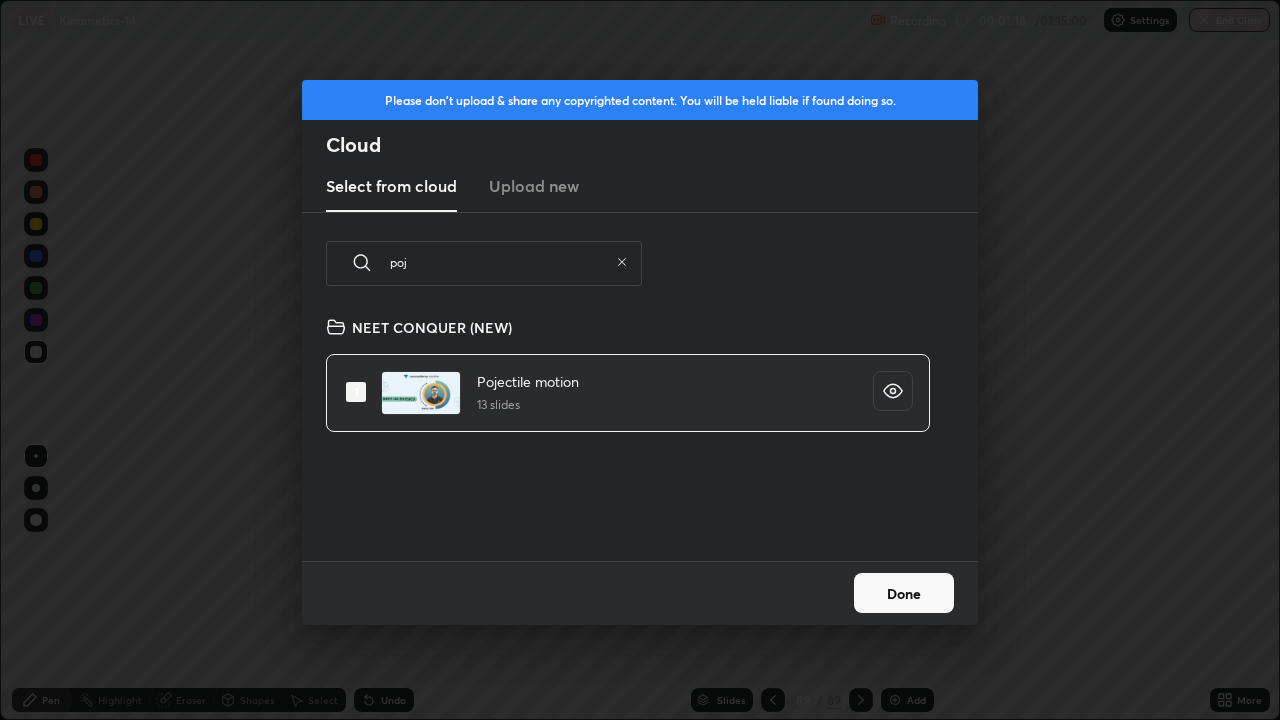 click on "Done" at bounding box center (904, 593) 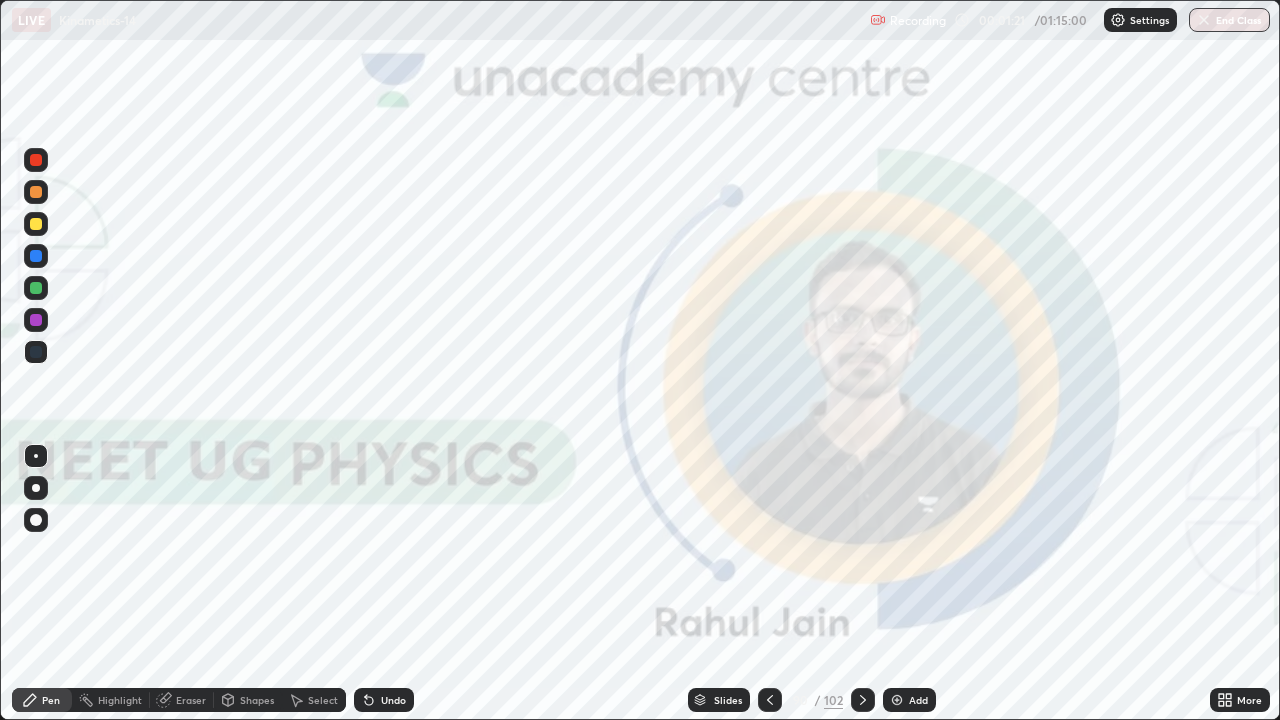 click 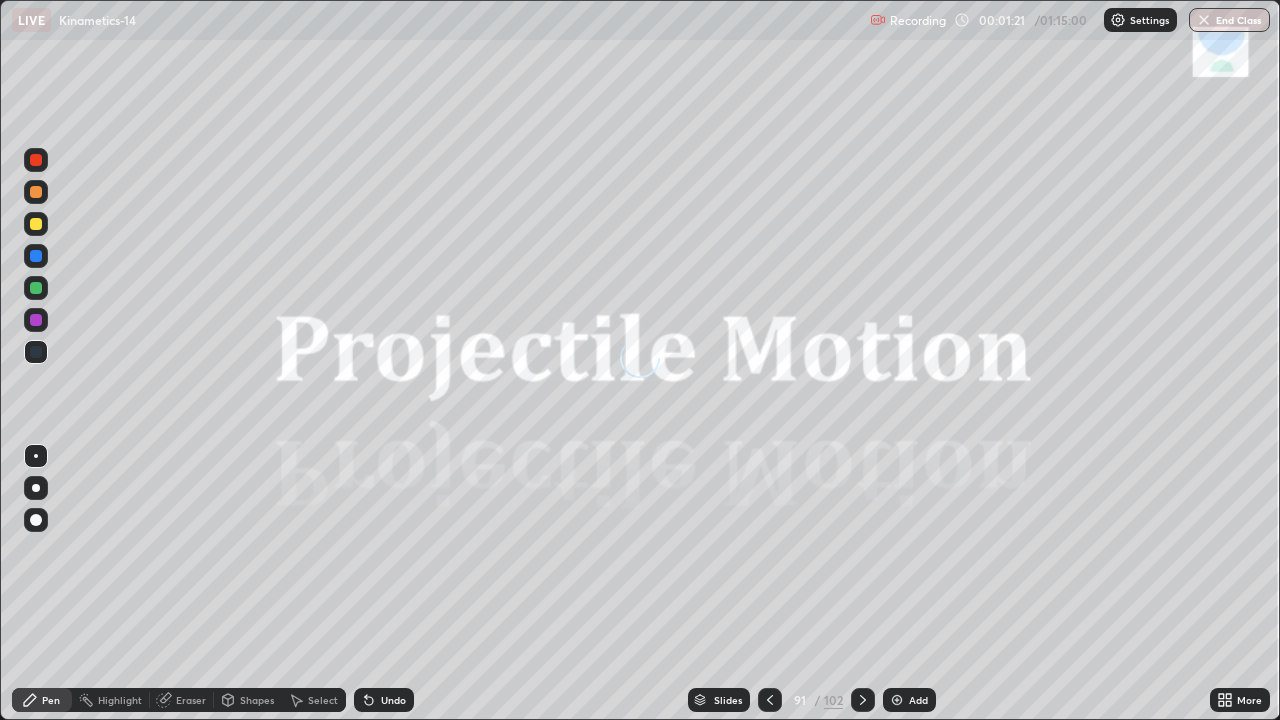 click on "Slides" at bounding box center (719, 700) 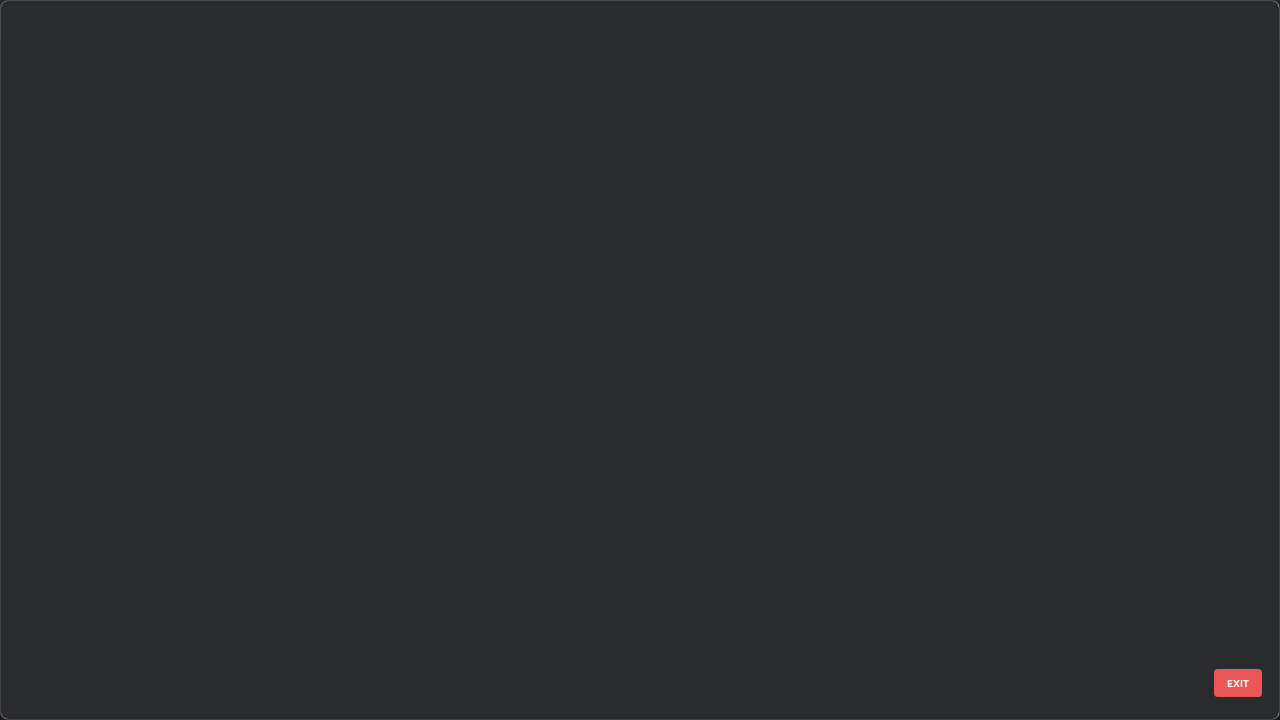 scroll, scrollTop: 6245, scrollLeft: 0, axis: vertical 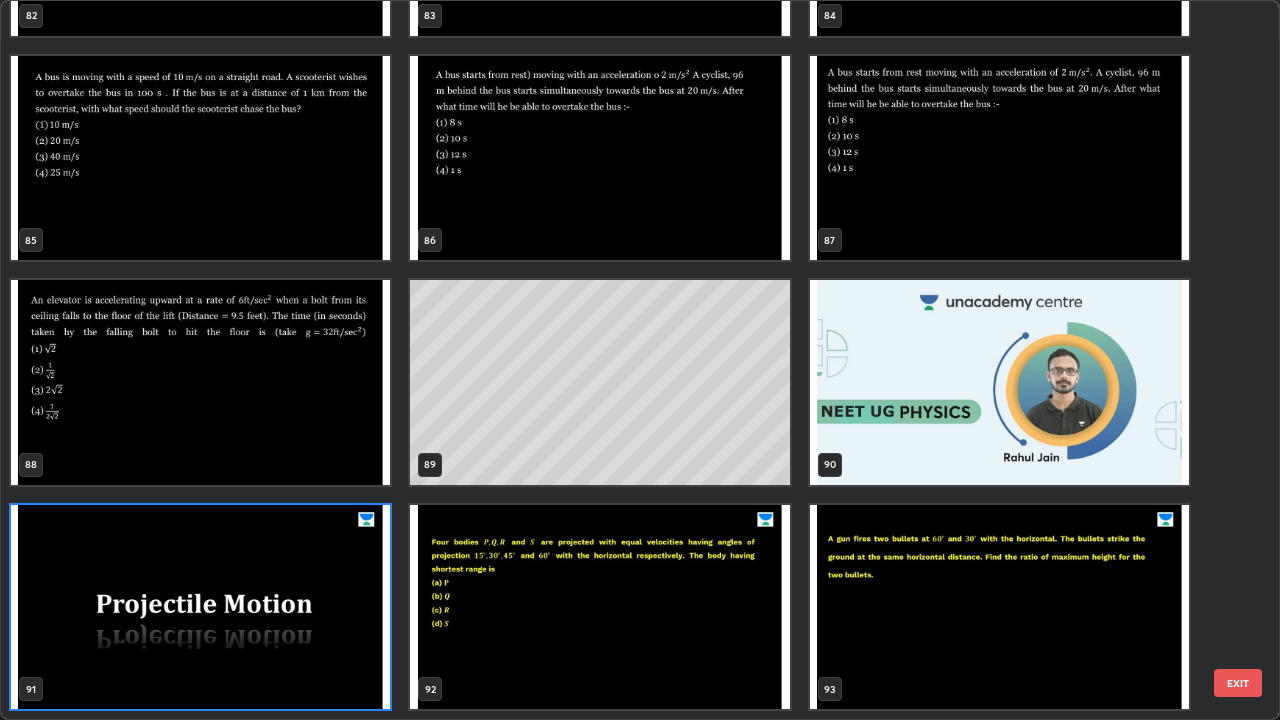 click at bounding box center (999, 607) 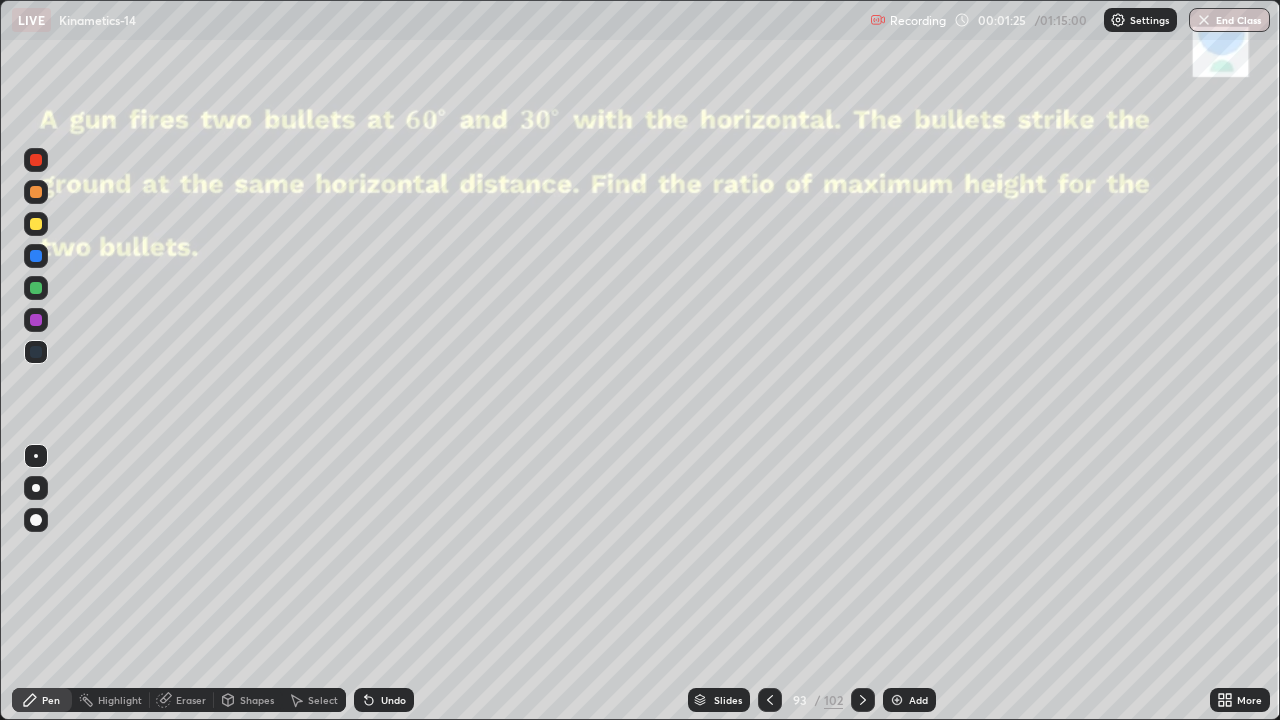 click at bounding box center [999, 607] 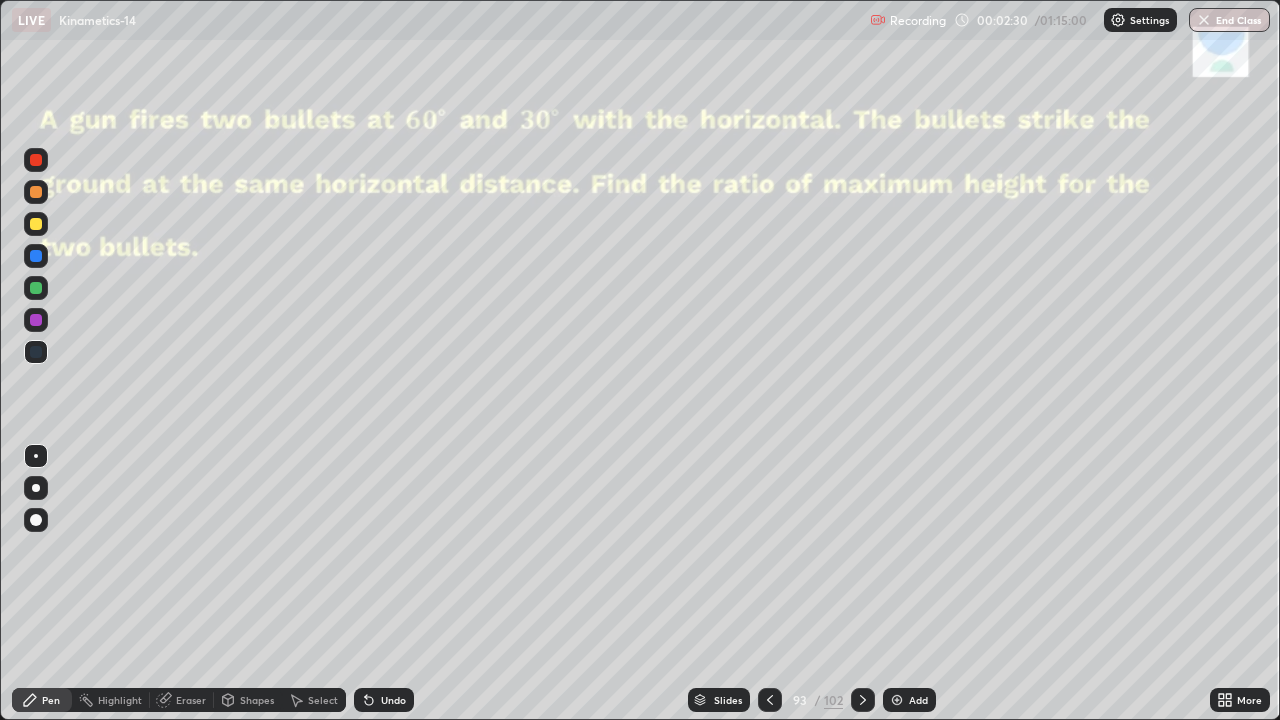 click on "Eraser" at bounding box center [191, 700] 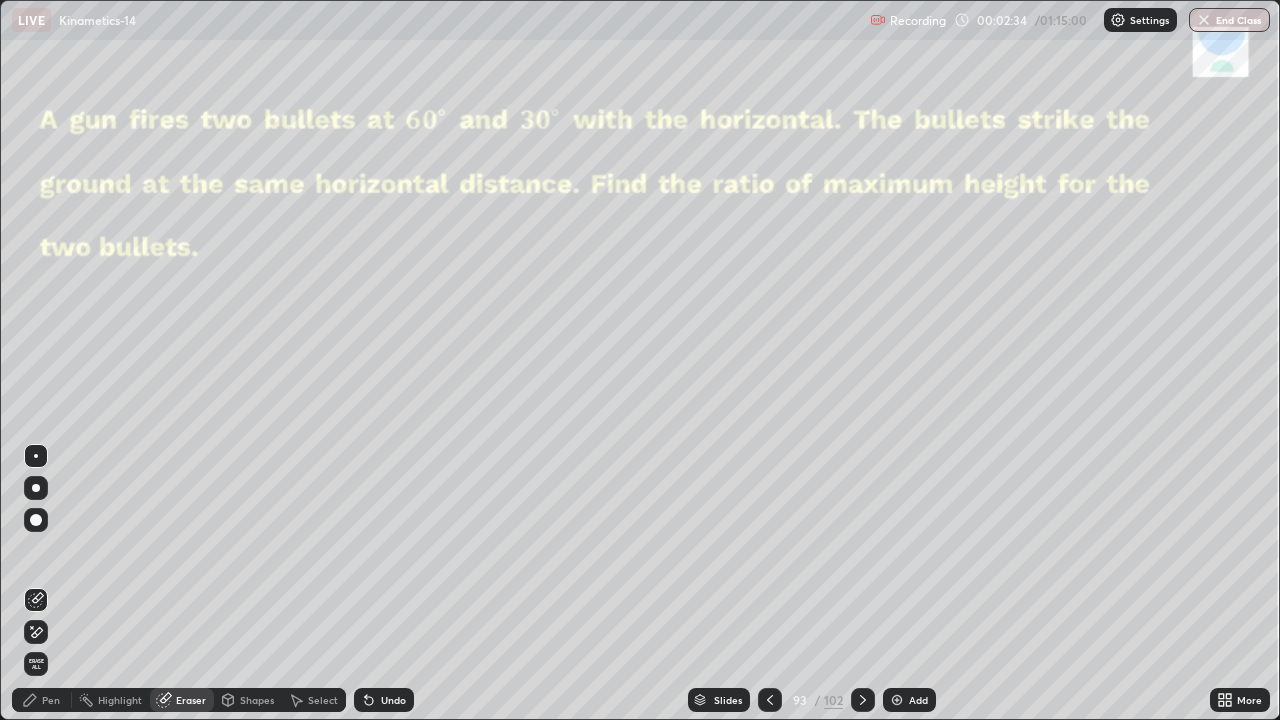 click on "Pen" at bounding box center (51, 700) 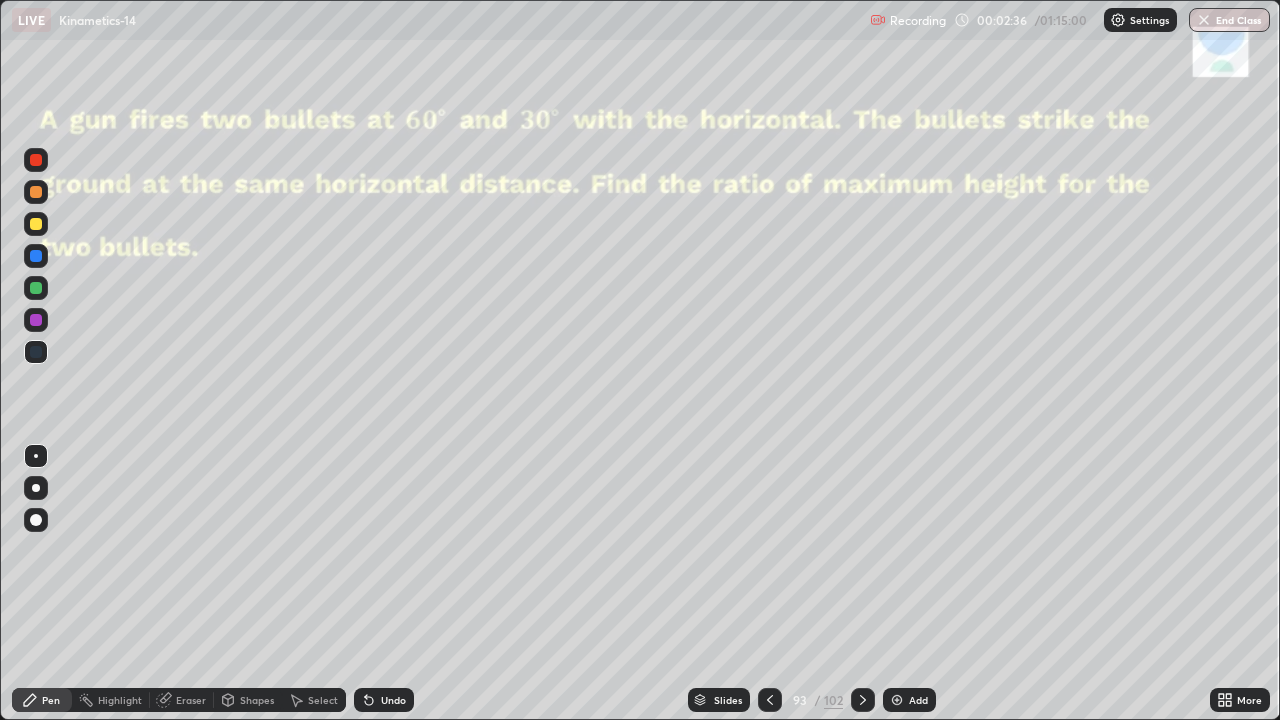 click on "Eraser" at bounding box center [191, 700] 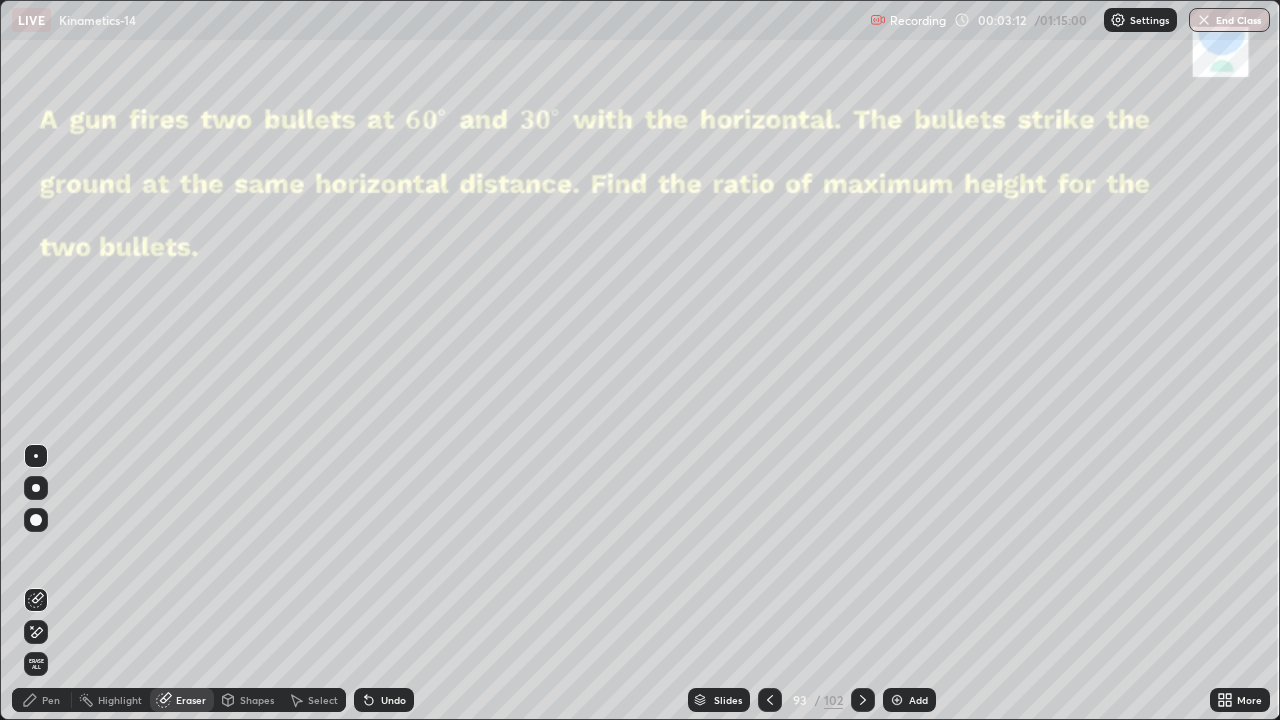 click at bounding box center [36, 488] 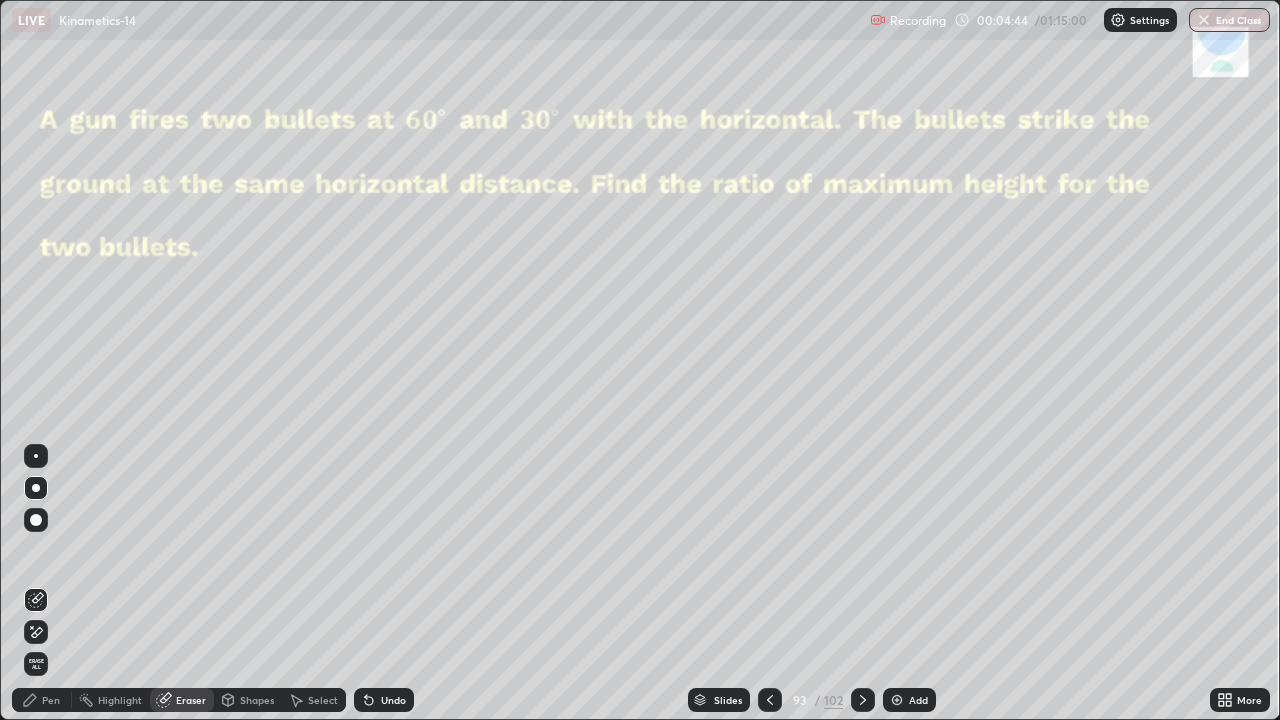 click at bounding box center (36, 488) 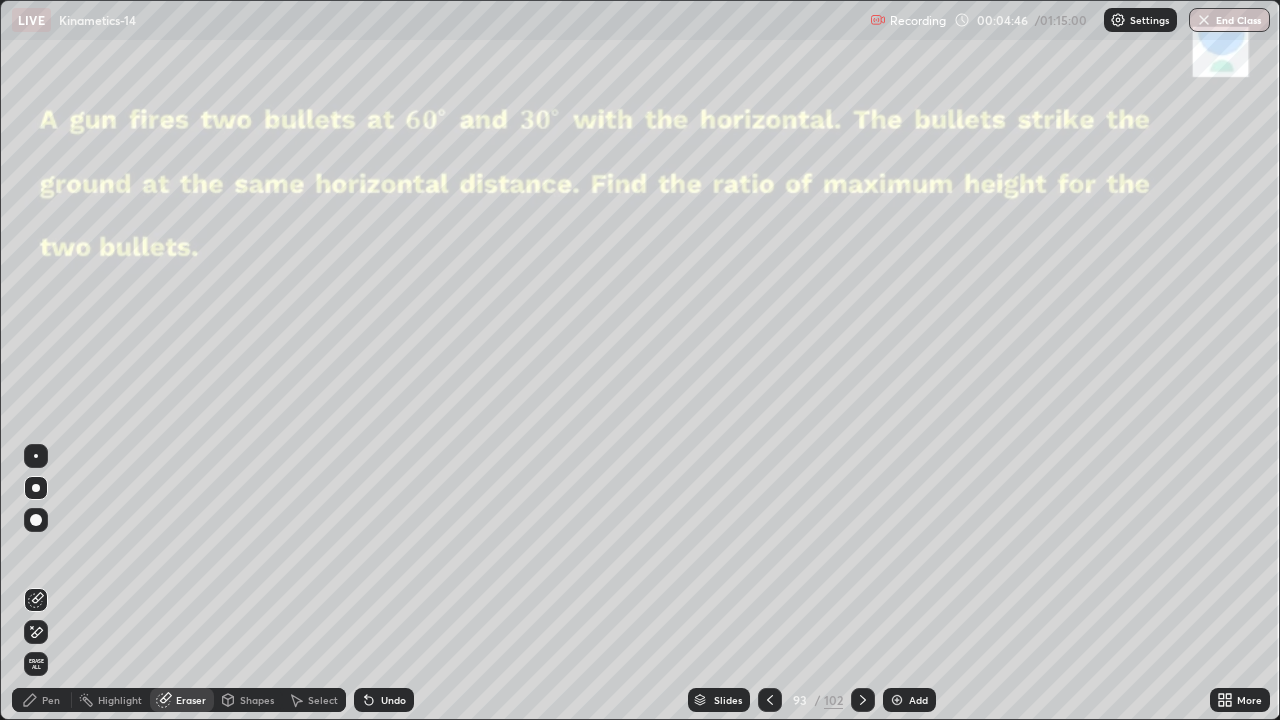 click on "Pen" at bounding box center [51, 700] 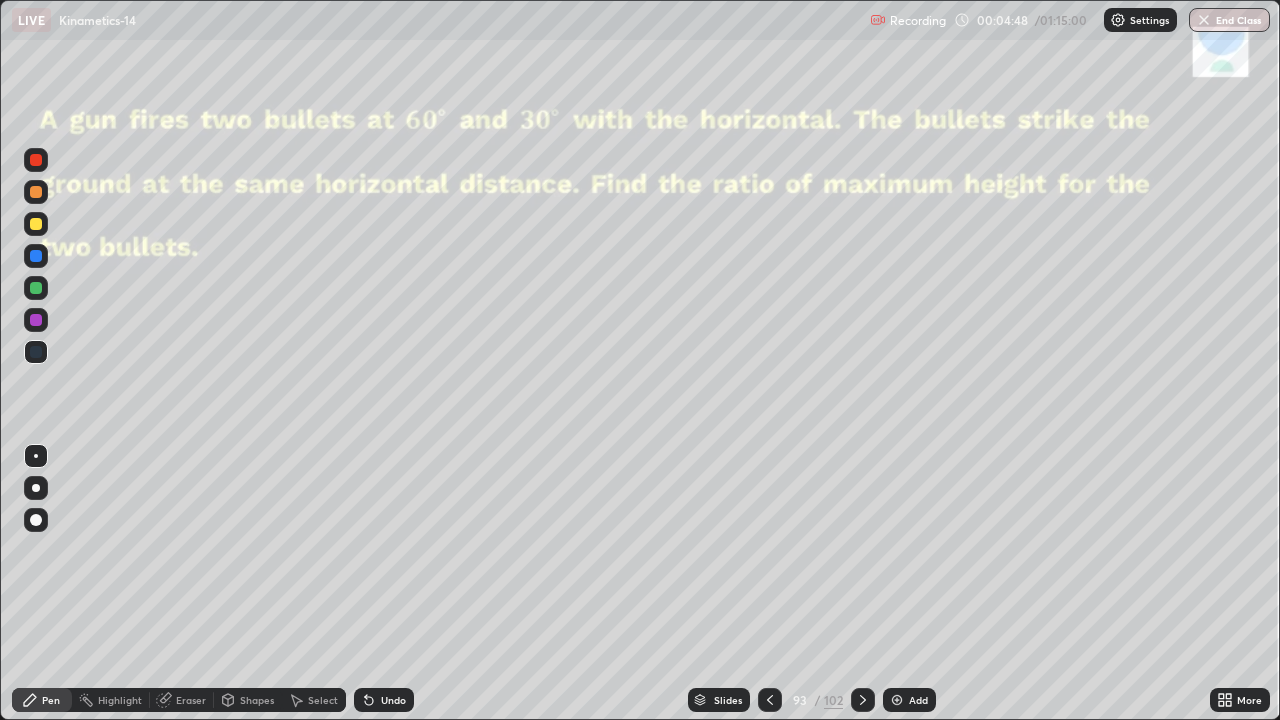 click on "Undo" at bounding box center [393, 700] 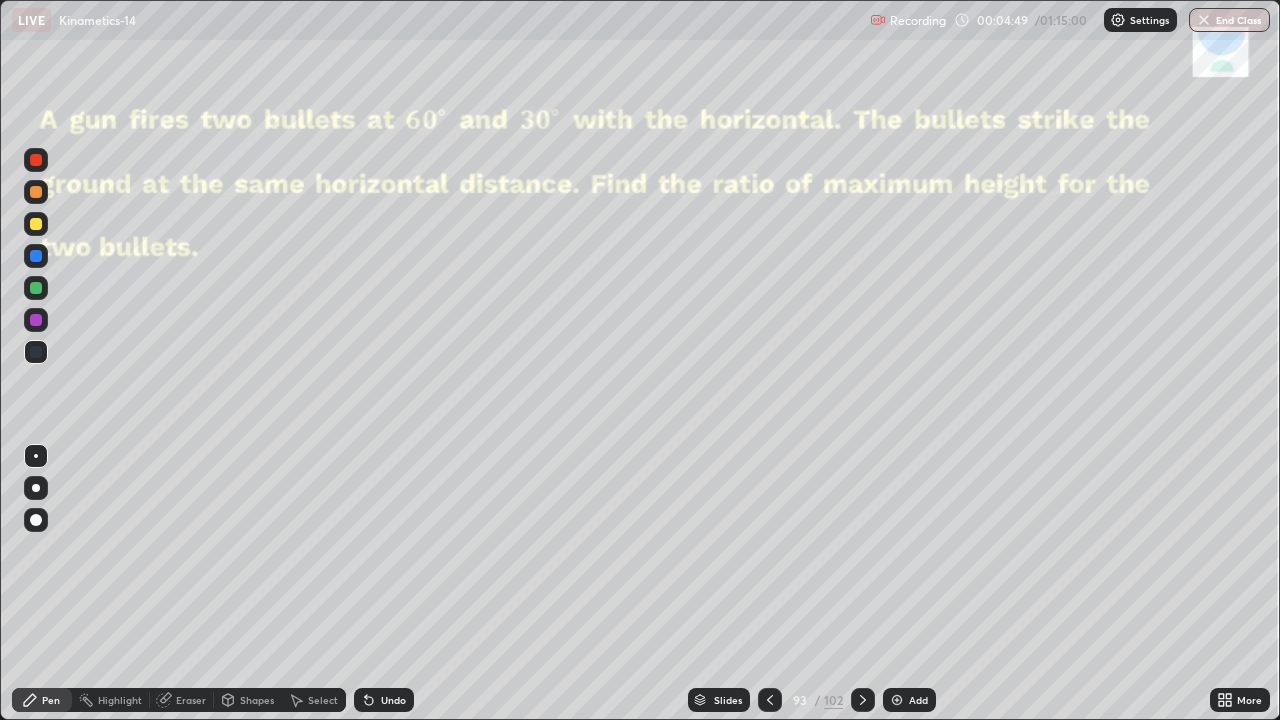 click at bounding box center [36, 320] 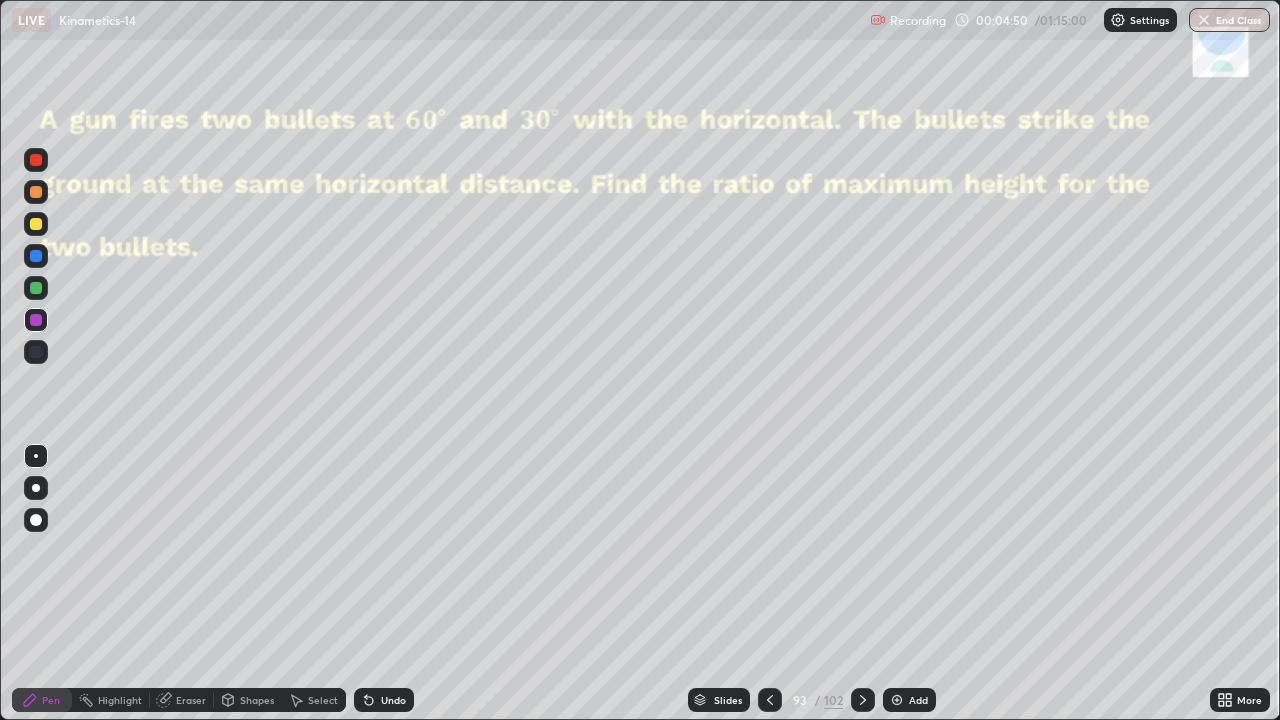click at bounding box center (36, 488) 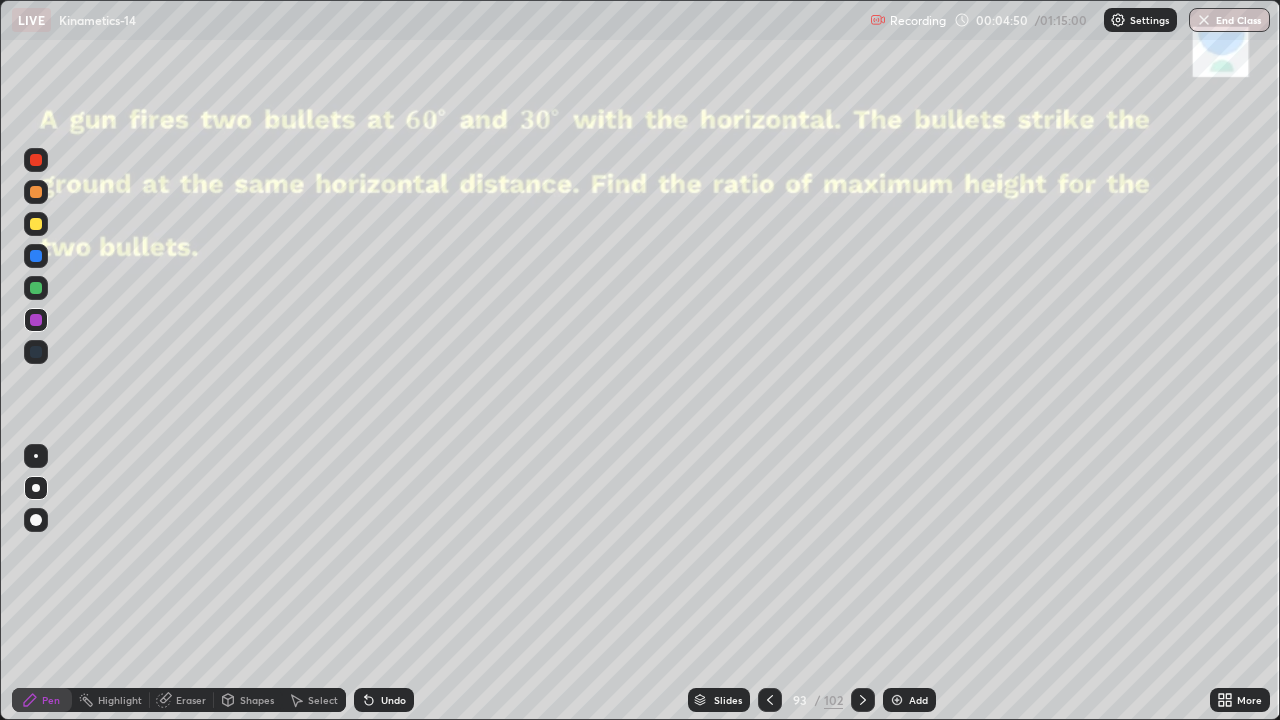 click at bounding box center (36, 520) 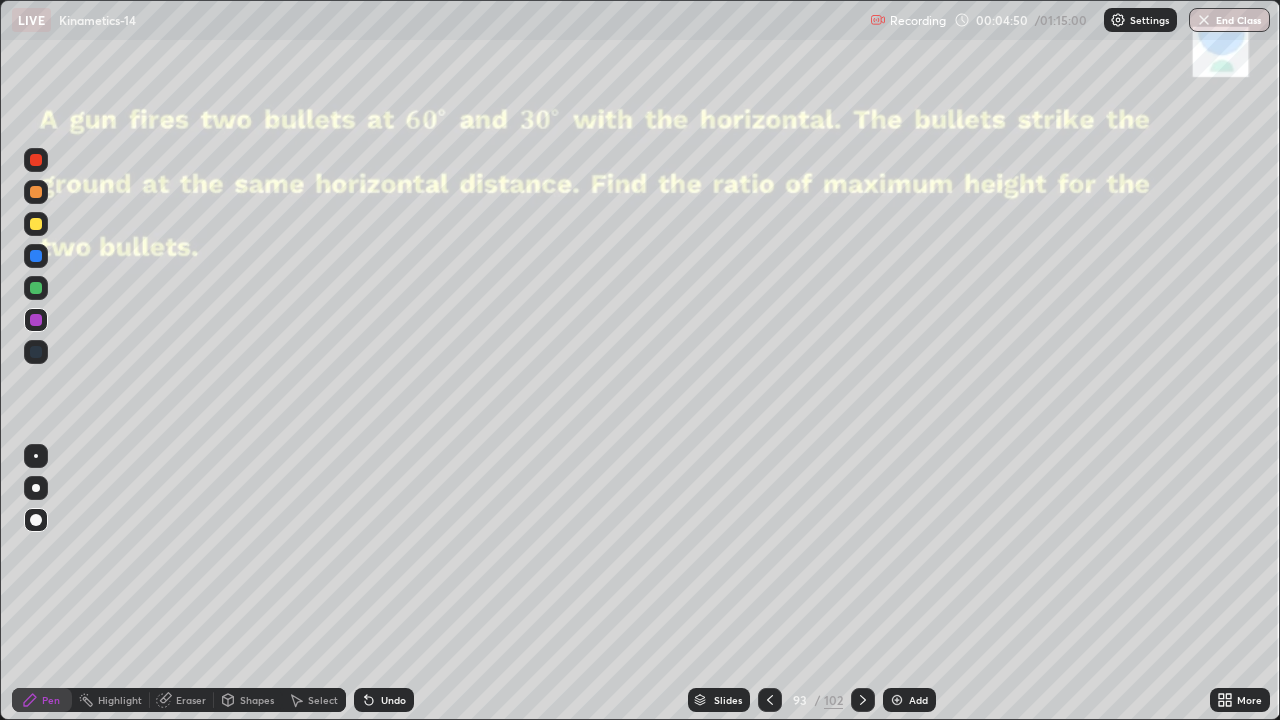 click at bounding box center (36, 488) 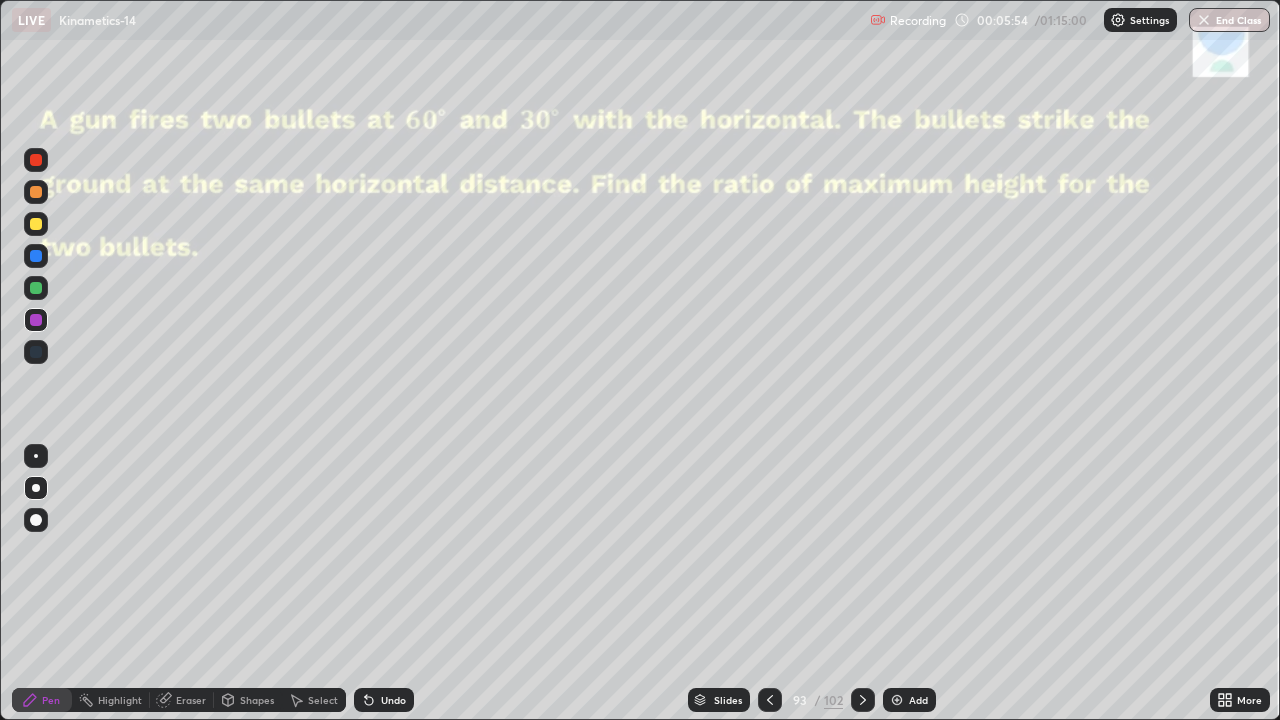 click 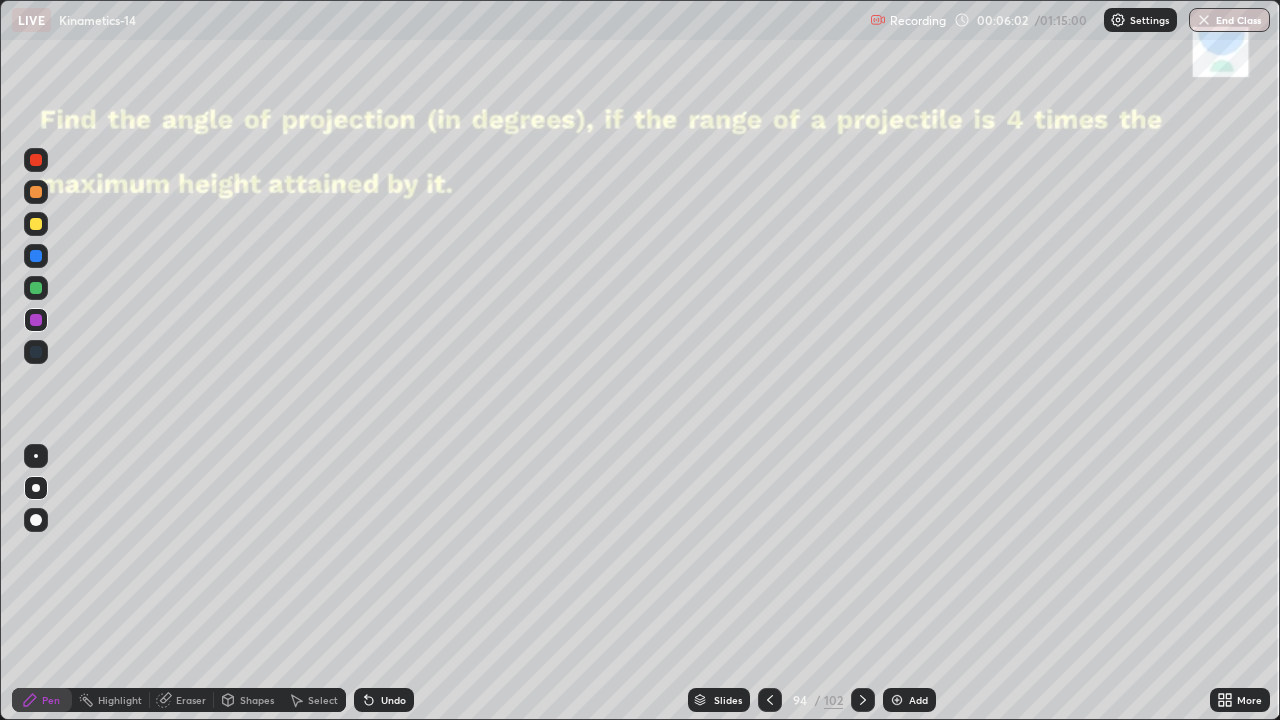 click 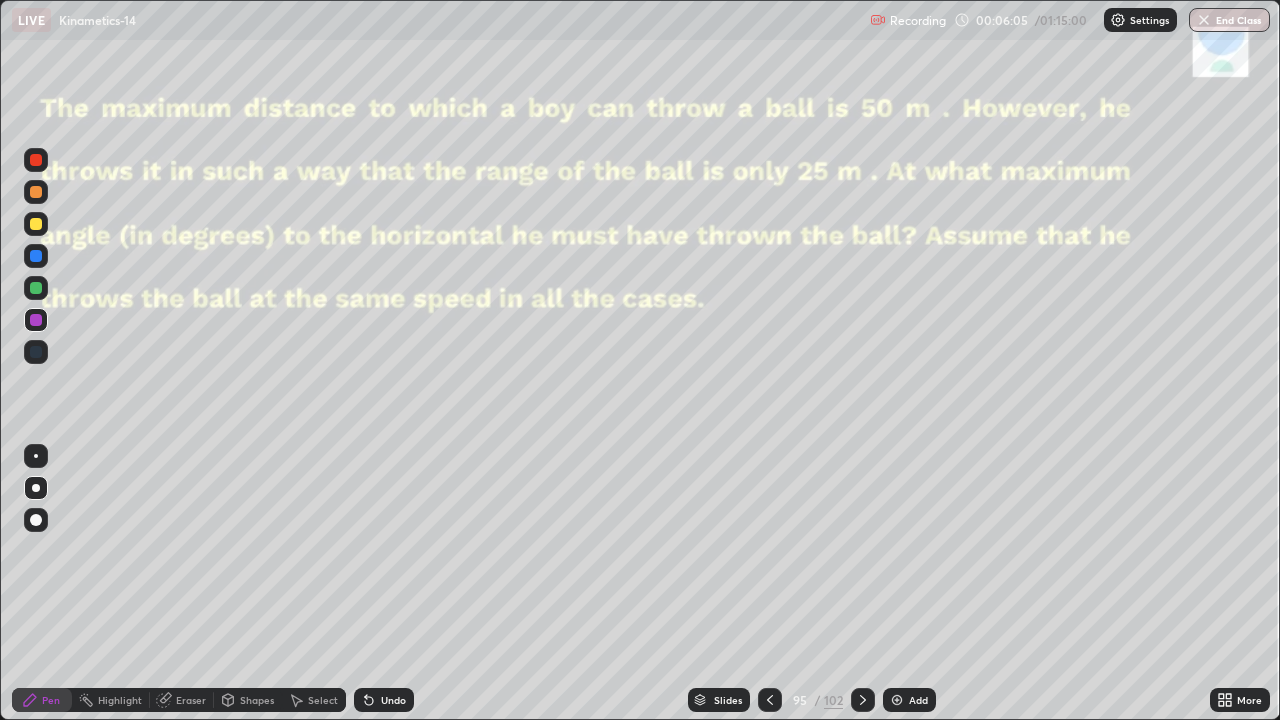 click on "Eraser" at bounding box center [191, 700] 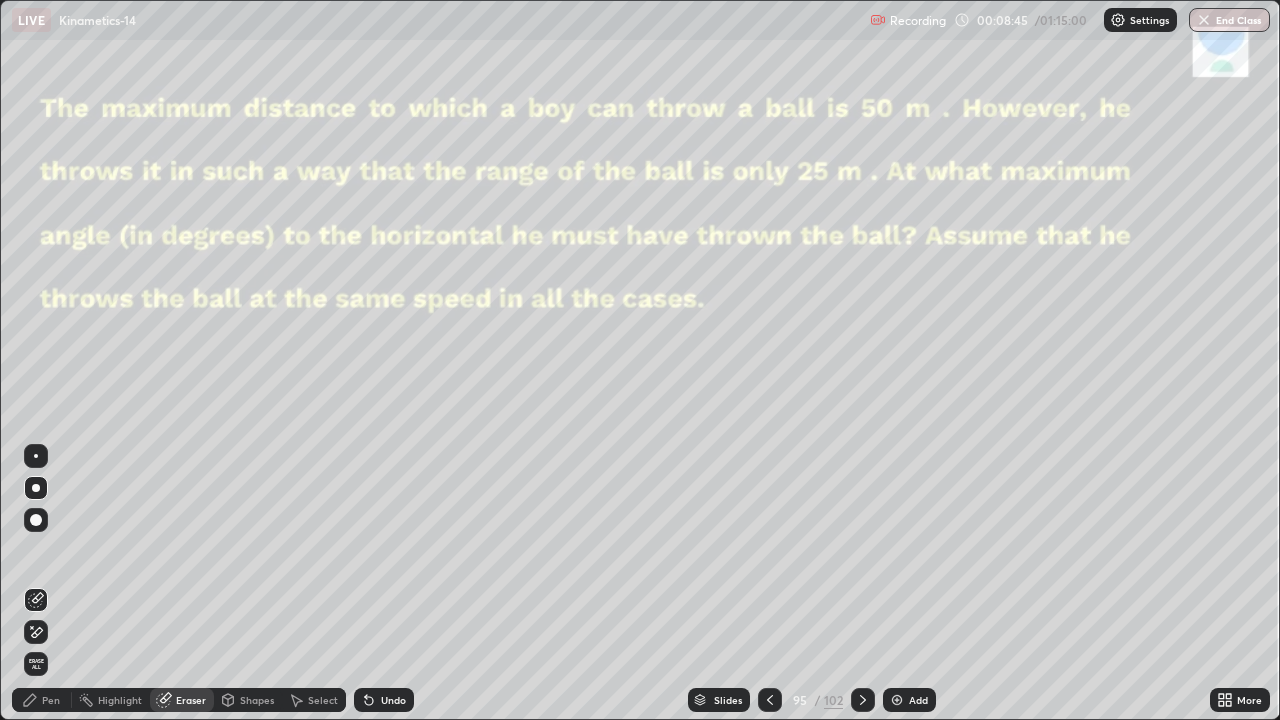 click on "Pen" at bounding box center [51, 700] 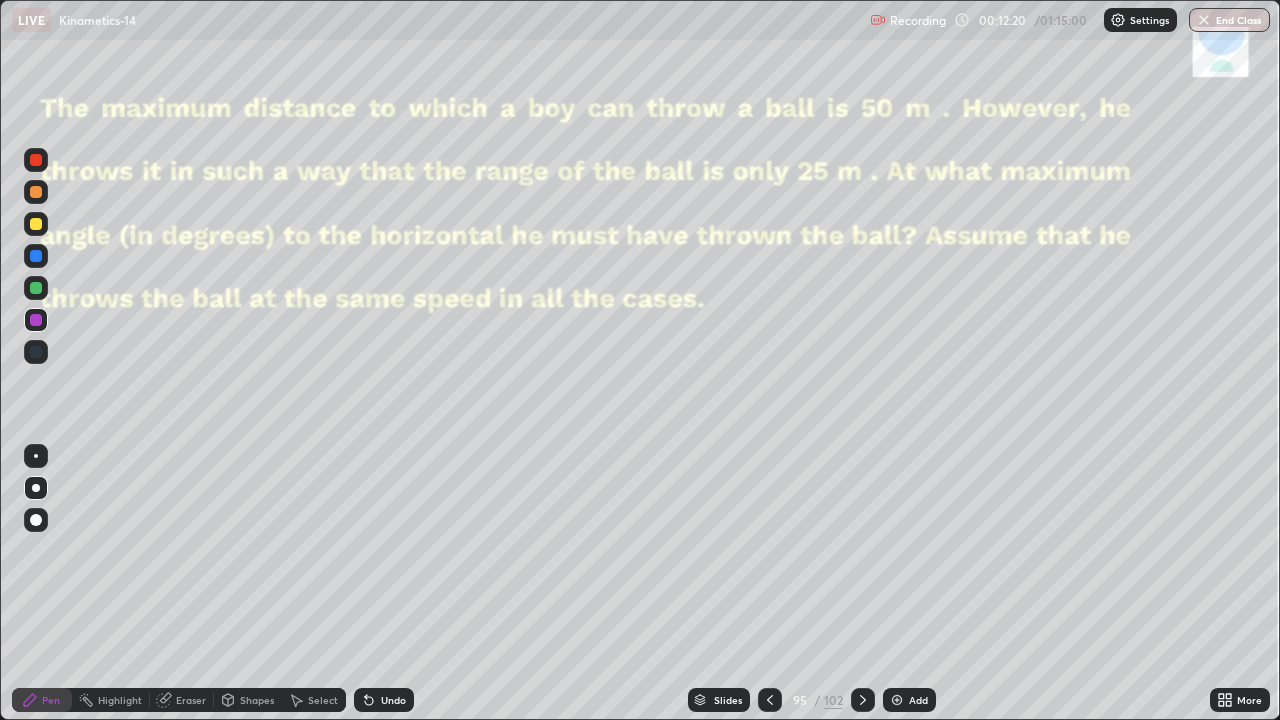 click at bounding box center [36, 256] 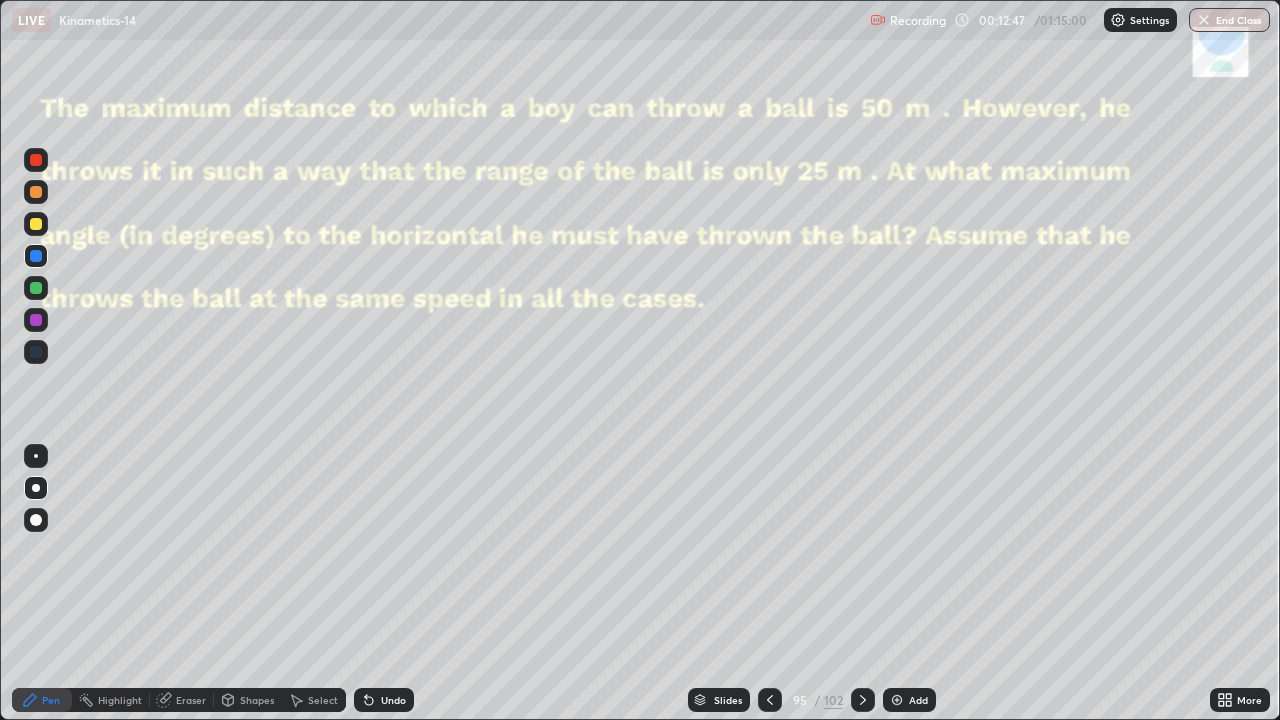 click on "Slides" at bounding box center [728, 700] 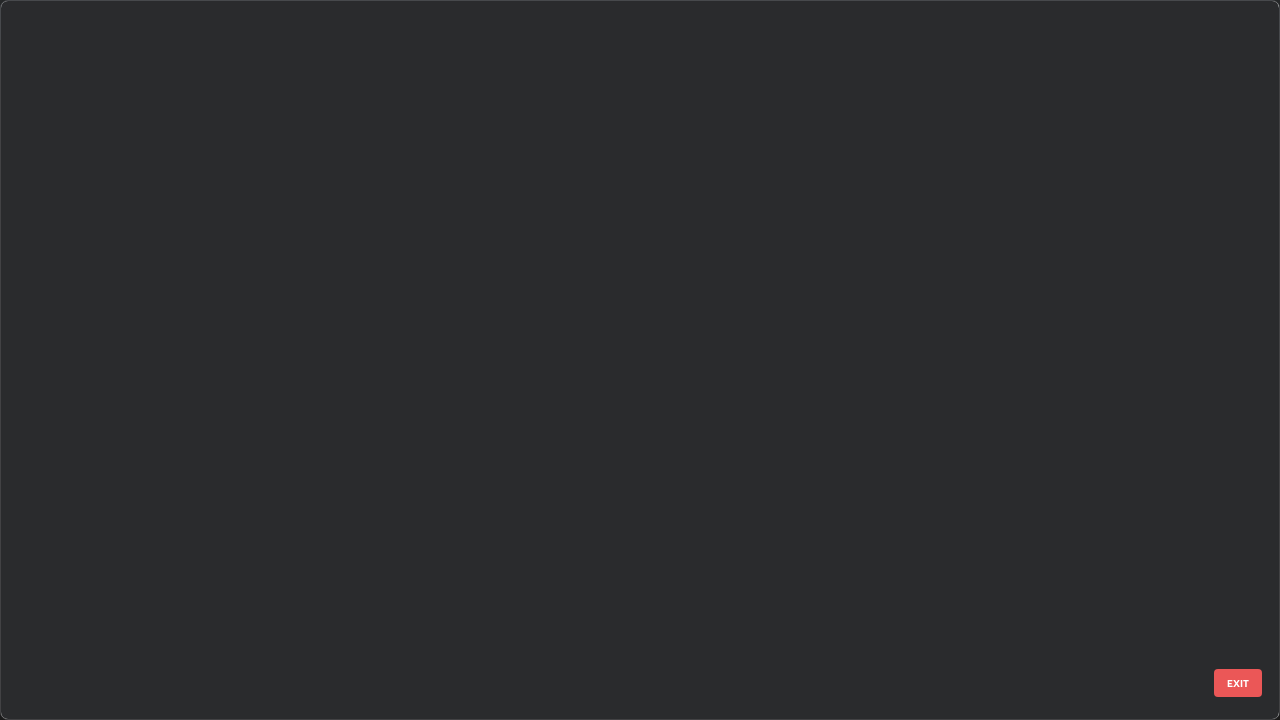 scroll, scrollTop: 6470, scrollLeft: 0, axis: vertical 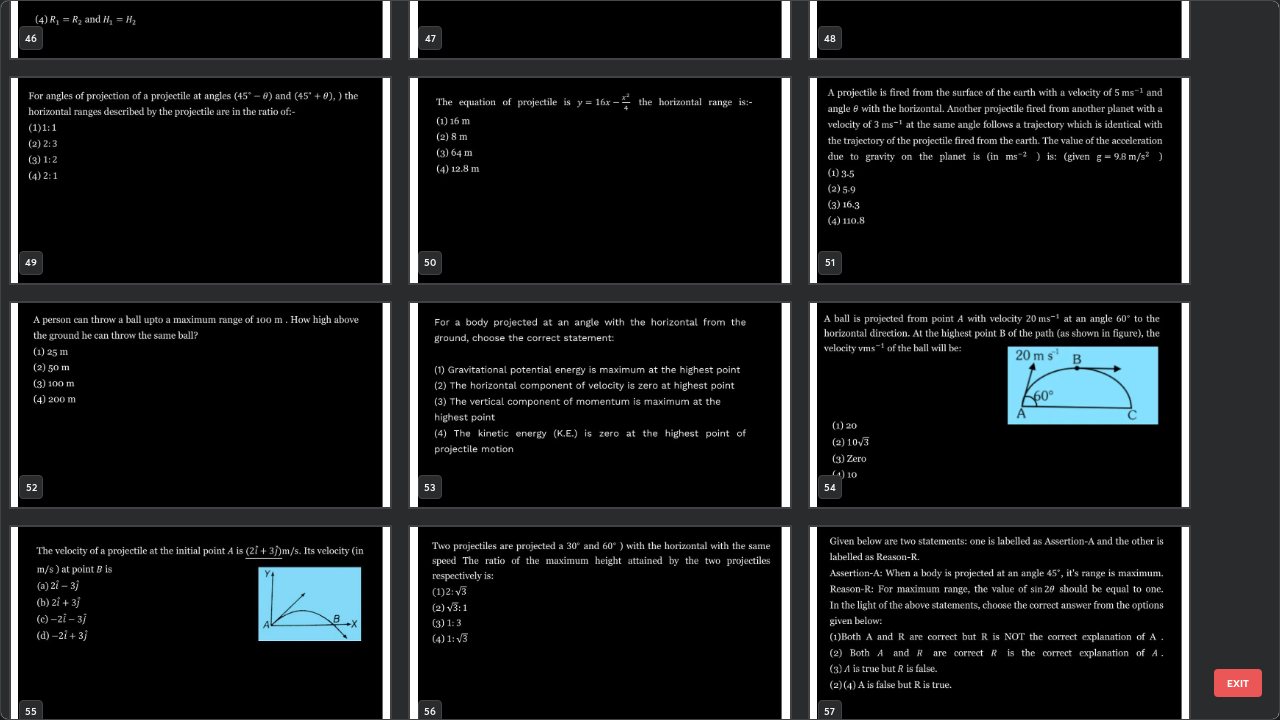 click at bounding box center (200, 405) 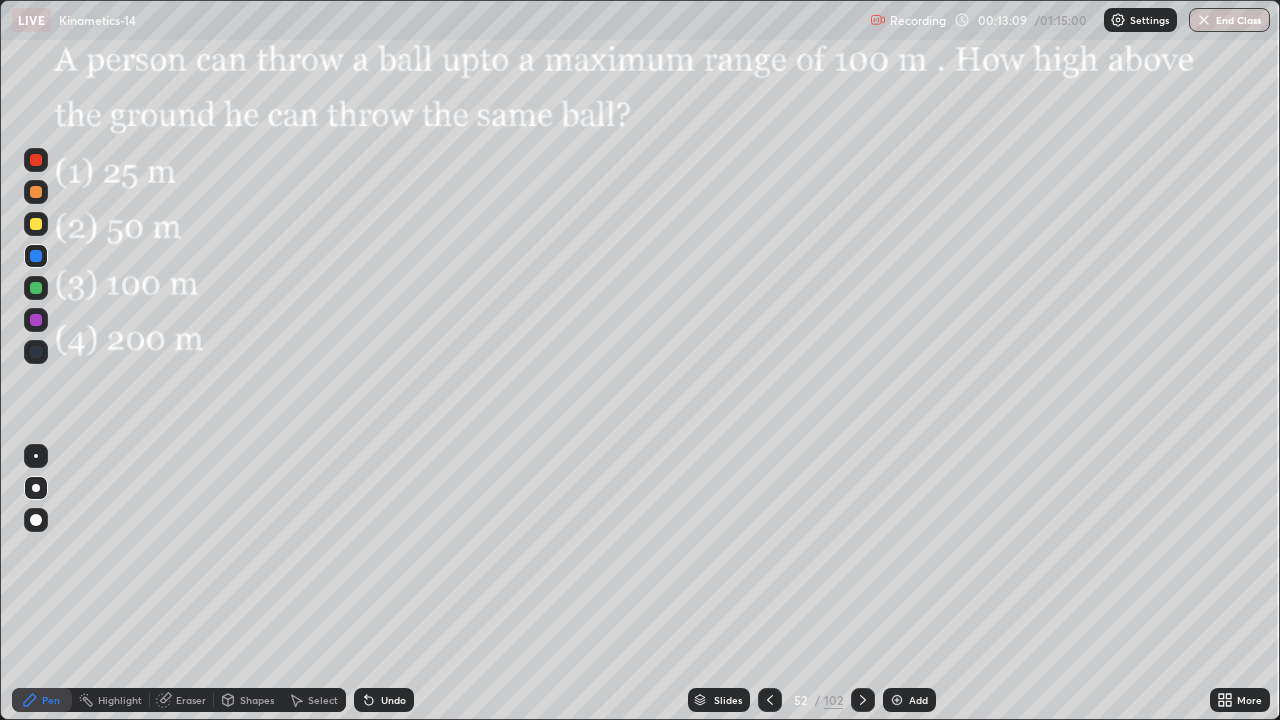 click at bounding box center (200, 405) 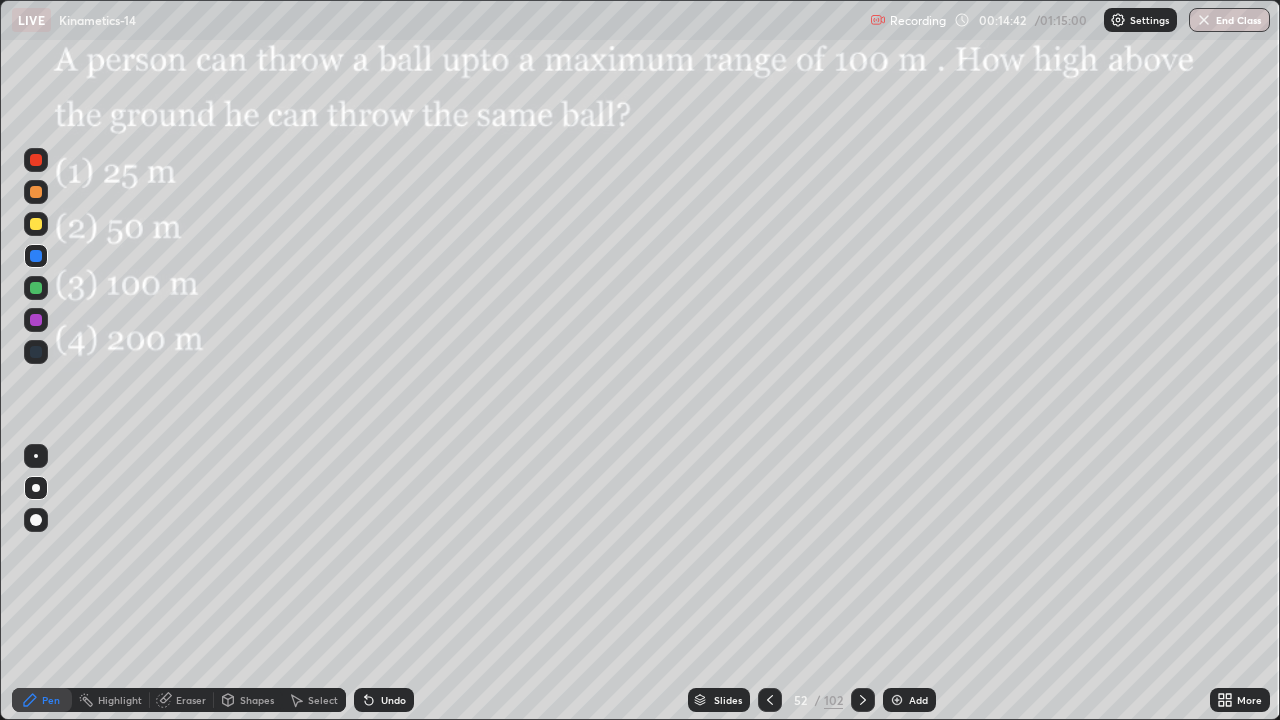 click at bounding box center [36, 320] 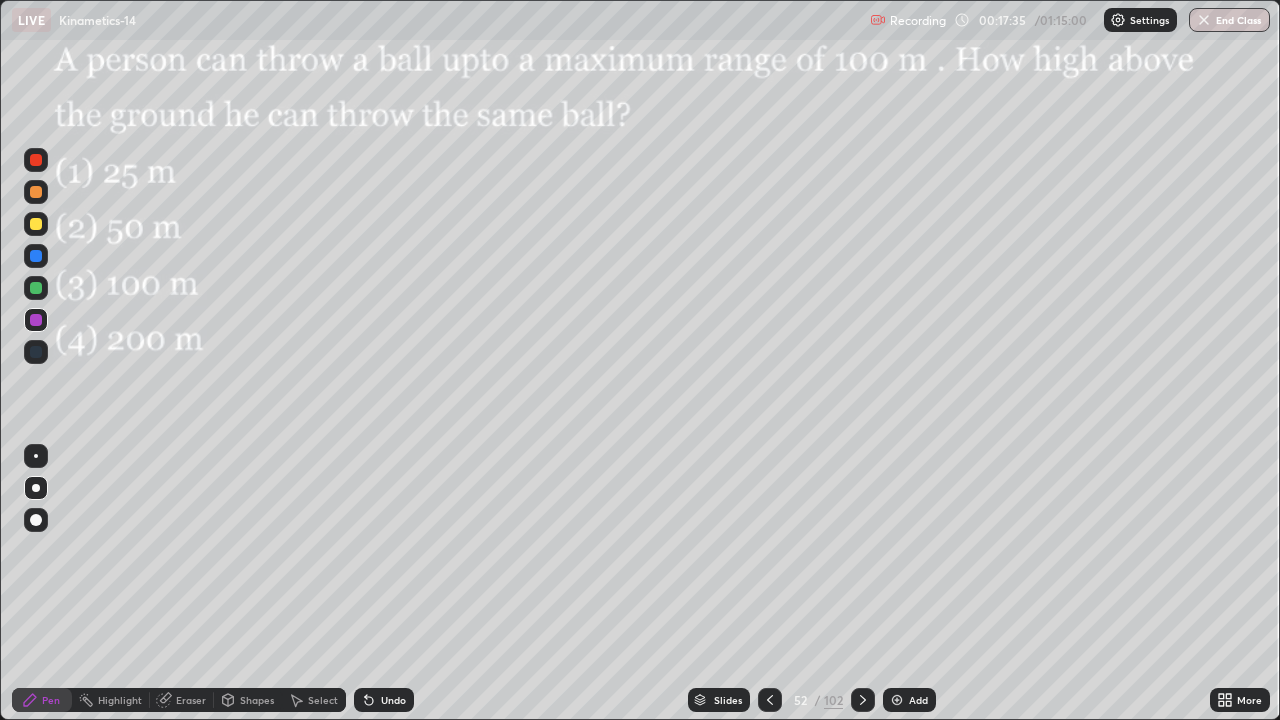 click on "Slides" at bounding box center (728, 700) 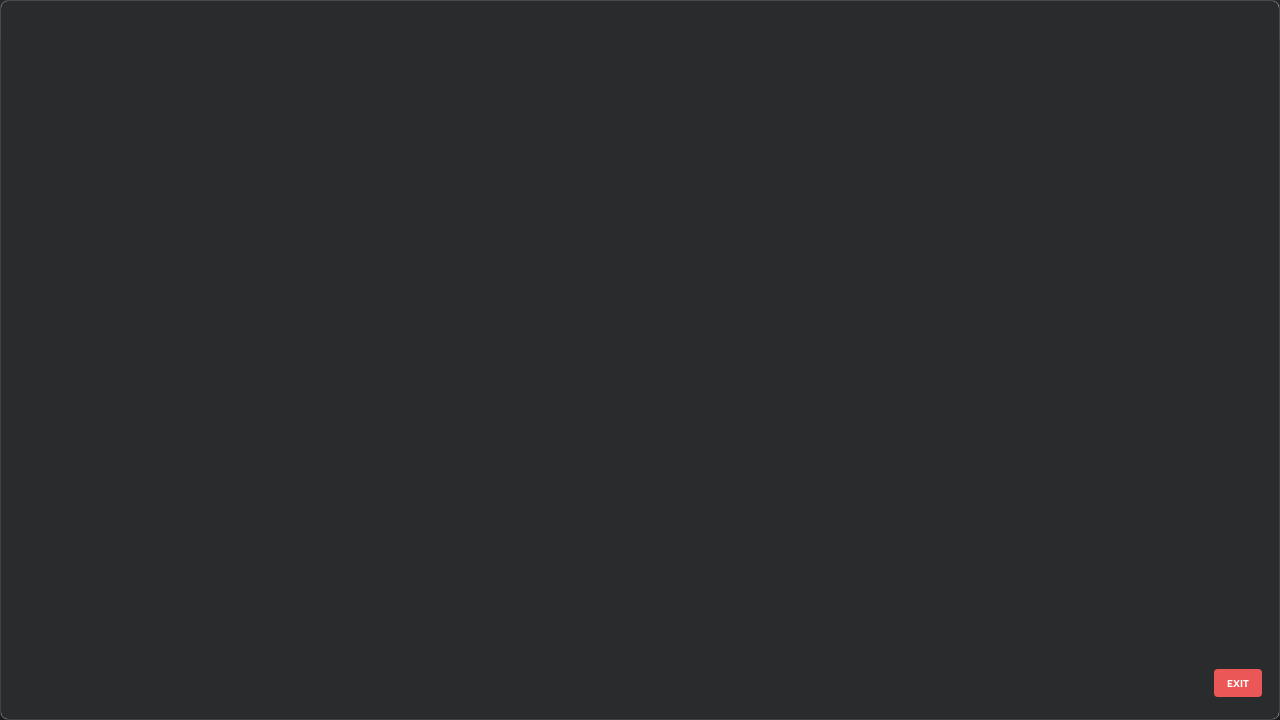 scroll, scrollTop: 3325, scrollLeft: 0, axis: vertical 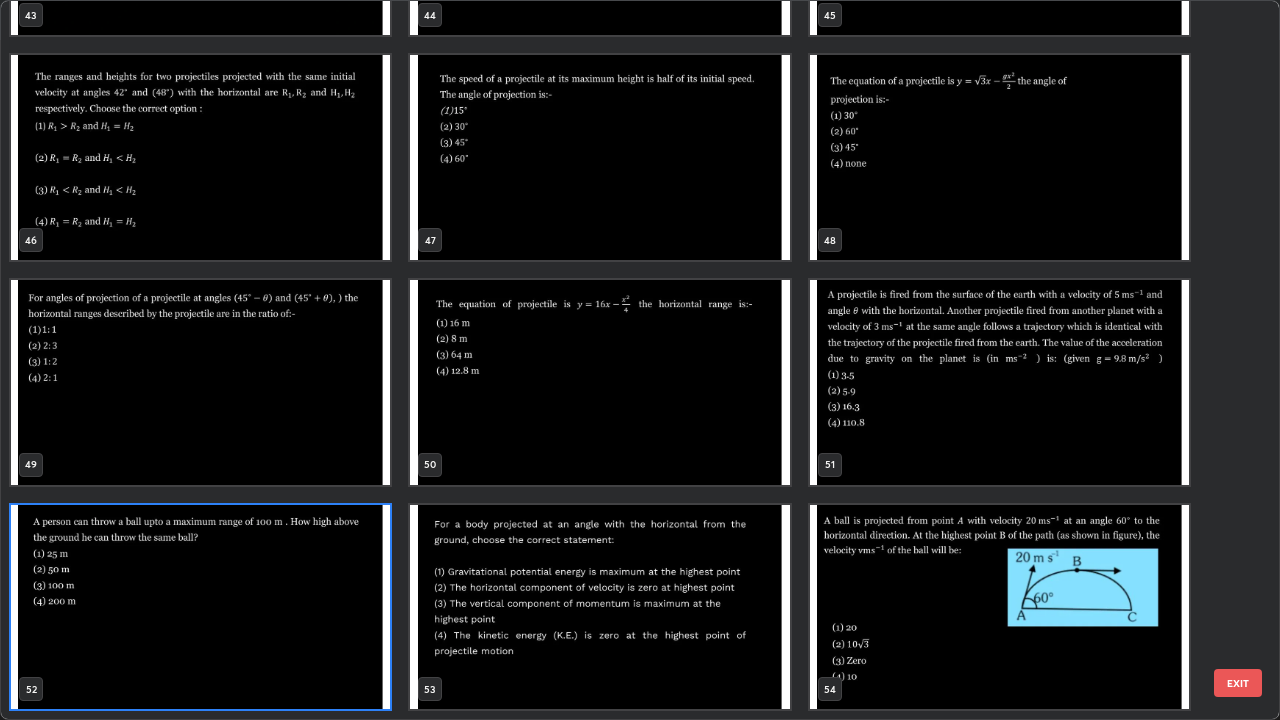 click at bounding box center [200, 607] 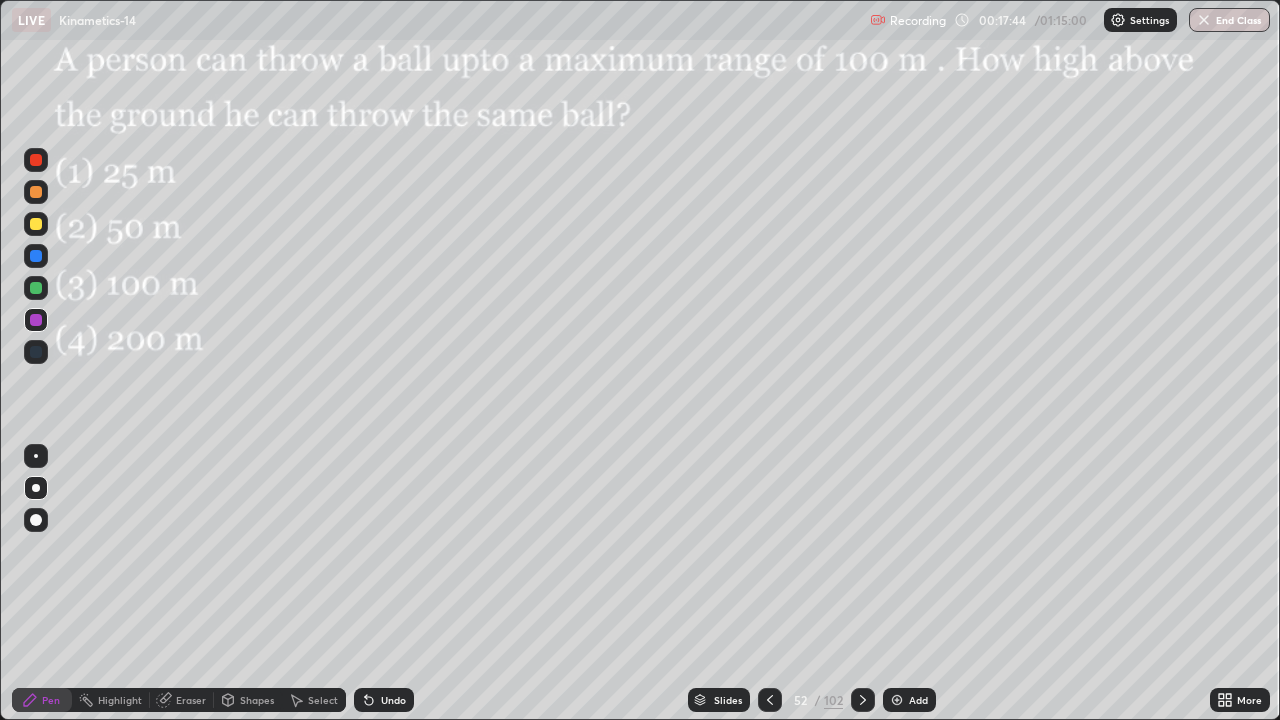 click at bounding box center (200, 607) 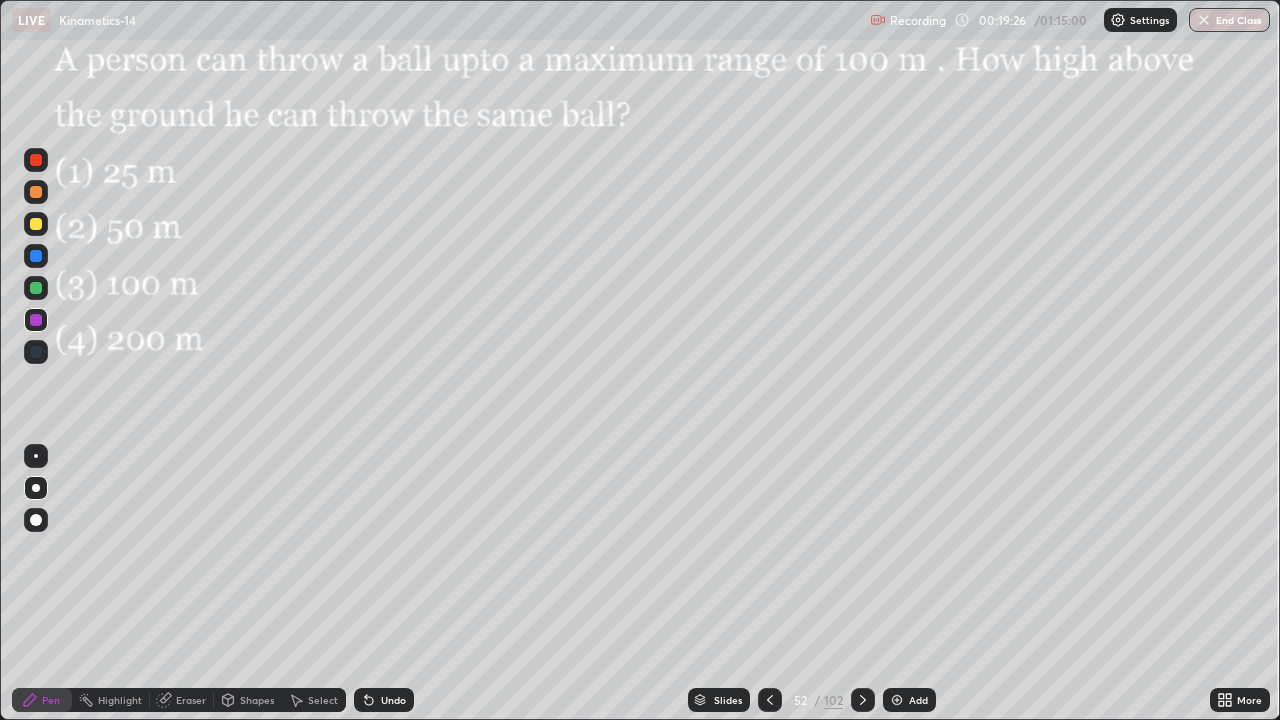 click on "Slides" at bounding box center (728, 700) 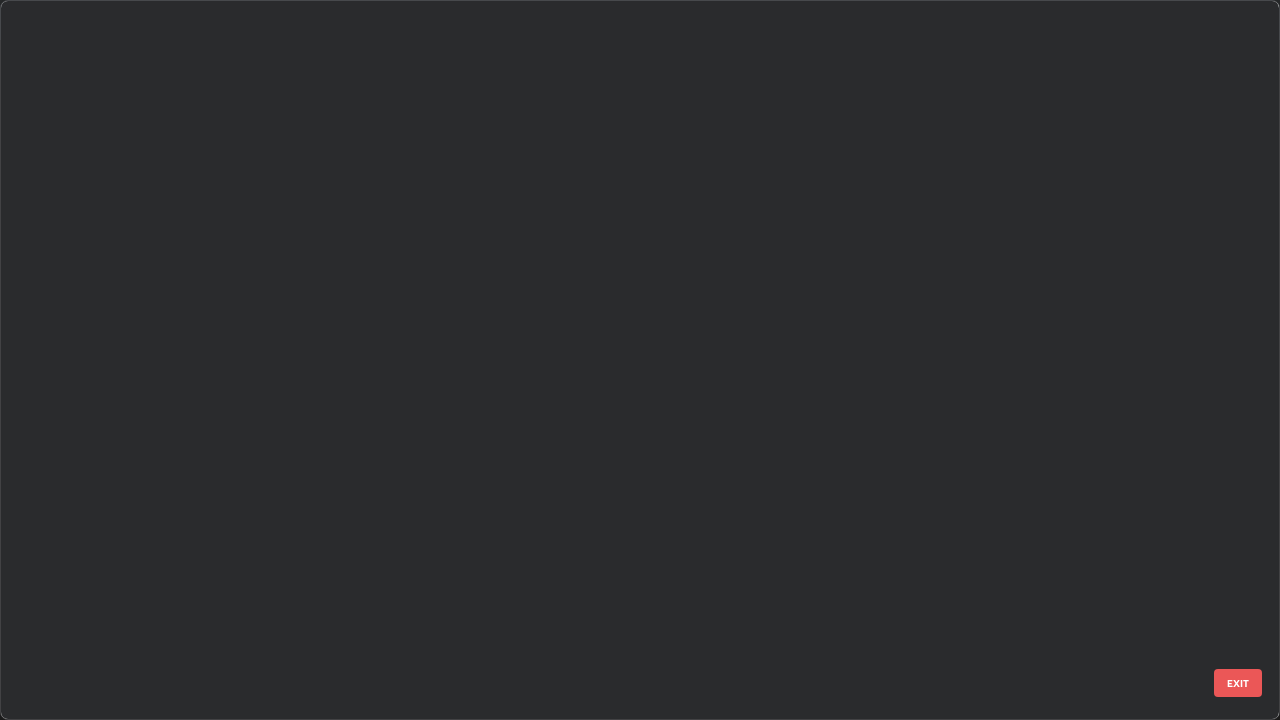 scroll, scrollTop: 3325, scrollLeft: 0, axis: vertical 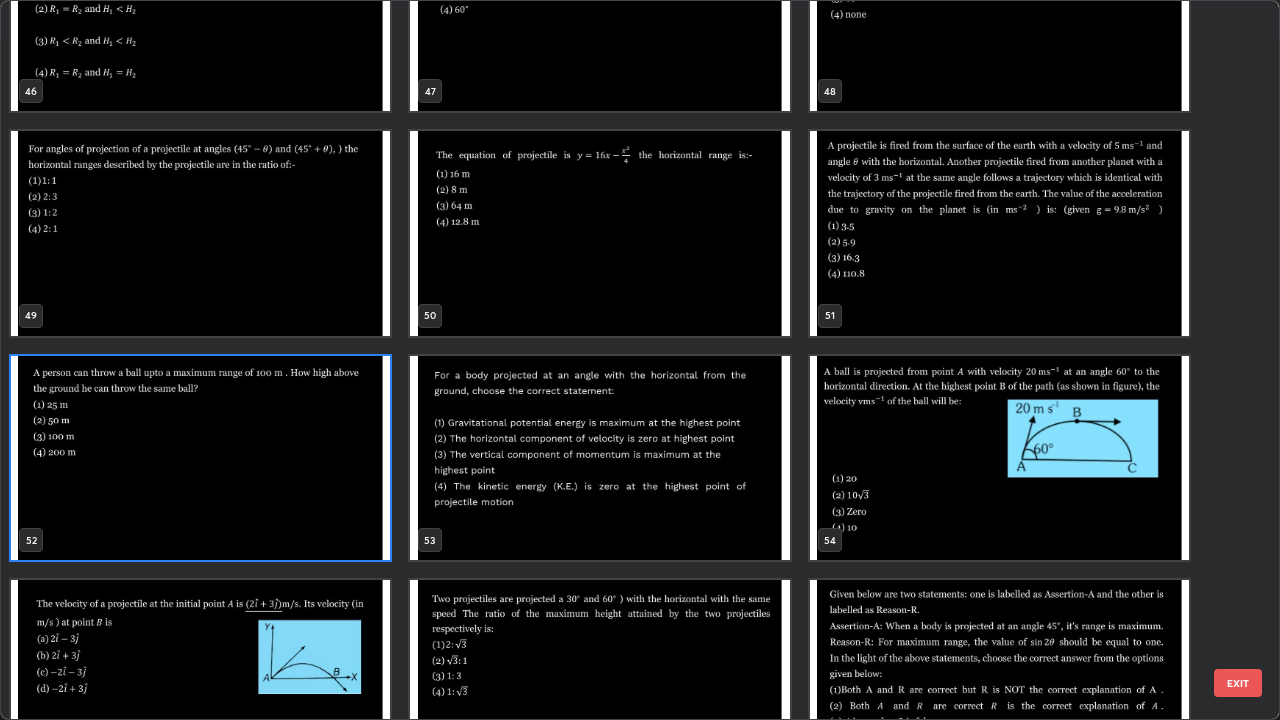 click at bounding box center [999, 458] 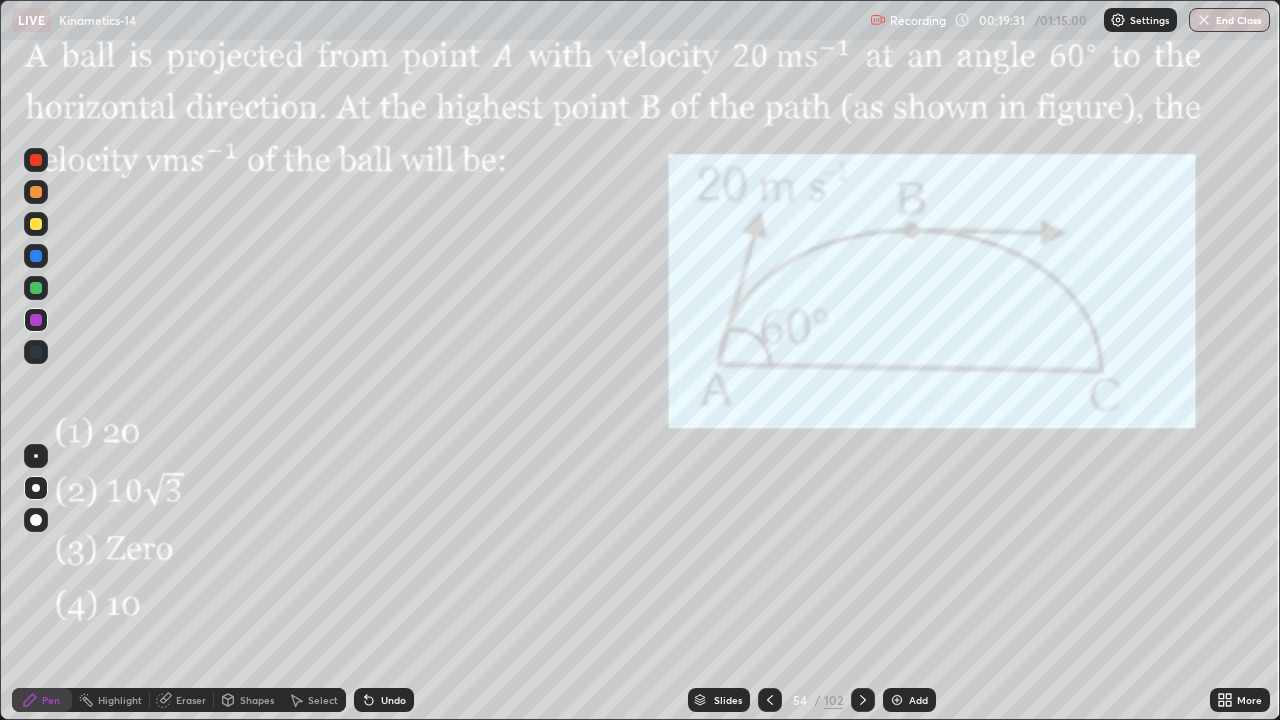 click at bounding box center (999, 458) 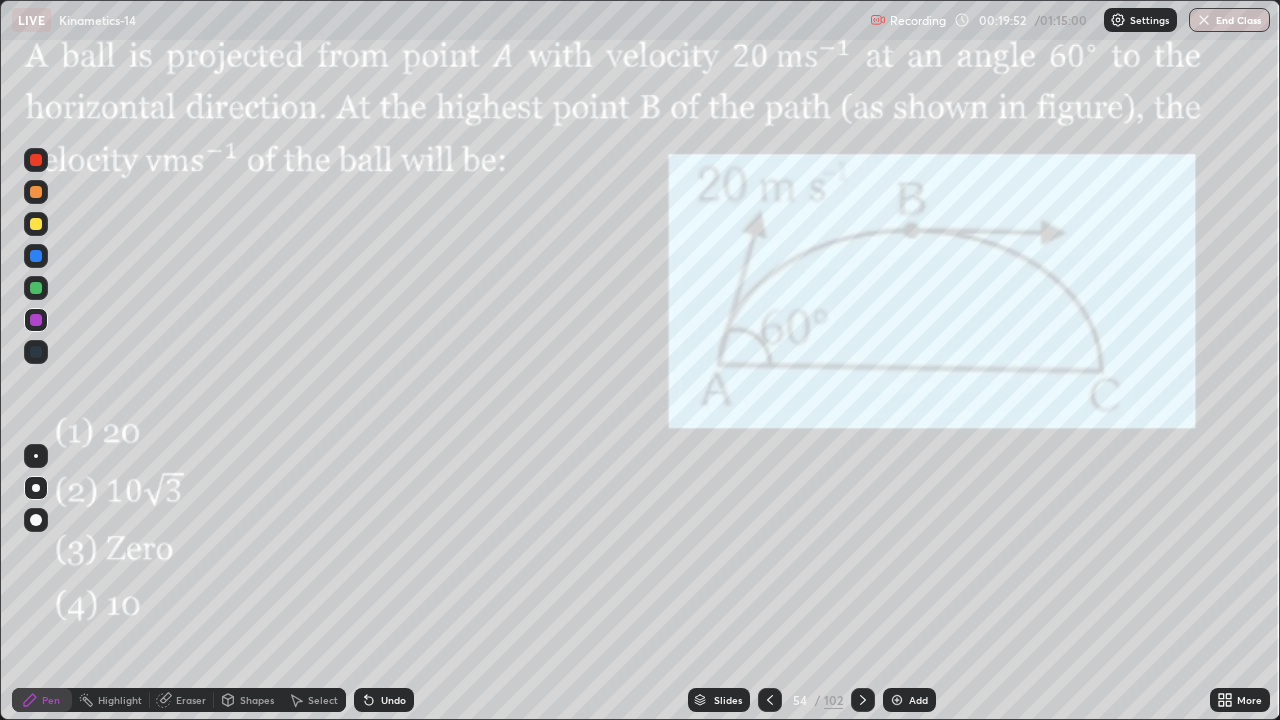 click at bounding box center (36, 288) 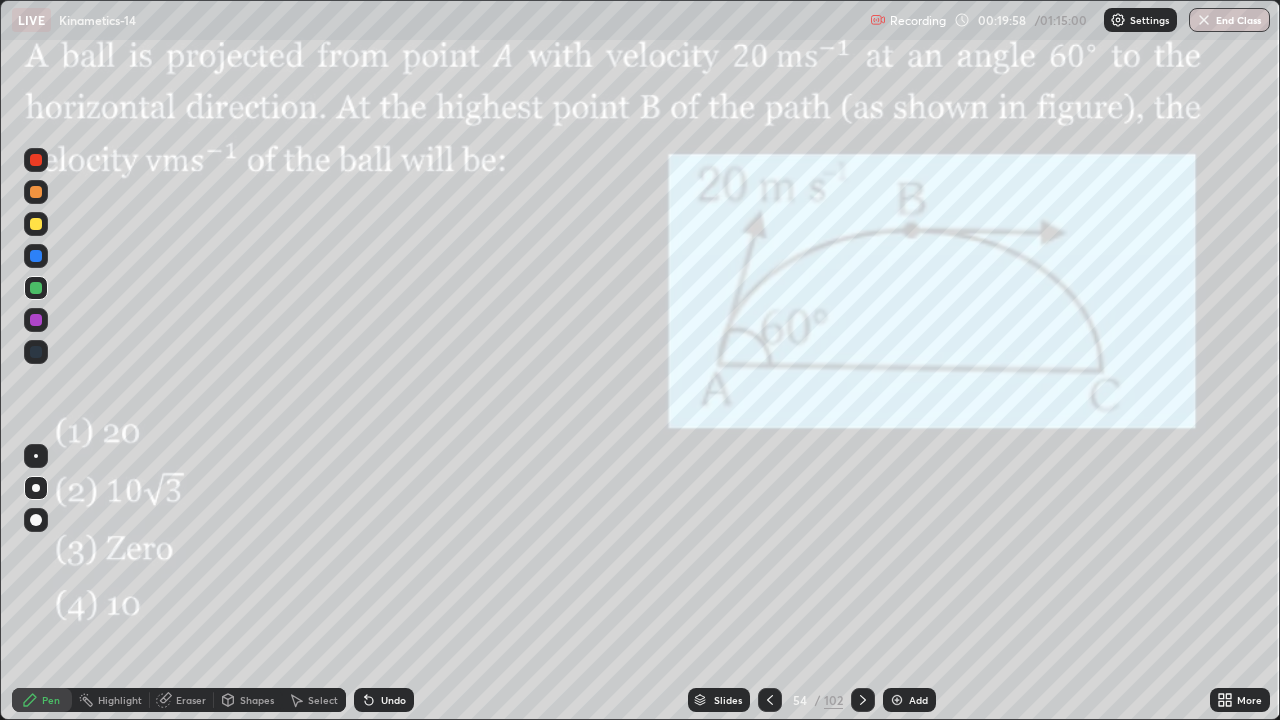 click at bounding box center (36, 160) 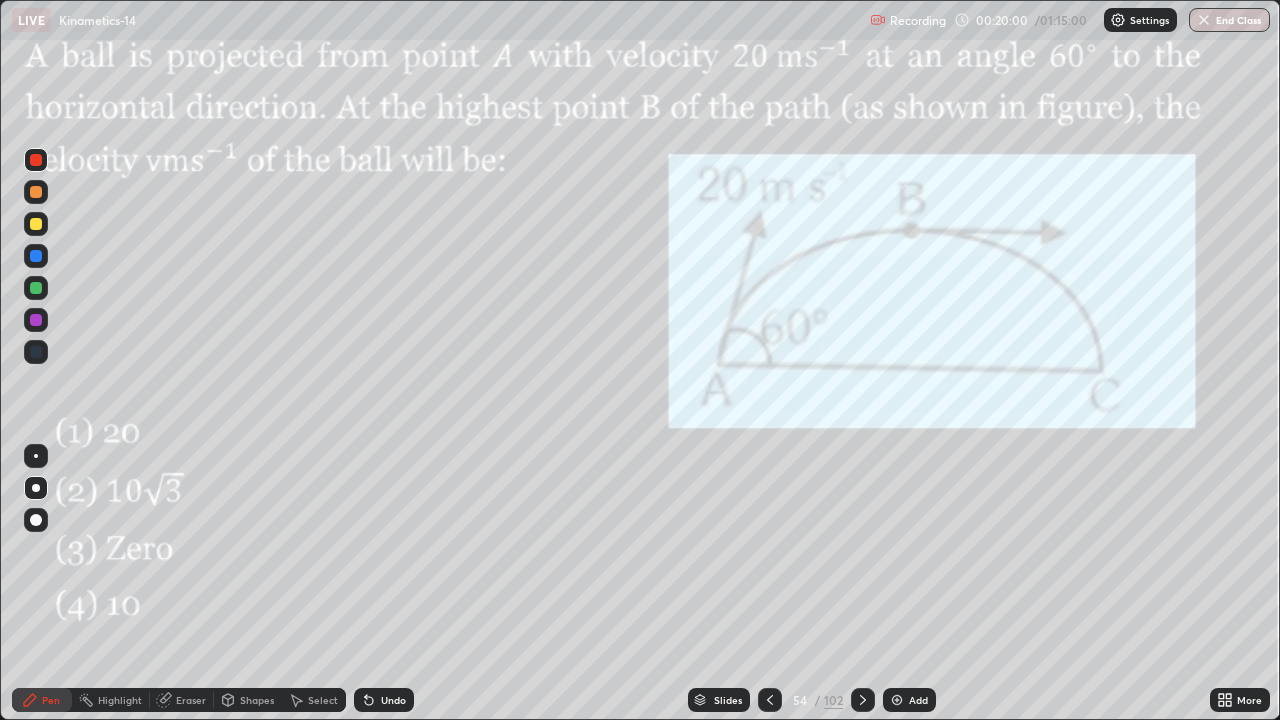 click 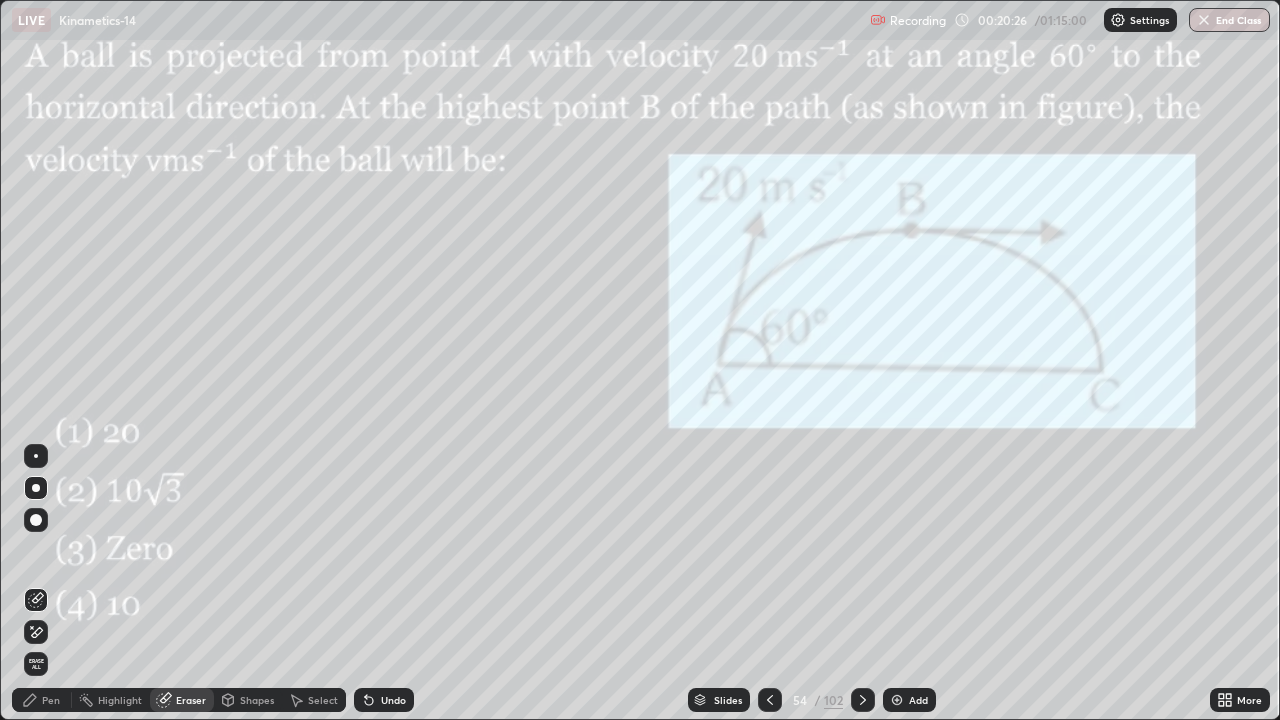 click on "Pen" at bounding box center (51, 700) 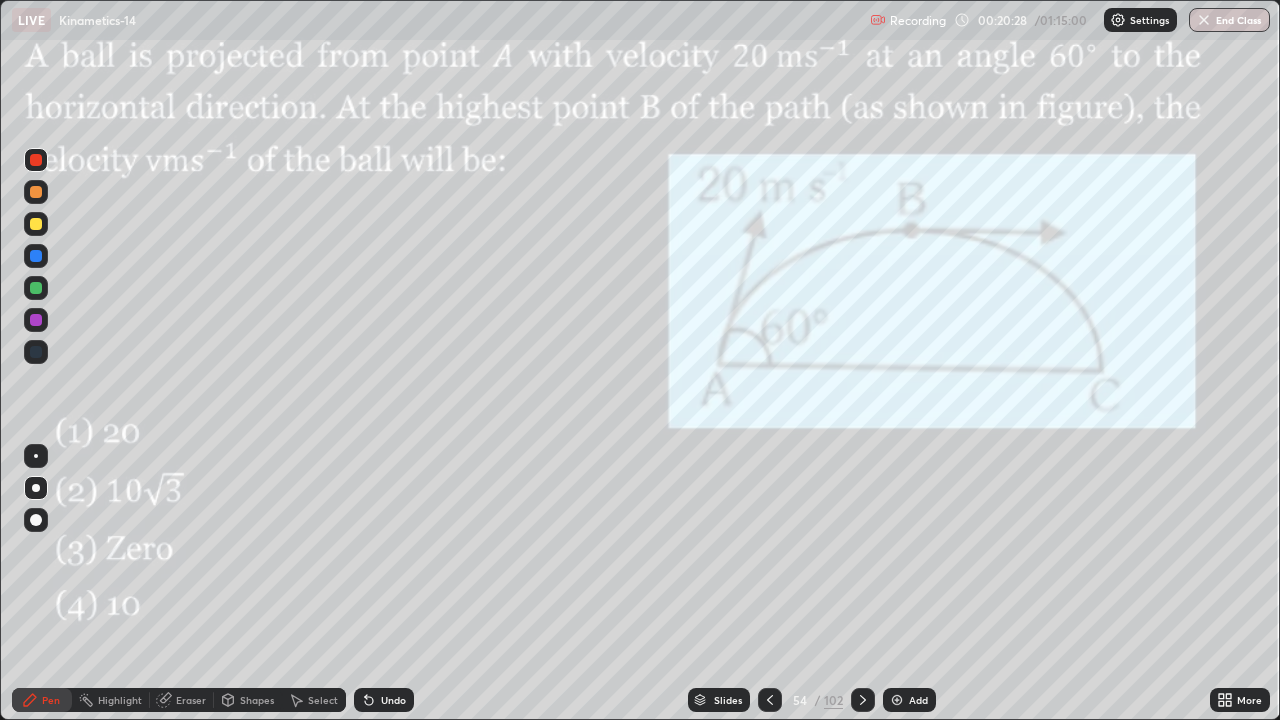 click on "Eraser" at bounding box center [182, 700] 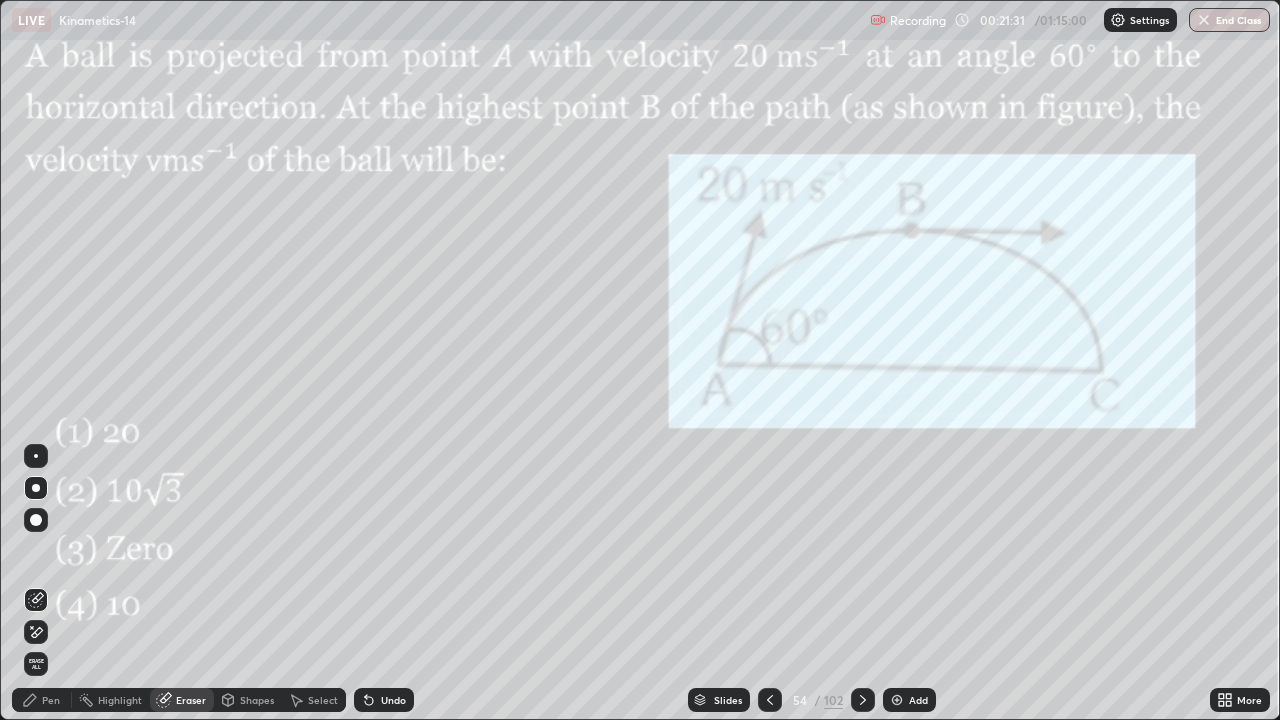 click on "Pen" at bounding box center (51, 700) 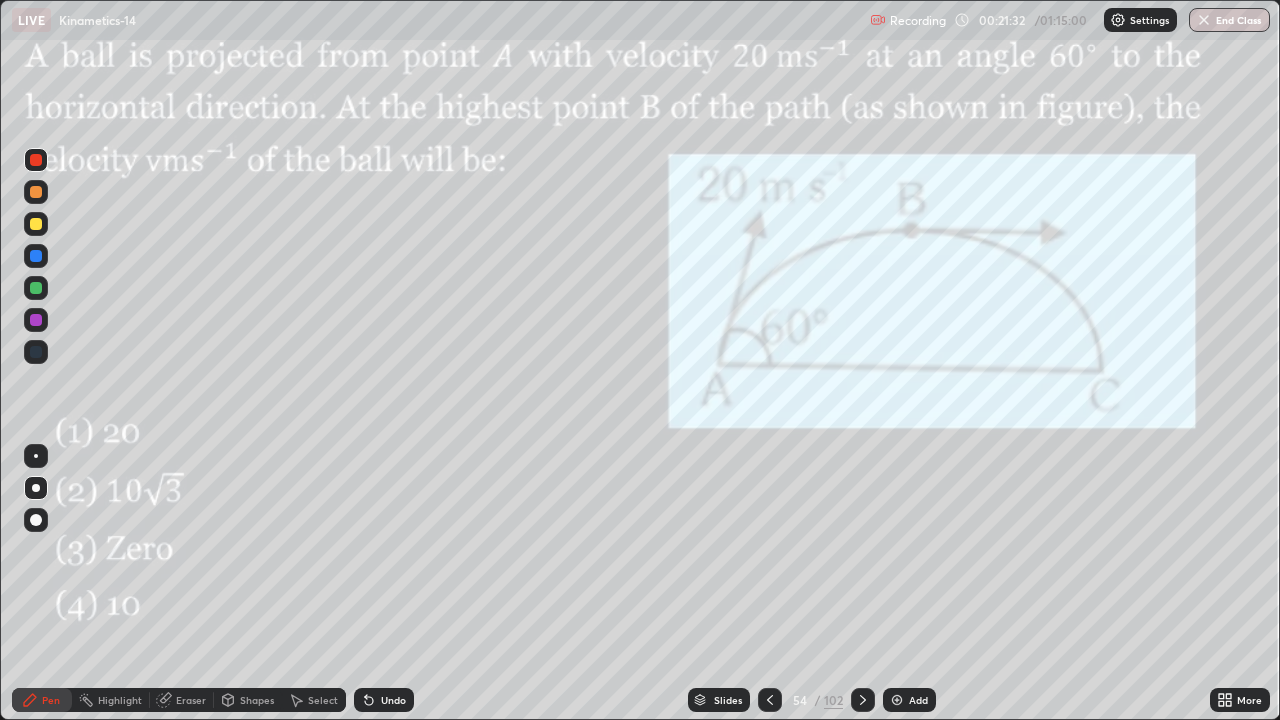 click at bounding box center [36, 320] 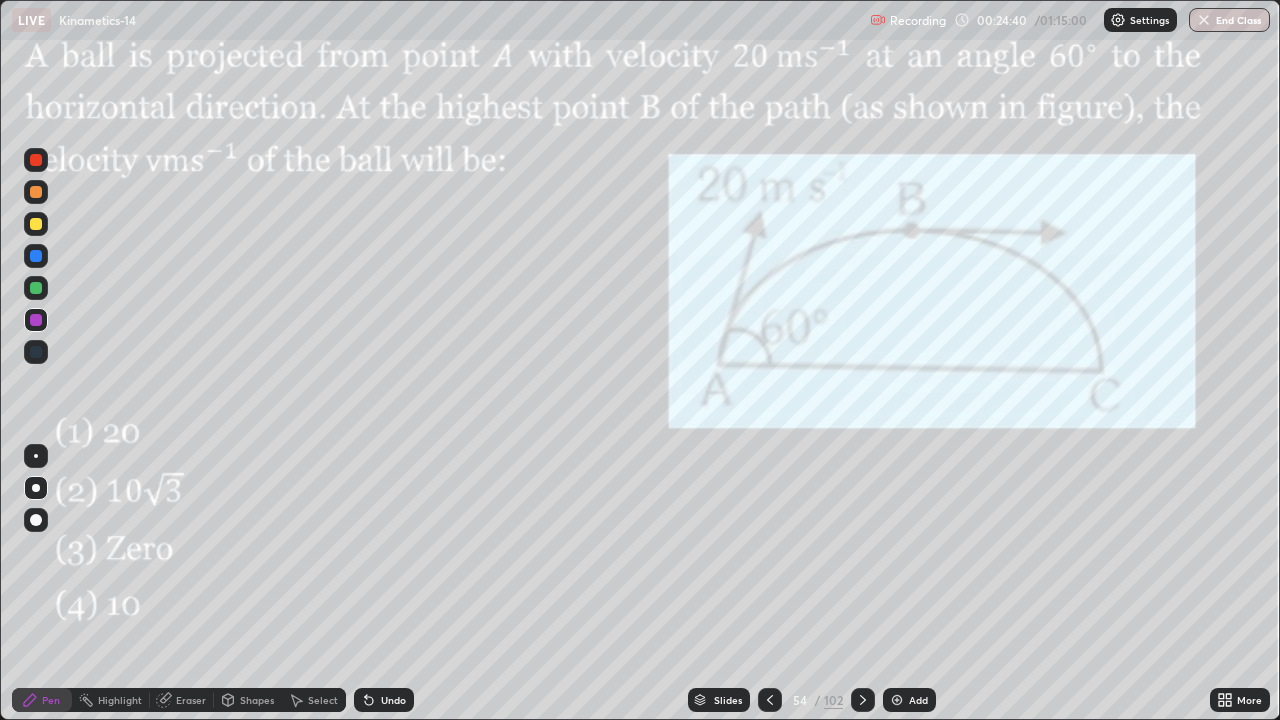 click at bounding box center (863, 700) 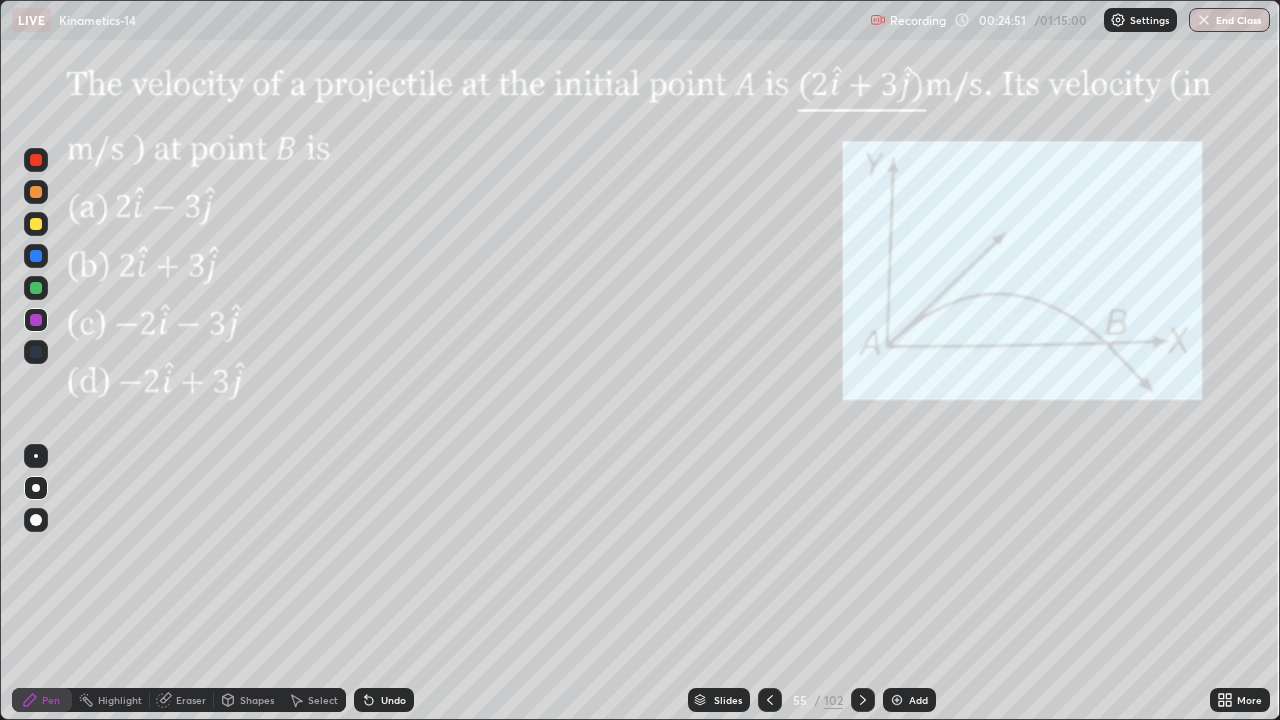 click 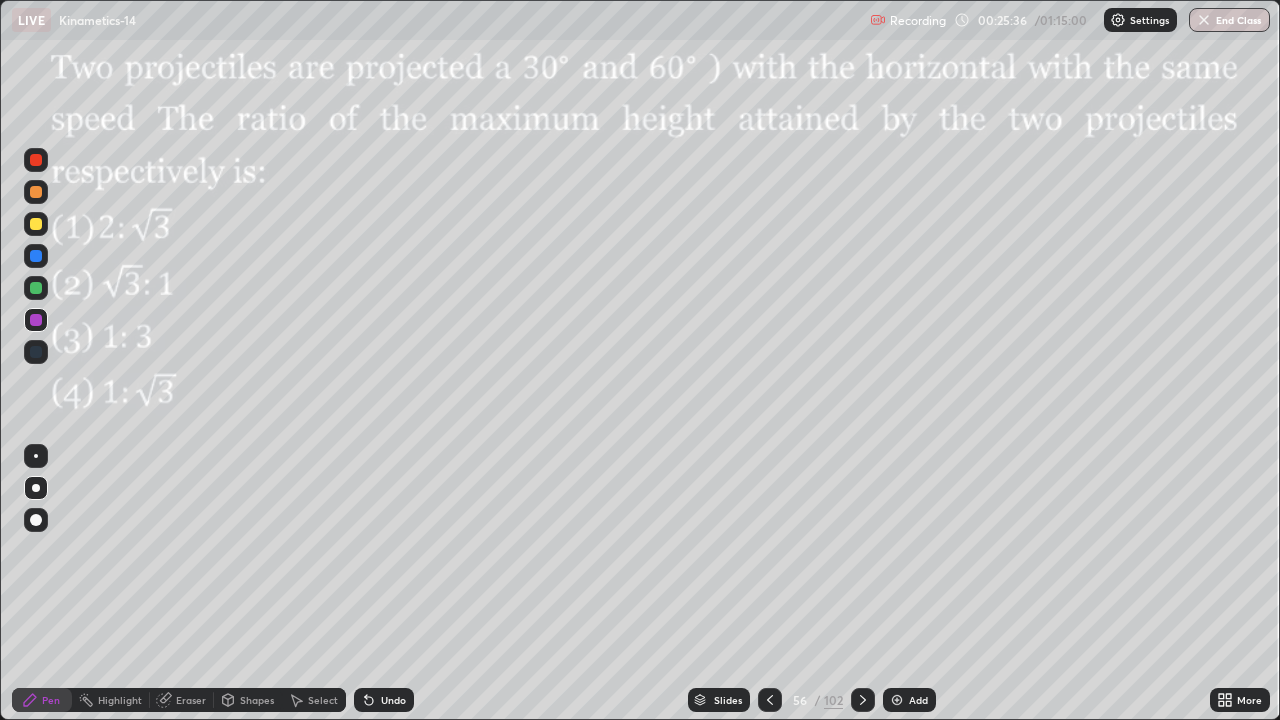 click 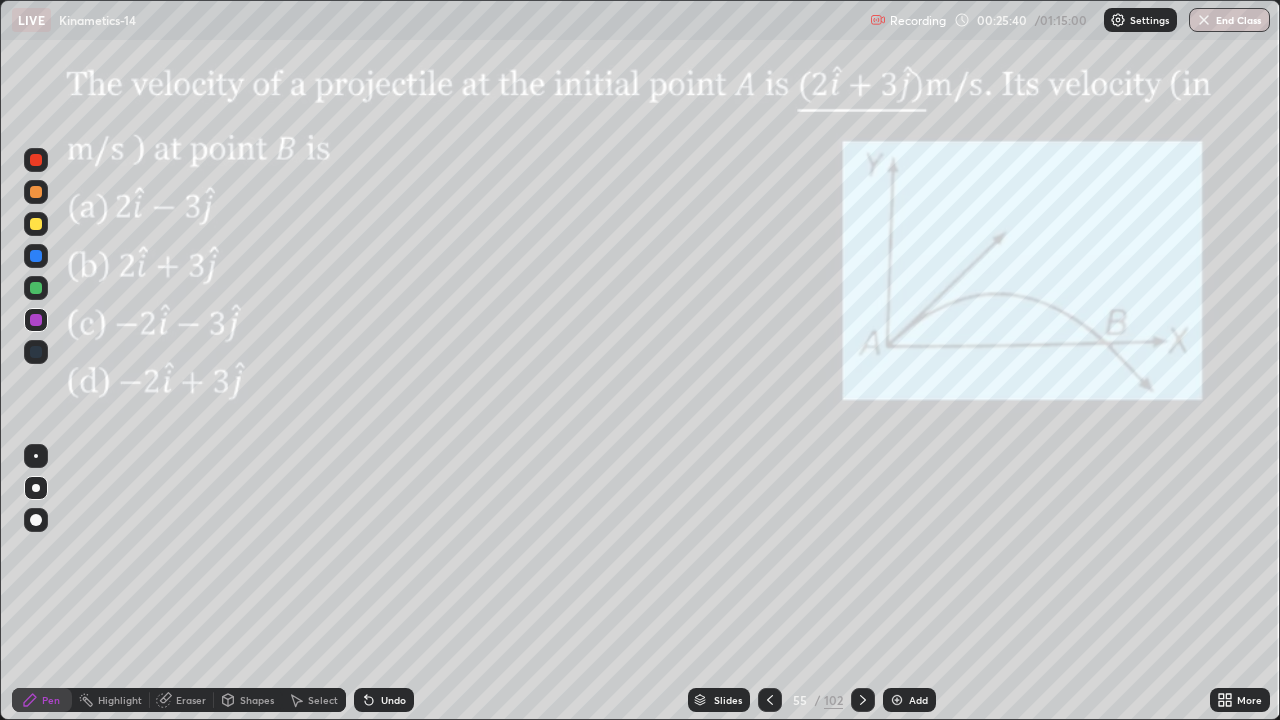 click 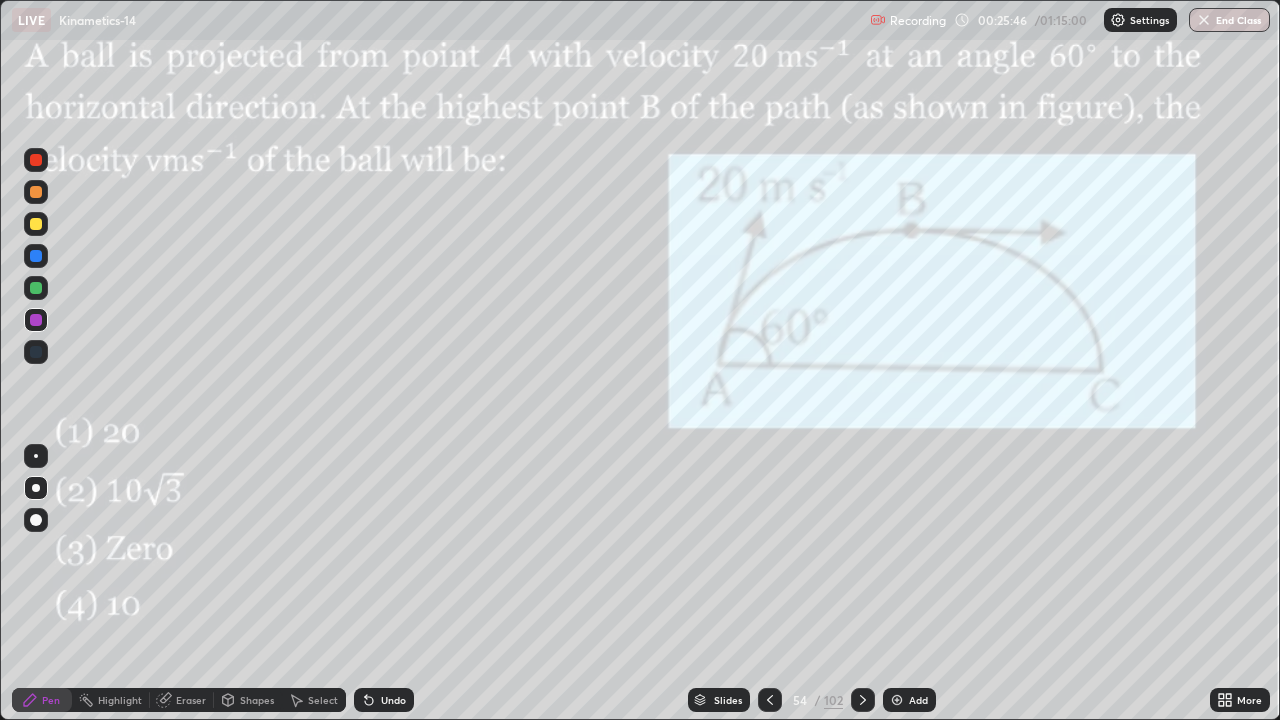click 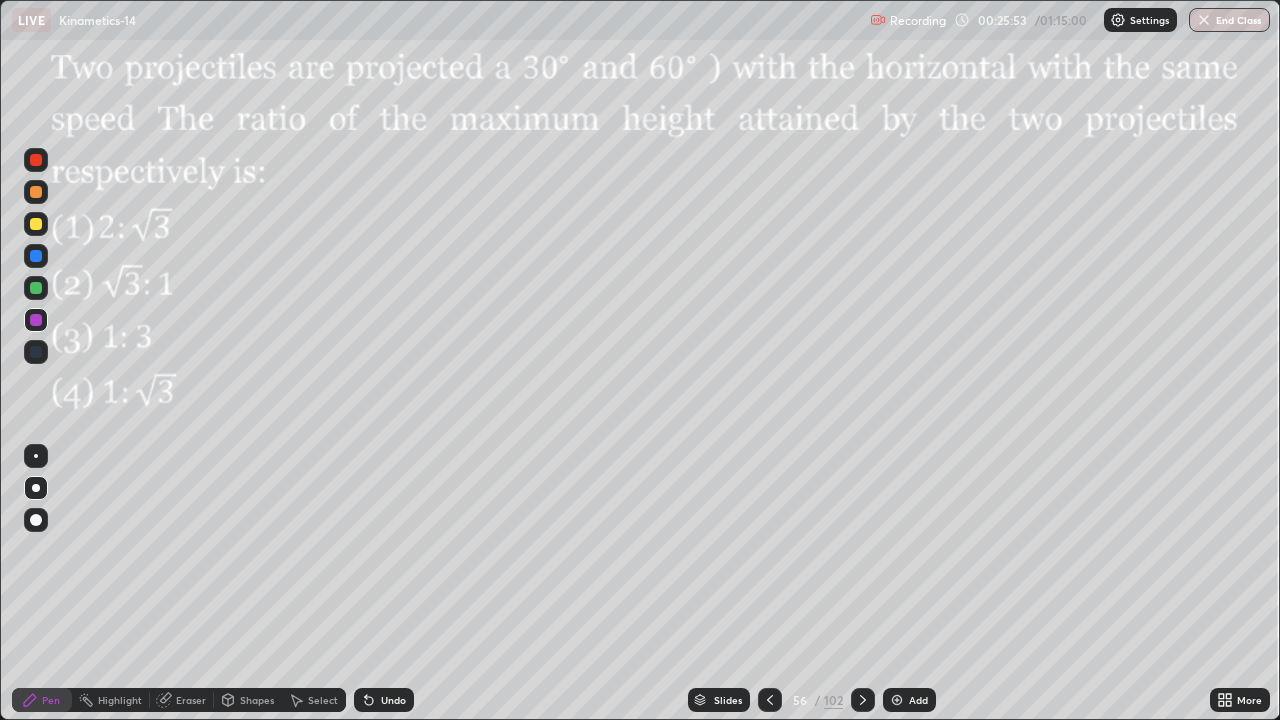 click at bounding box center (863, 700) 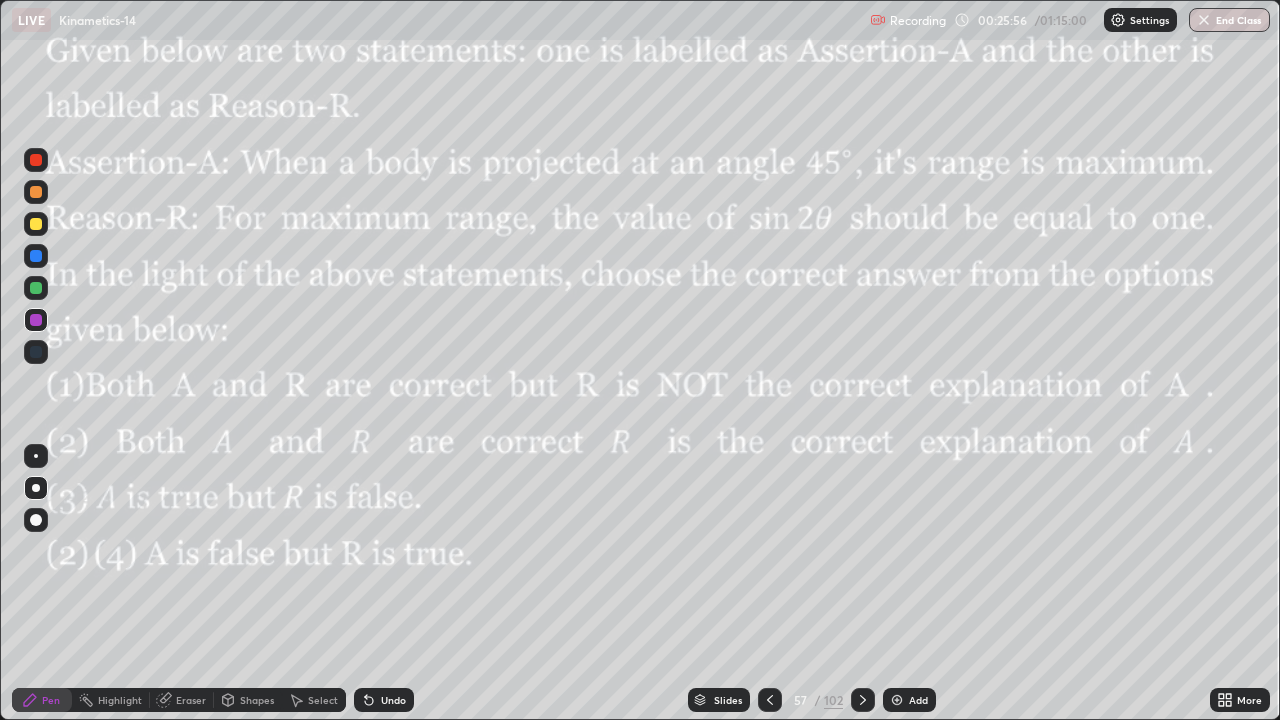 click at bounding box center (863, 700) 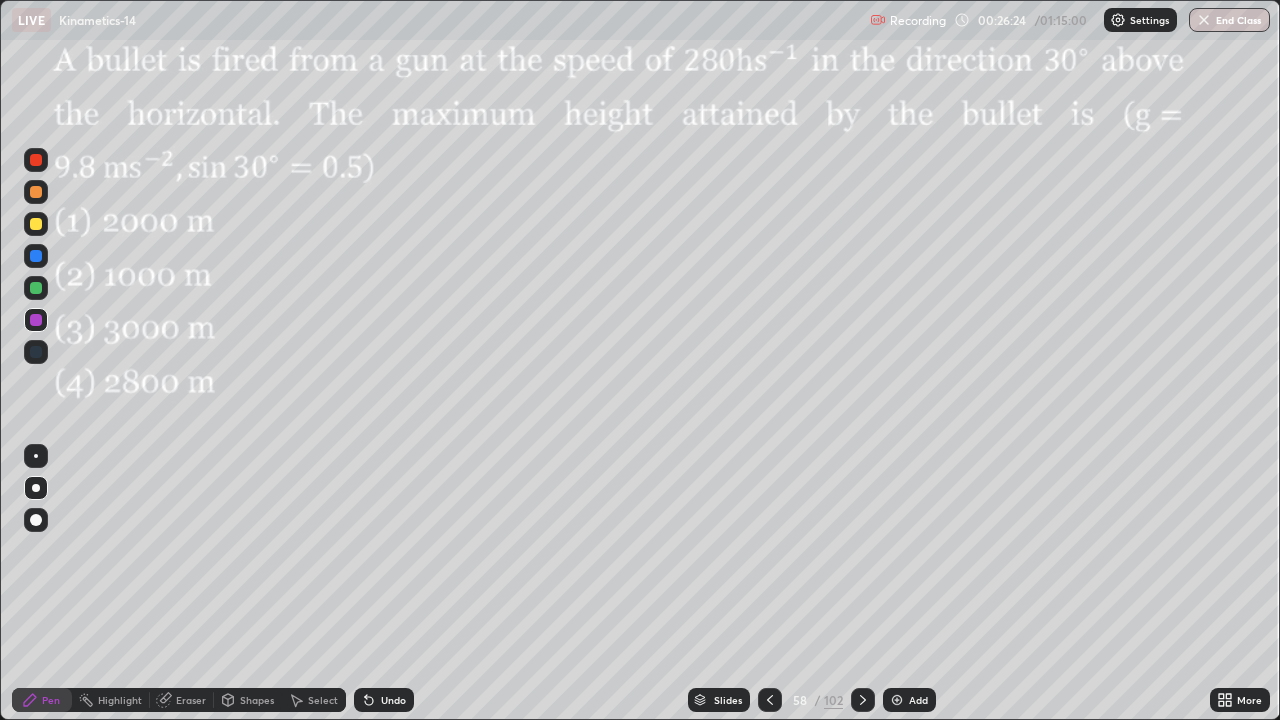 click at bounding box center [36, 160] 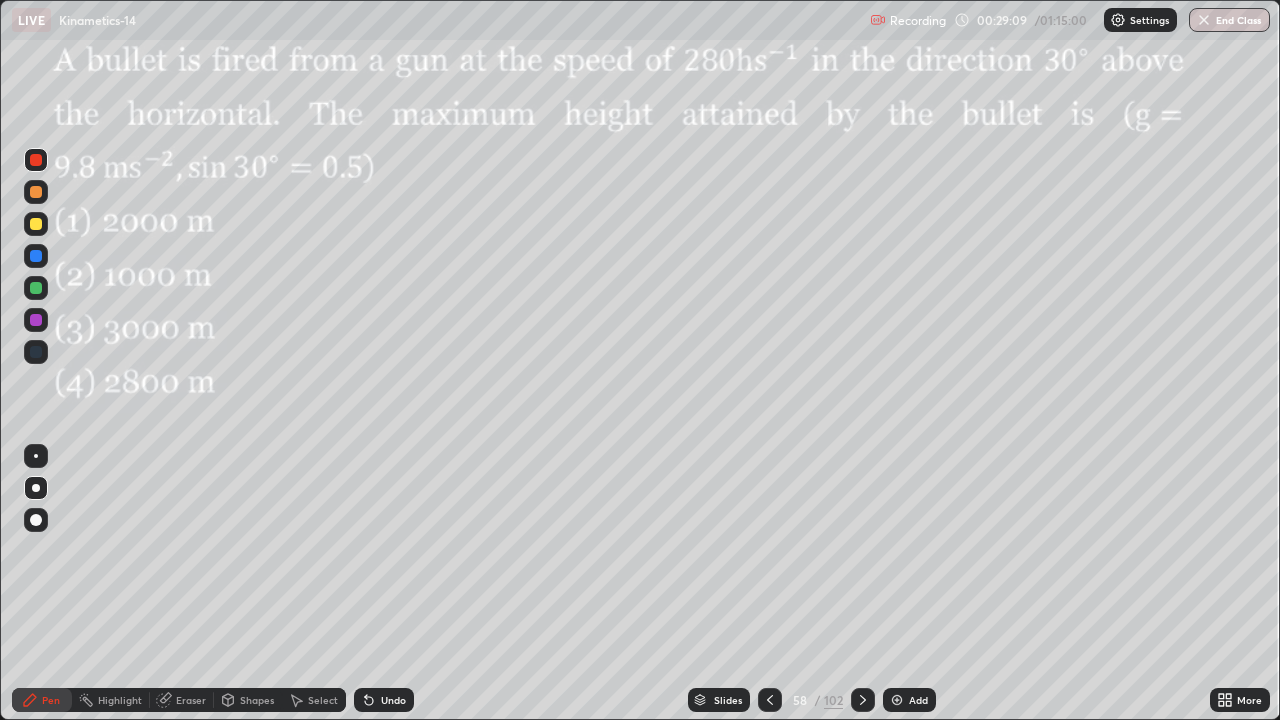 click at bounding box center [36, 320] 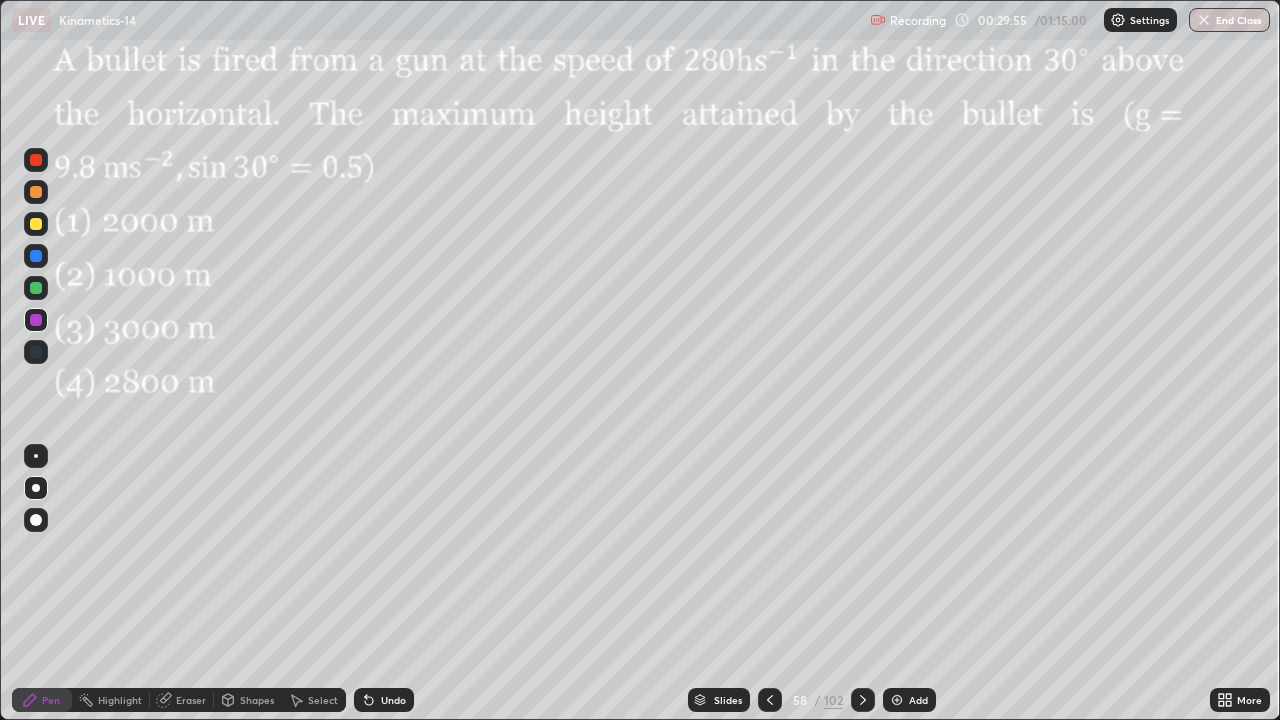 click 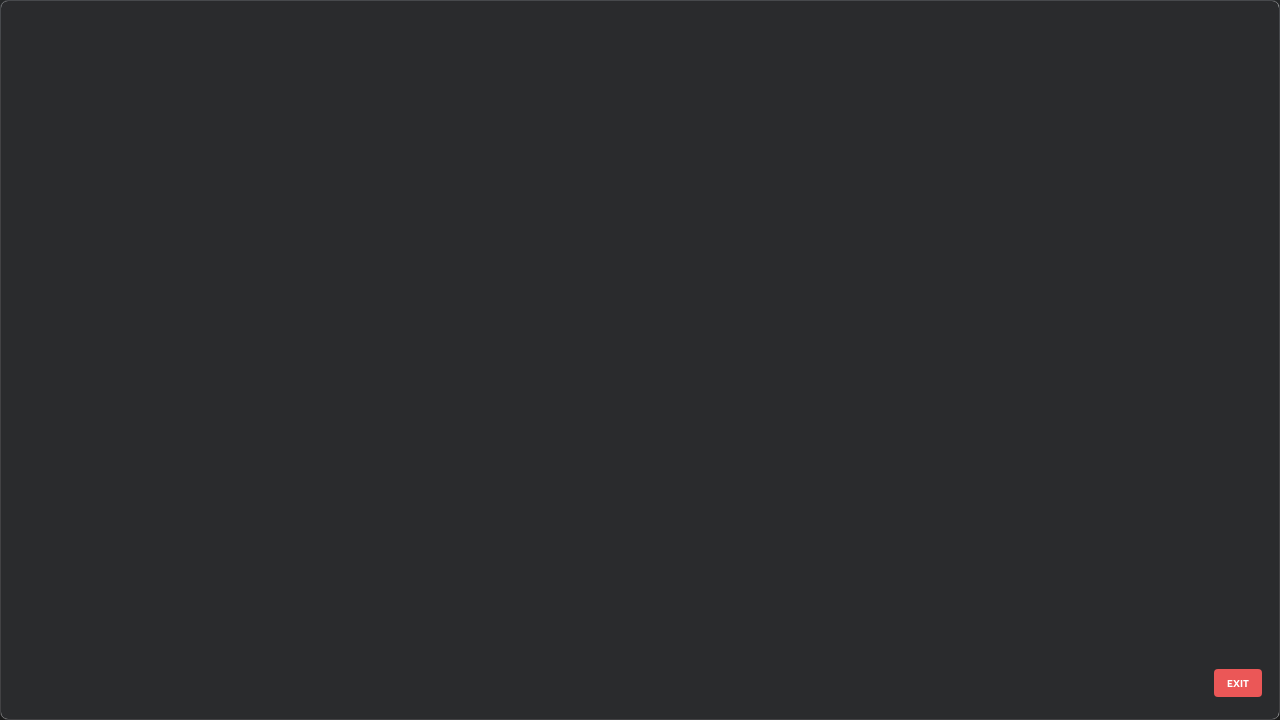 scroll, scrollTop: 3774, scrollLeft: 0, axis: vertical 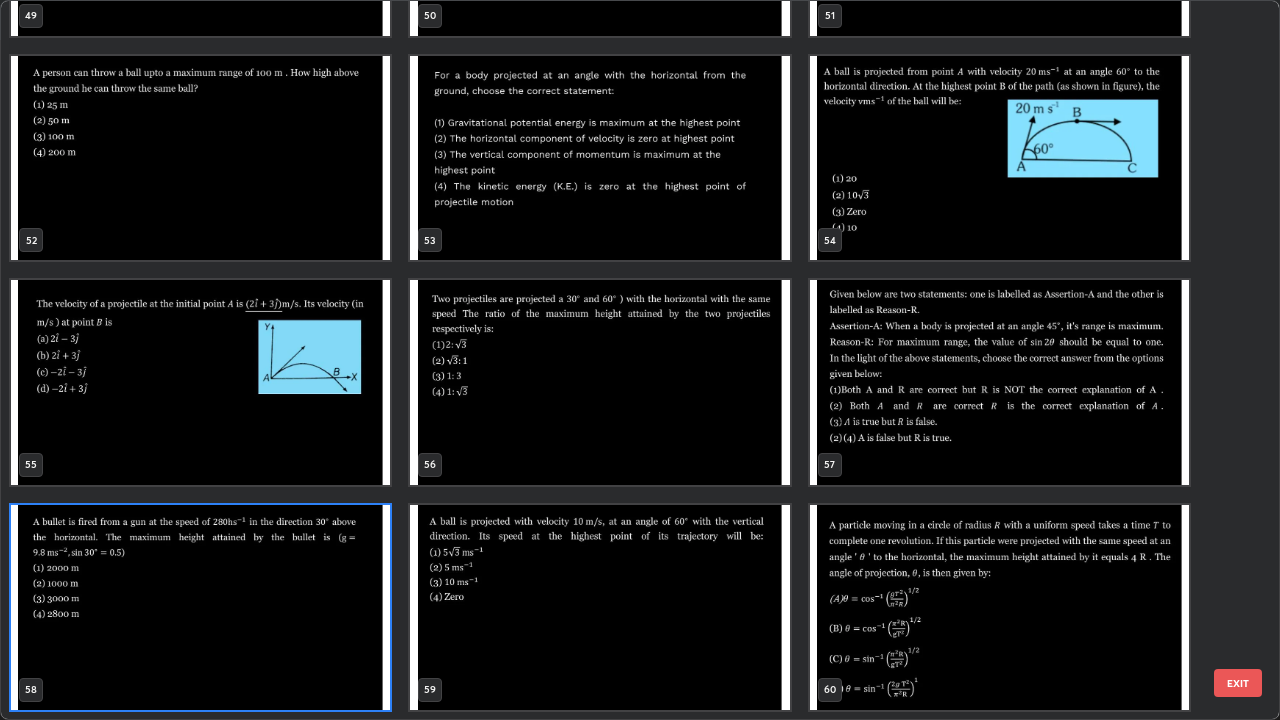 click at bounding box center (999, 607) 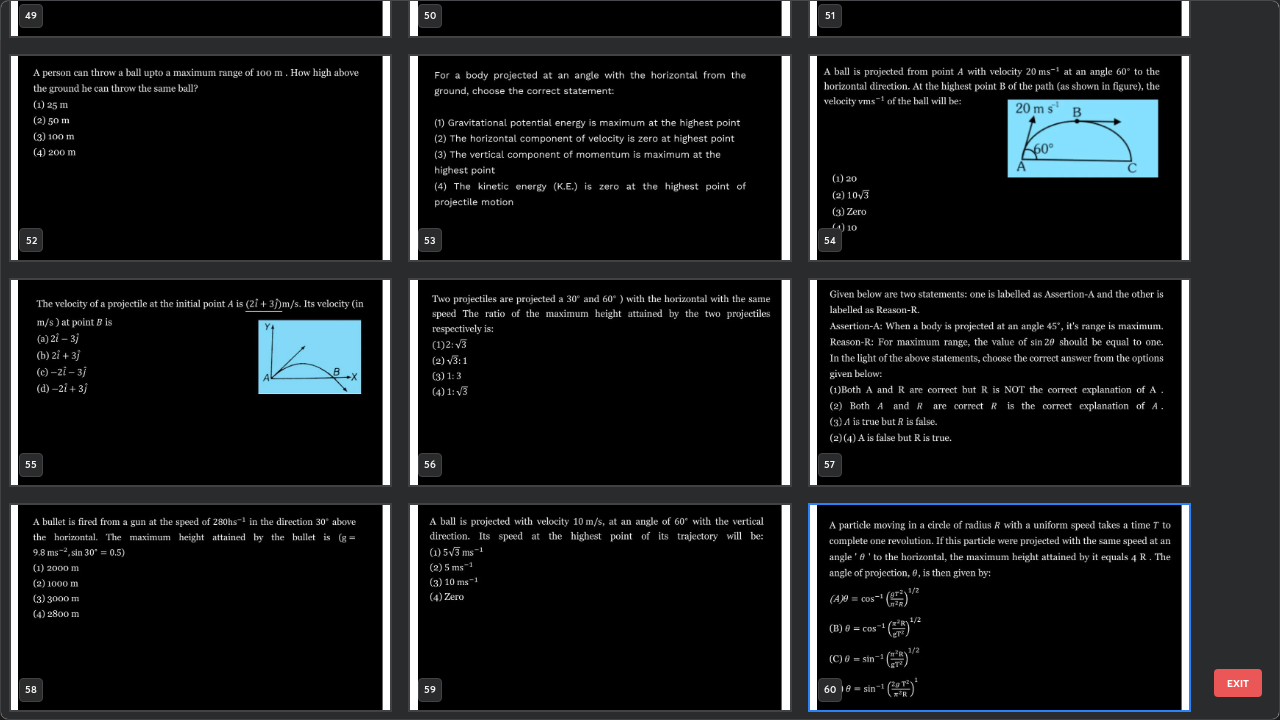 click at bounding box center [999, 607] 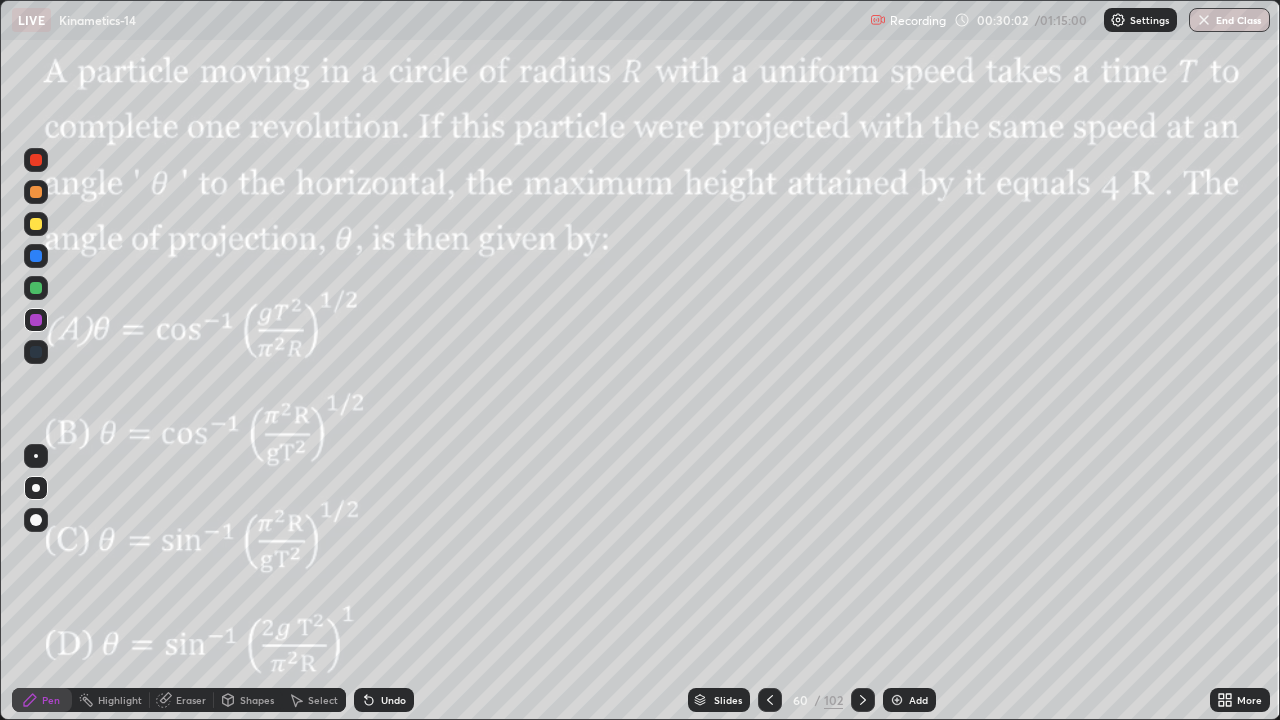 click on "Eraser" at bounding box center (191, 700) 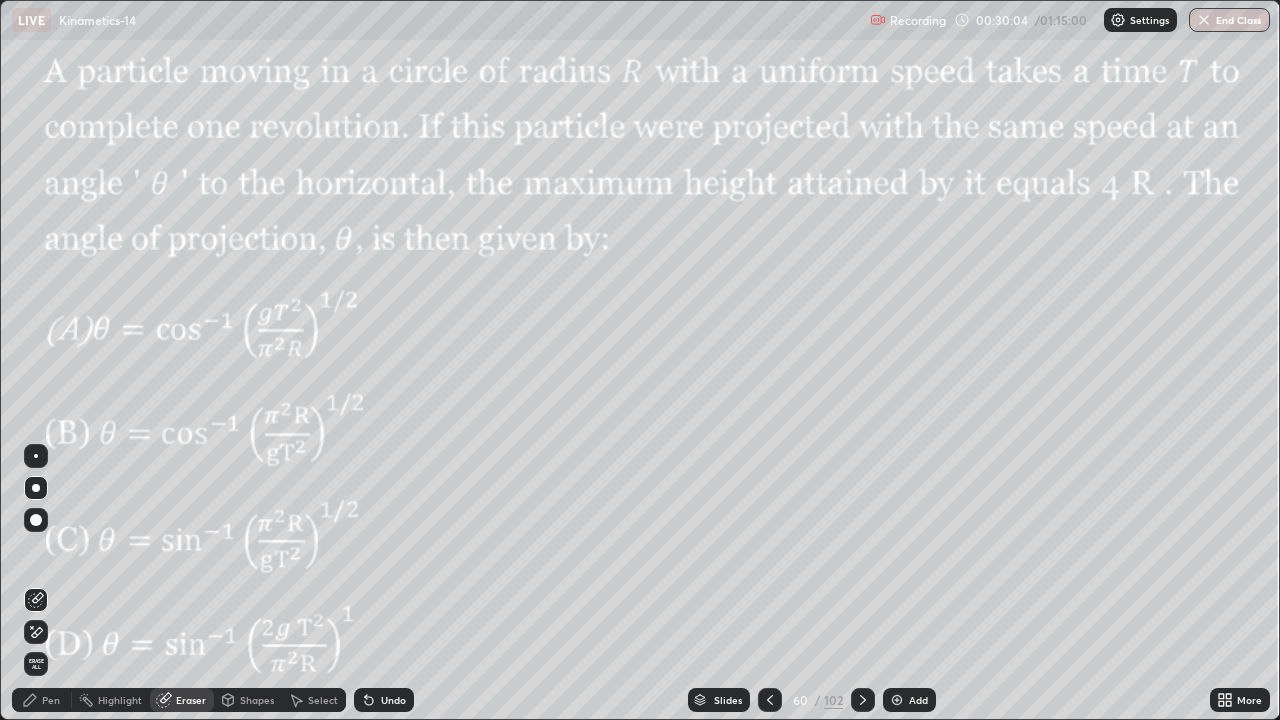 click on "Pen" at bounding box center (51, 700) 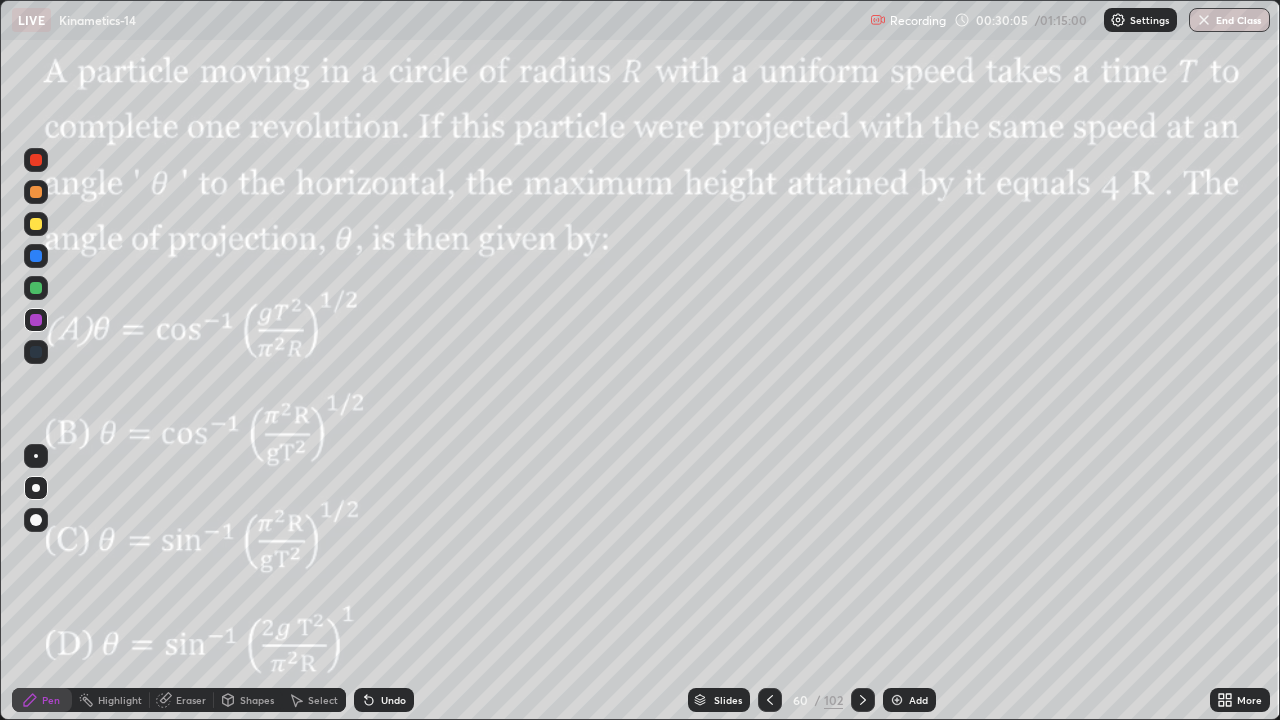 click at bounding box center (36, 288) 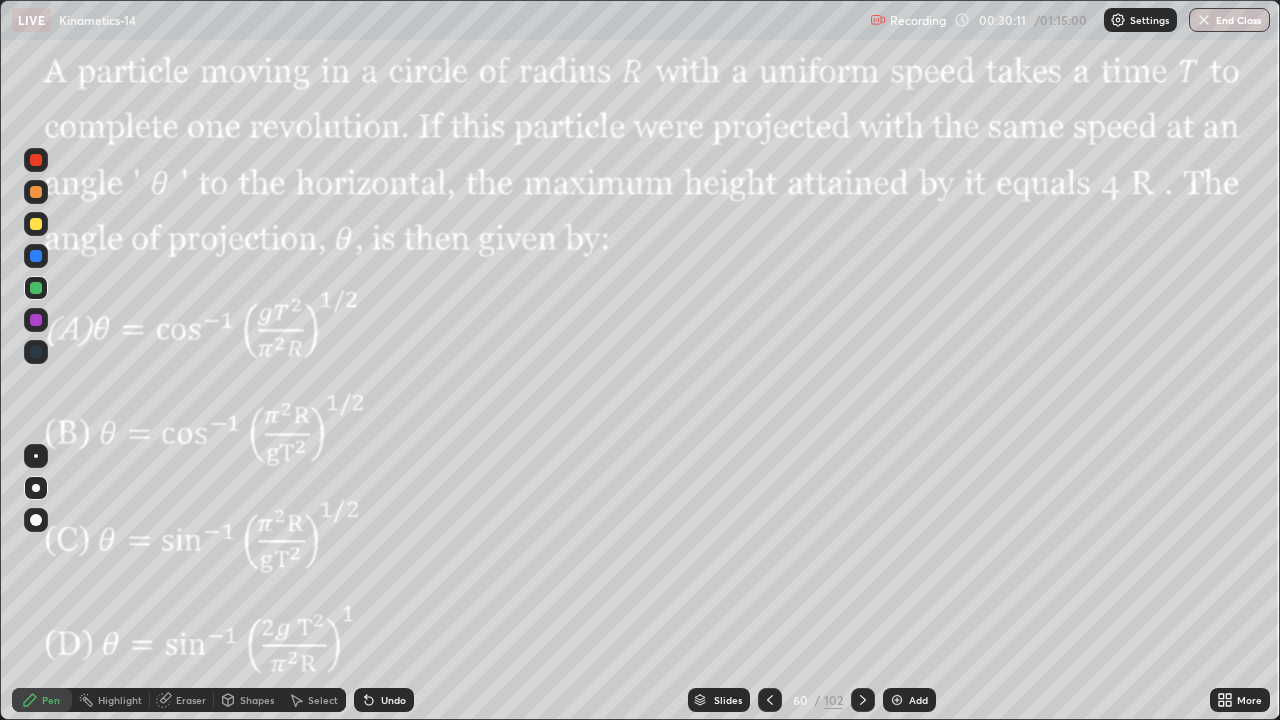 click 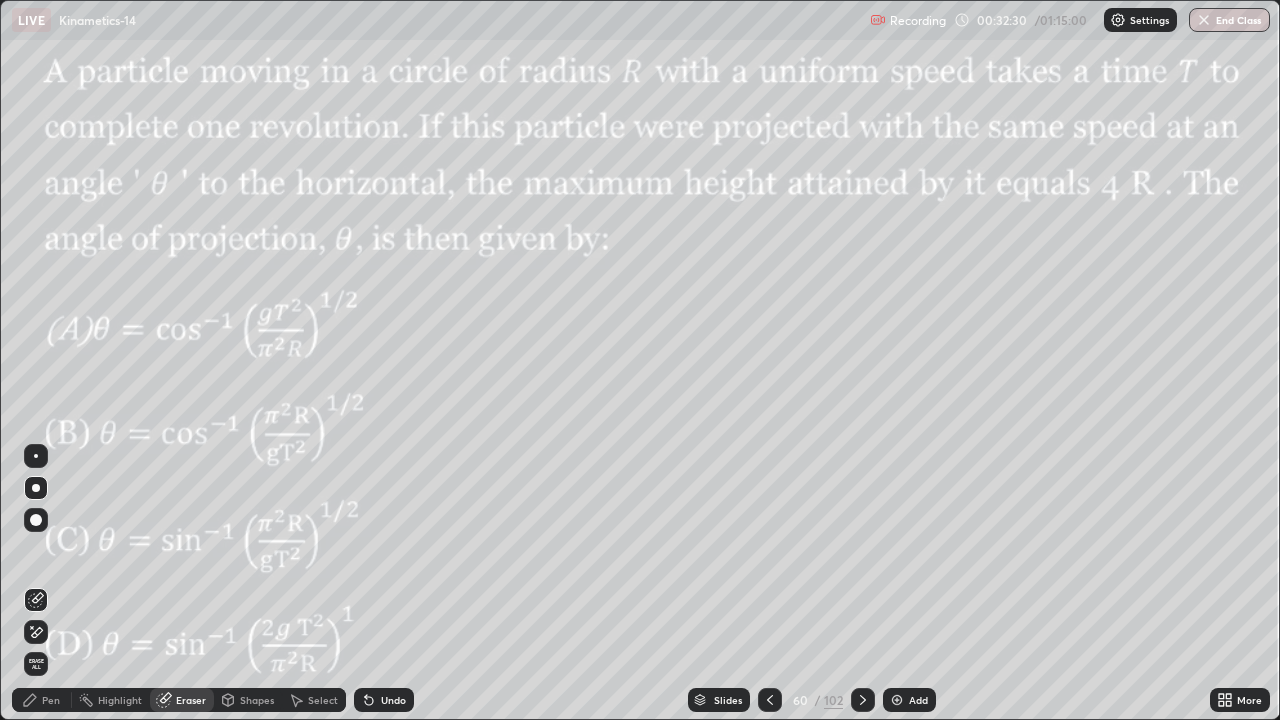 click on "Pen" at bounding box center (42, 700) 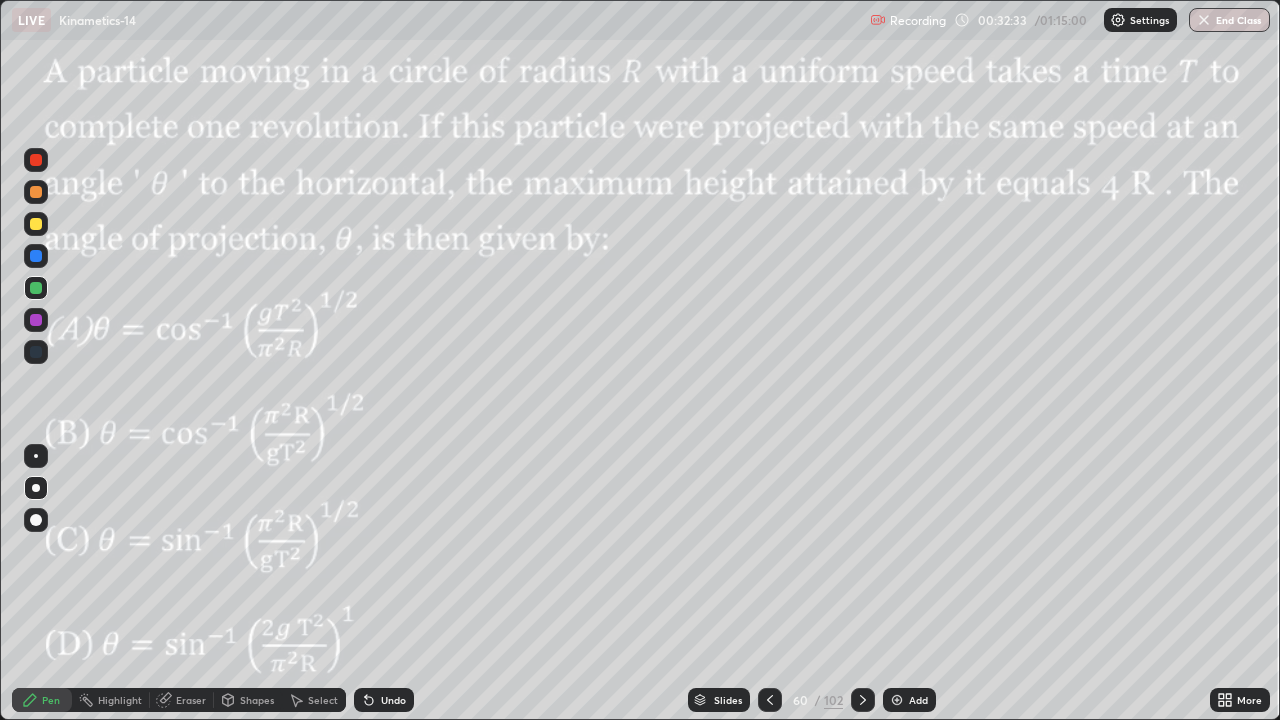 click 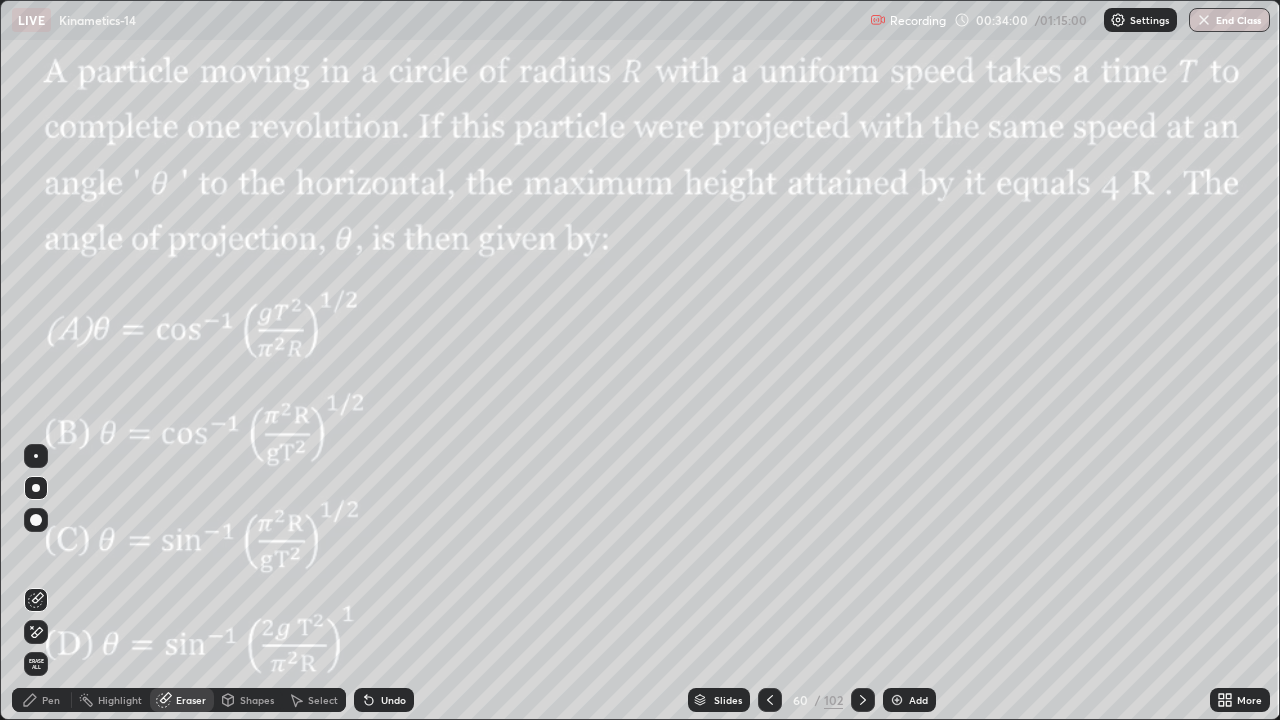 click on "Pen" at bounding box center [51, 700] 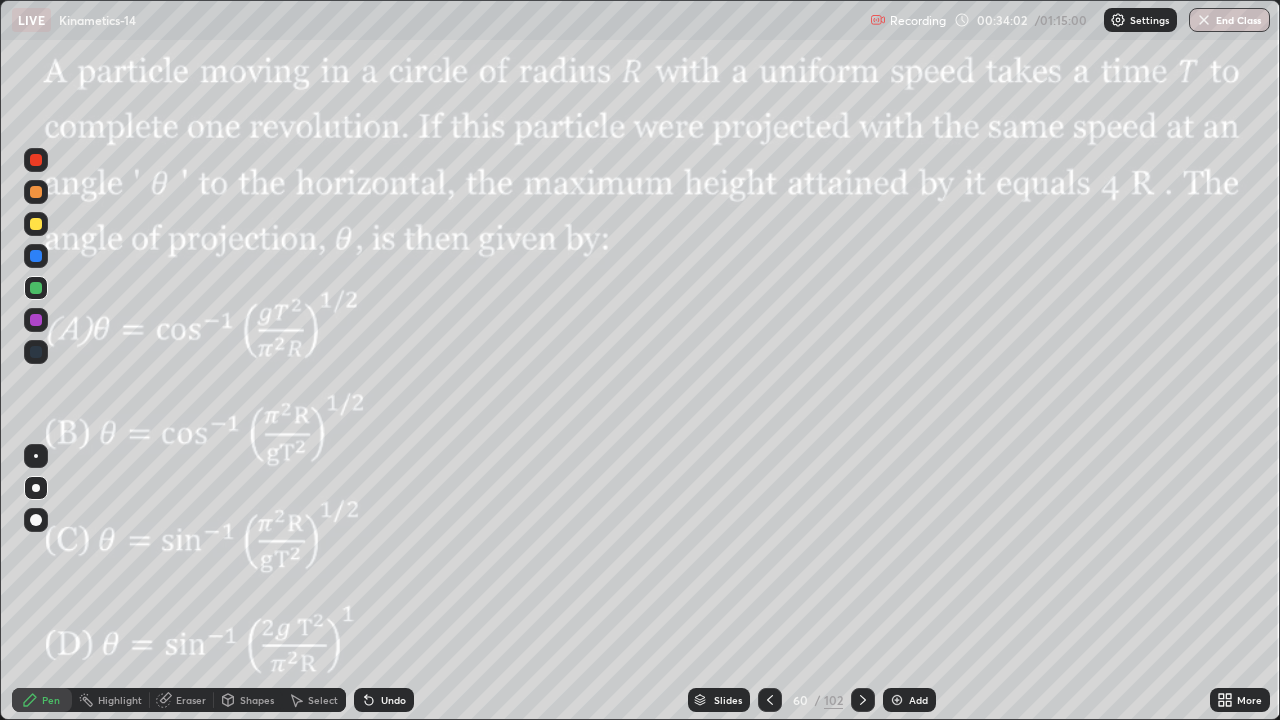 click at bounding box center (36, 160) 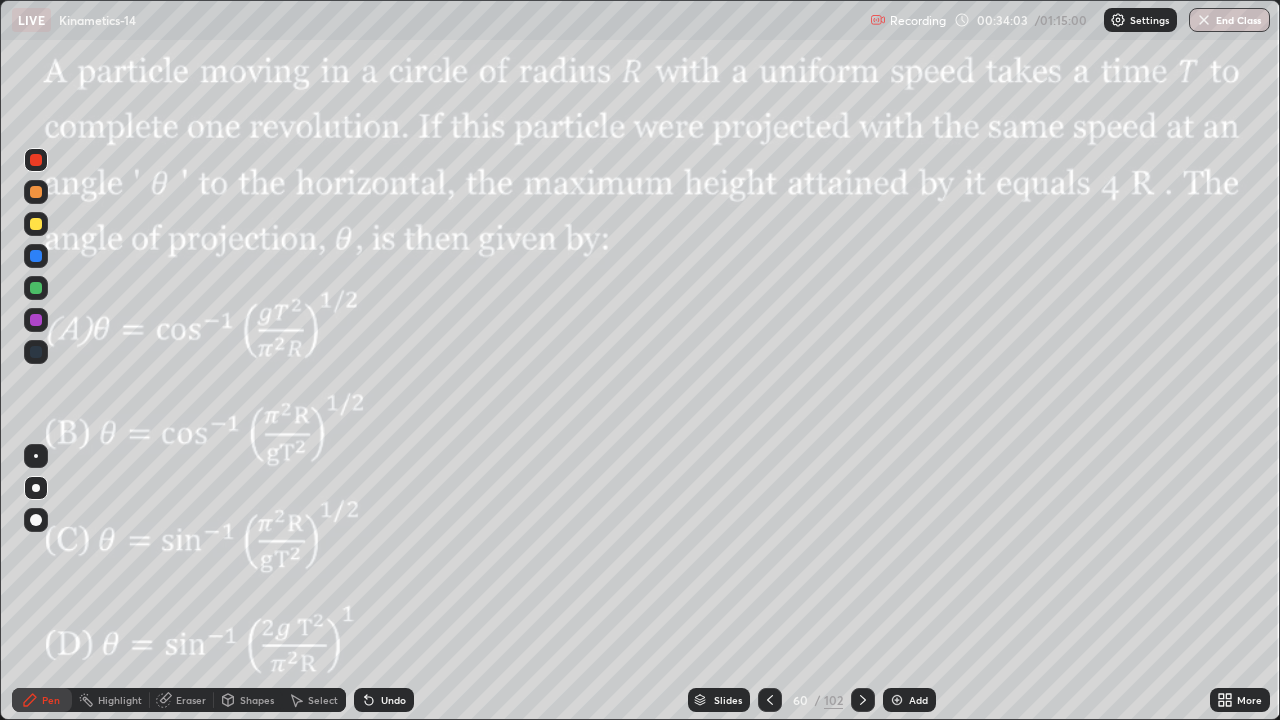 click 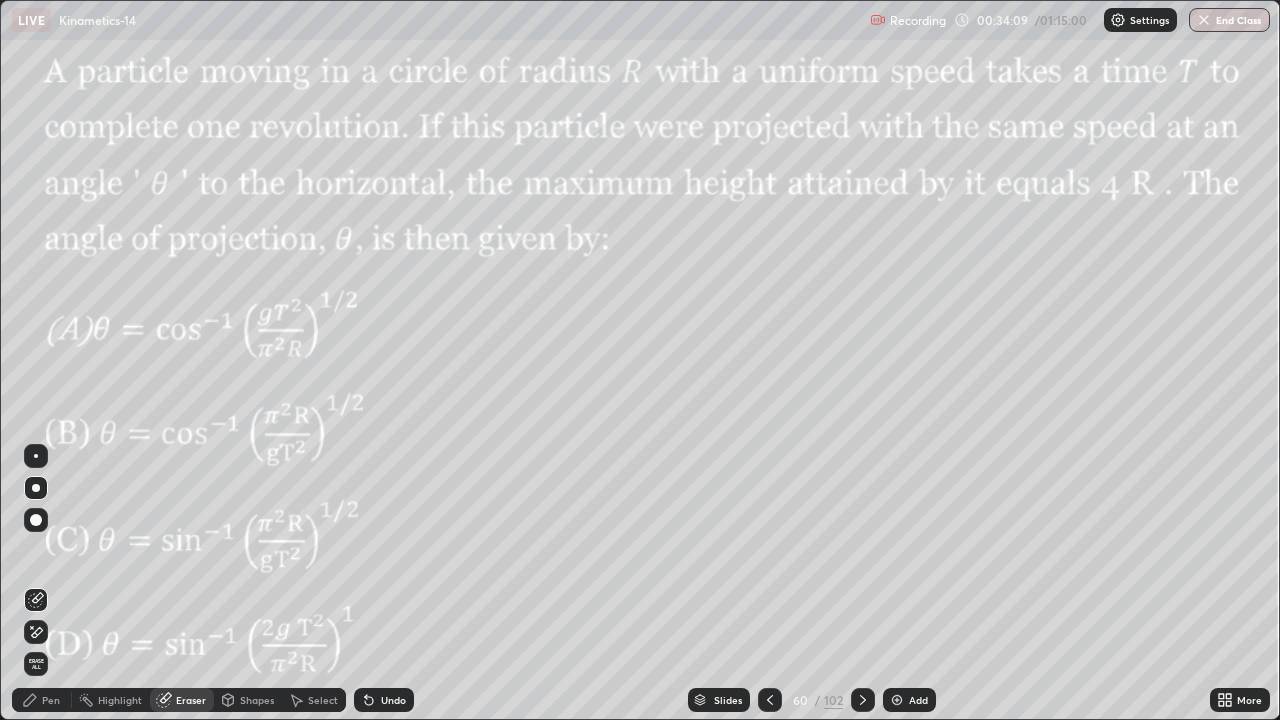 click on "Pen" at bounding box center (42, 700) 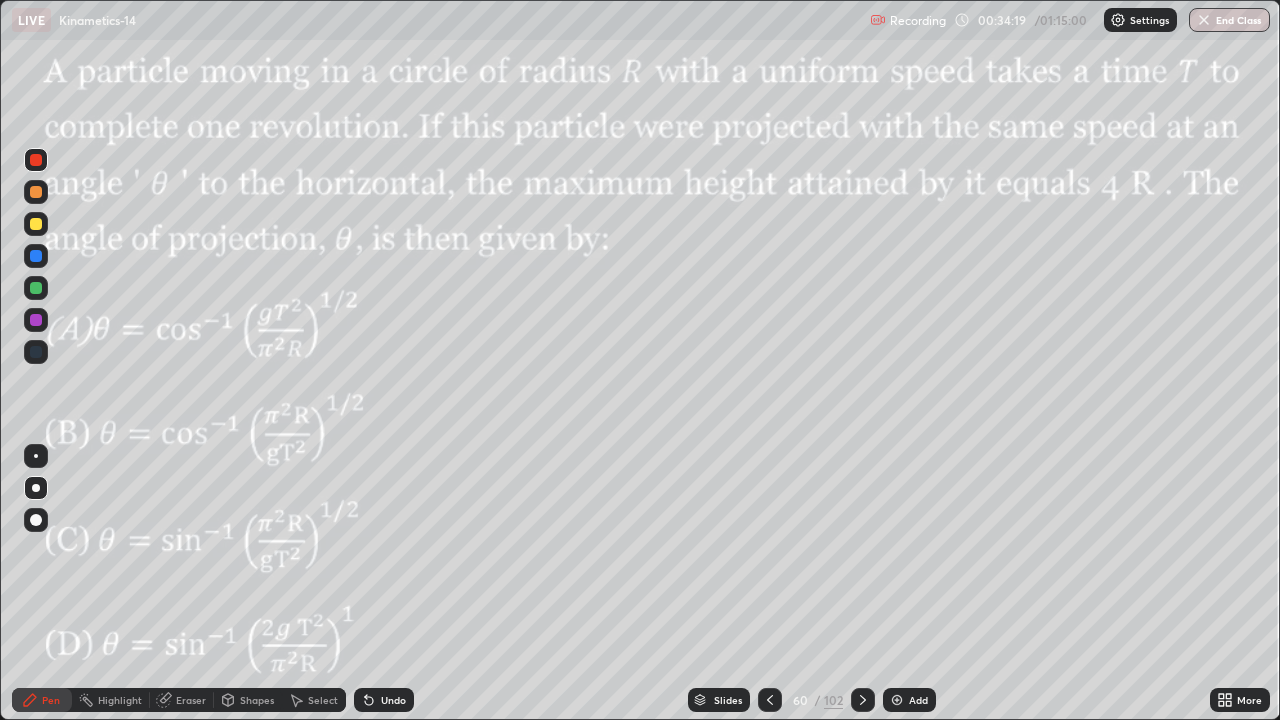 click at bounding box center [36, 320] 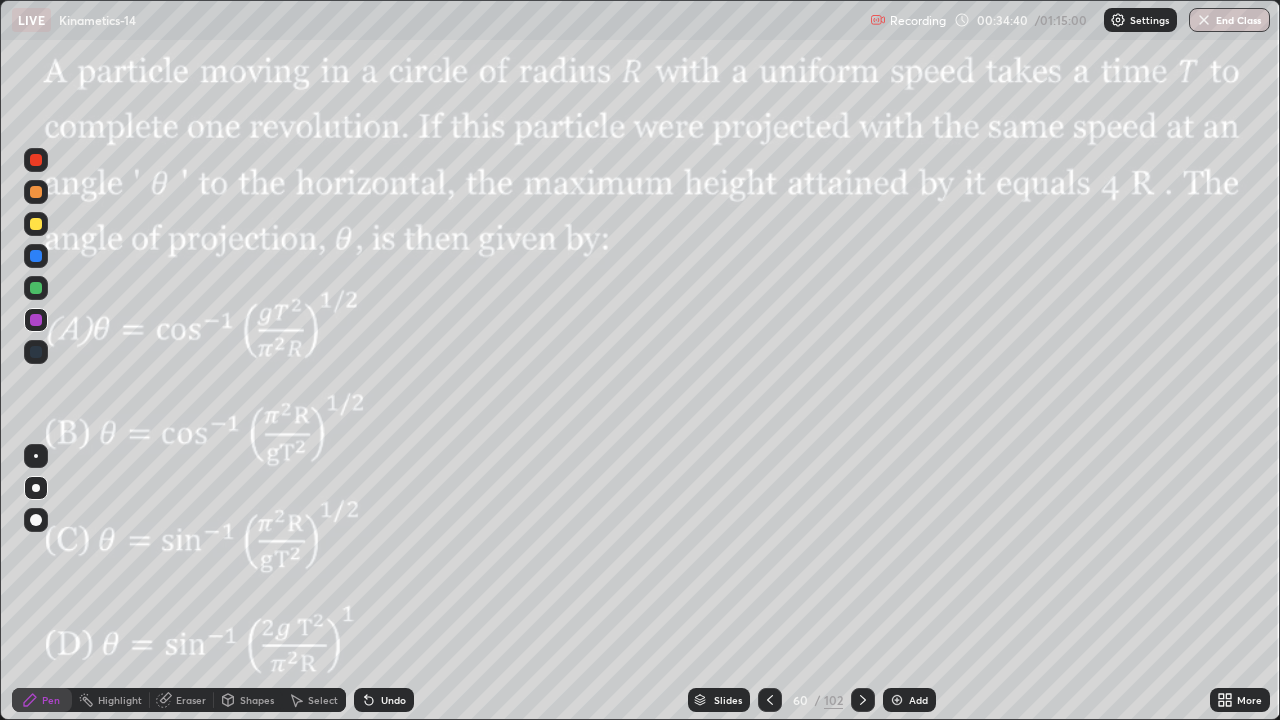click on "Undo" at bounding box center (393, 700) 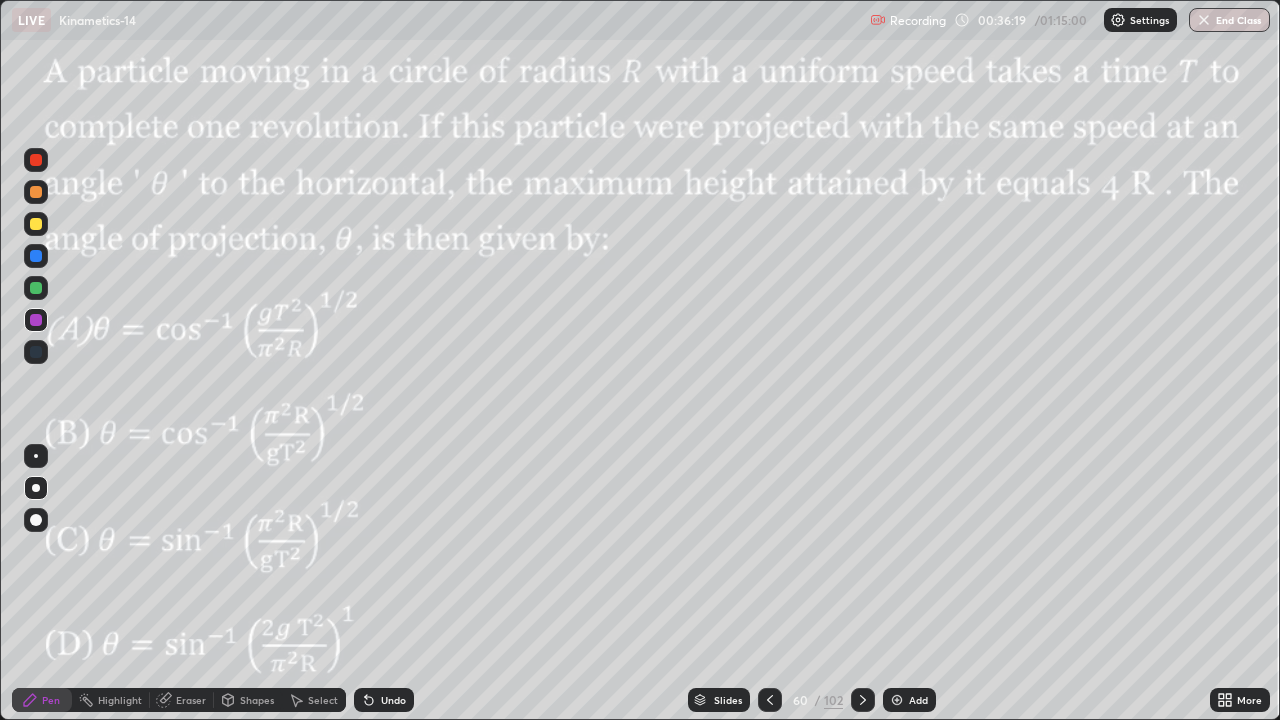 click at bounding box center [36, 288] 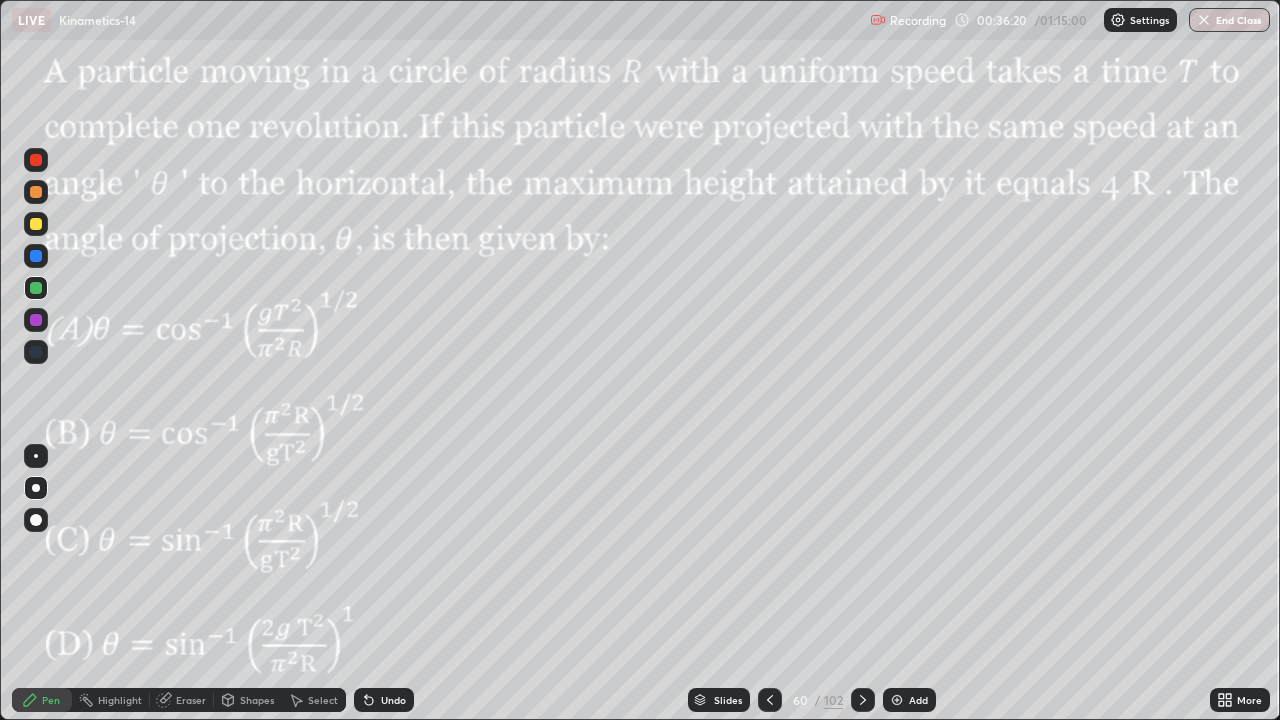 click at bounding box center (36, 160) 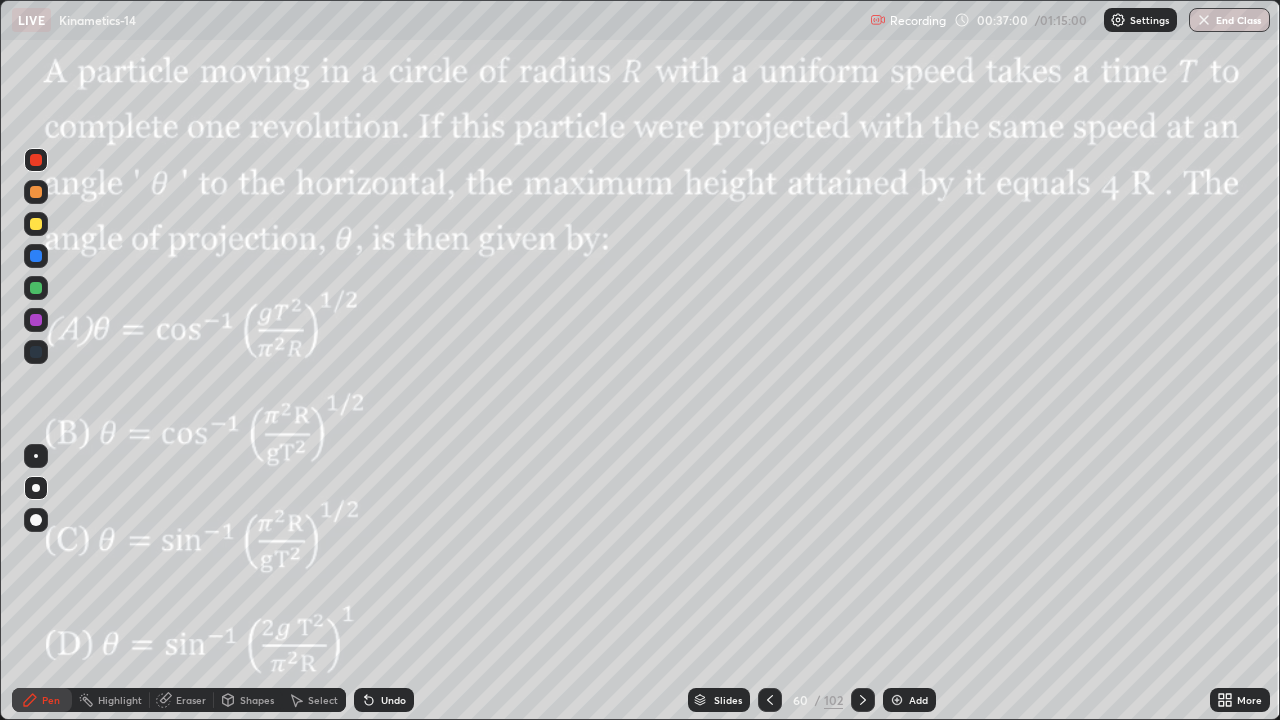 click at bounding box center [36, 192] 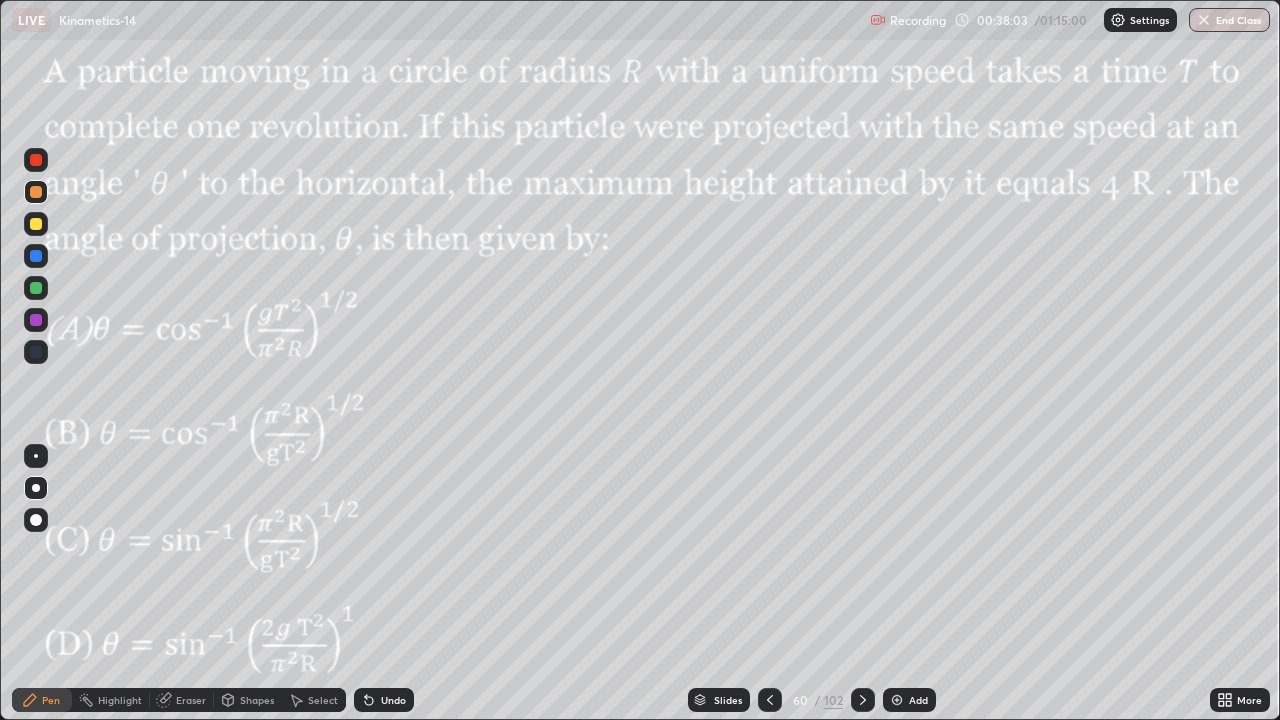 click on "Highlight" at bounding box center (120, 700) 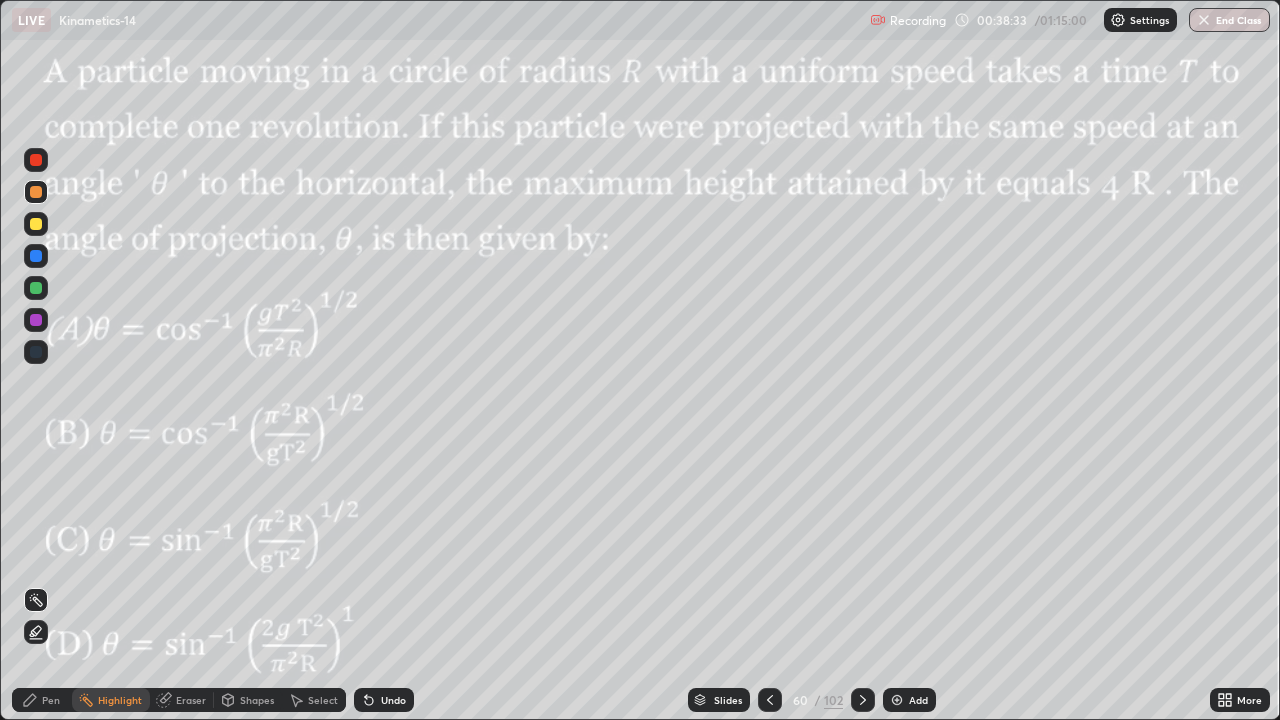 click on "Pen" at bounding box center (51, 700) 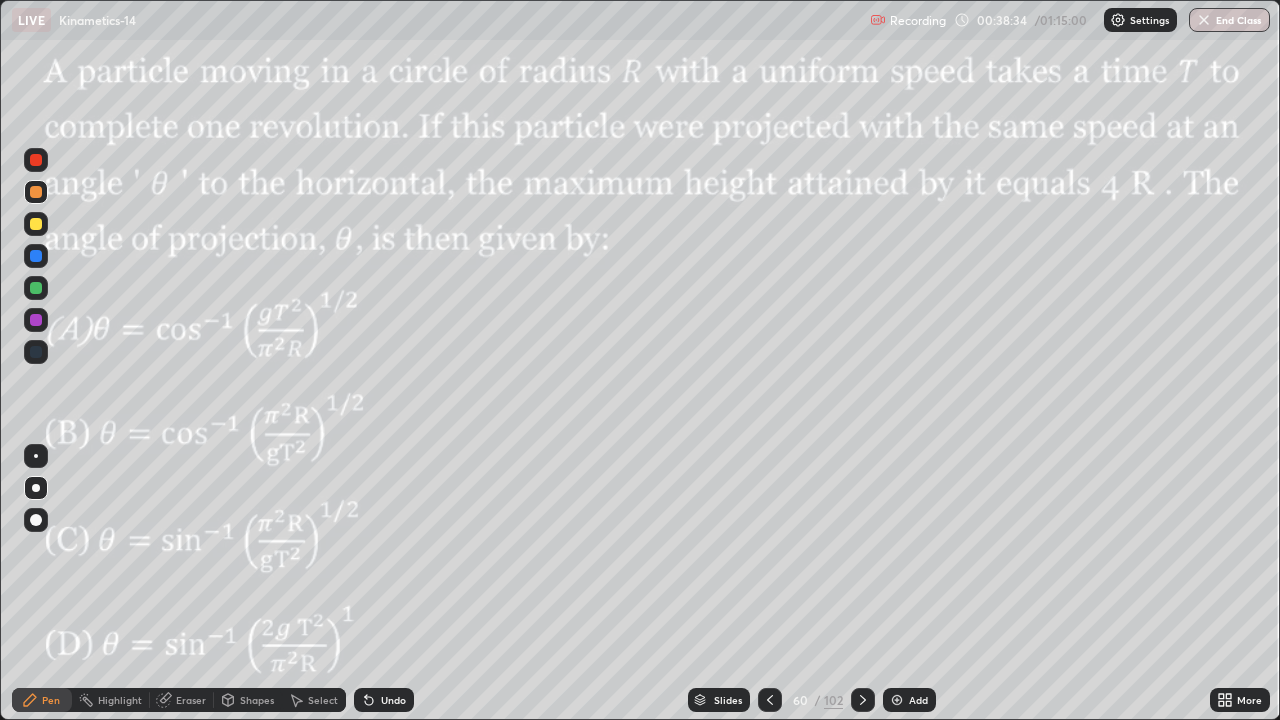 click at bounding box center (36, 160) 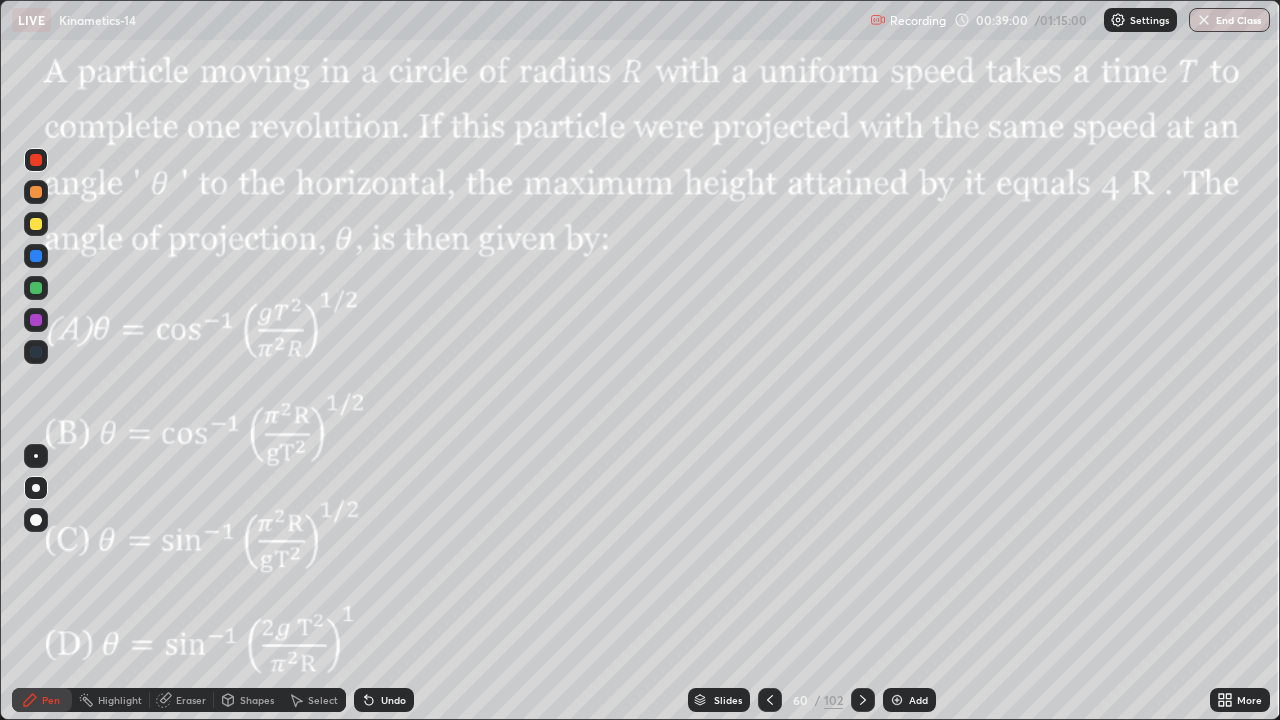 click on "Pen" at bounding box center [51, 700] 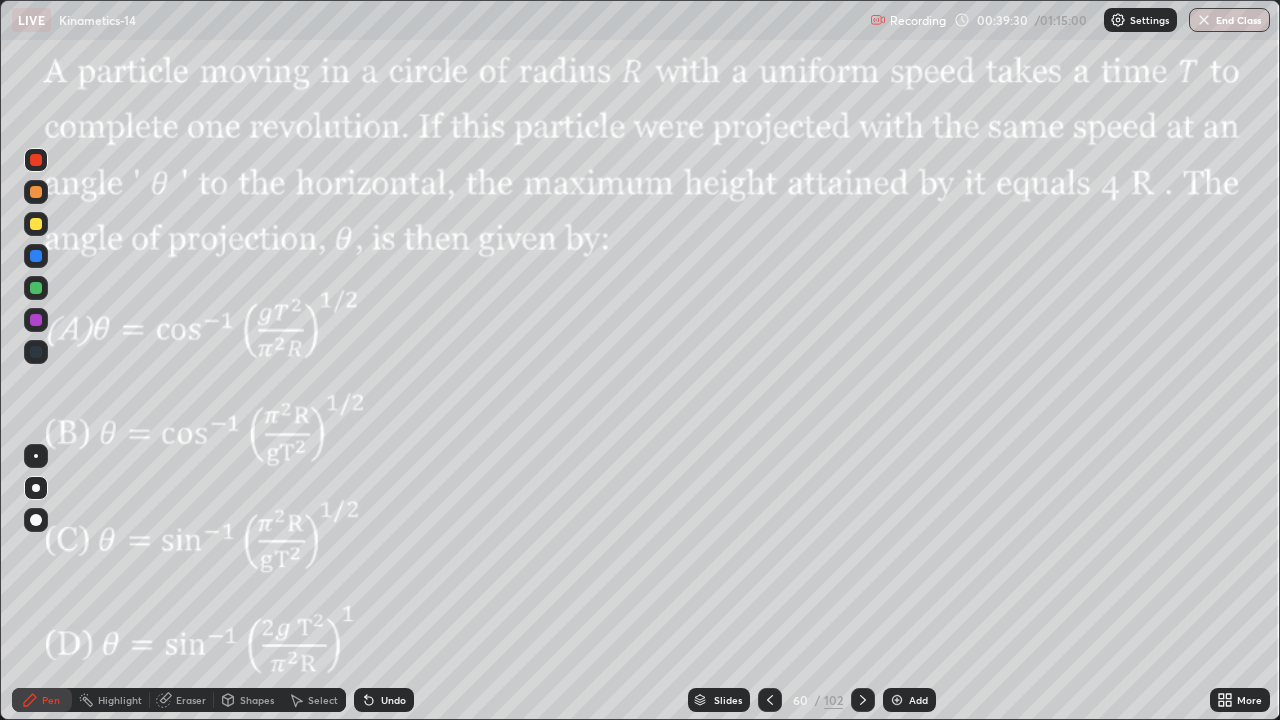 click 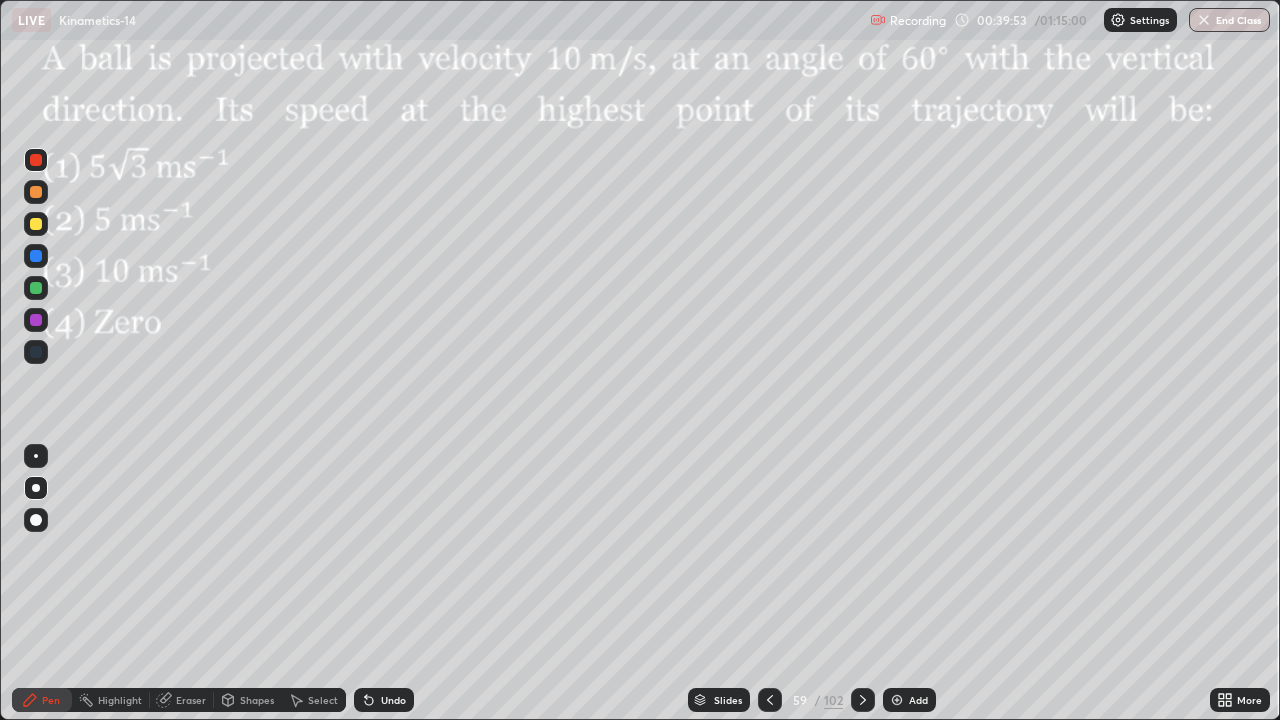 click at bounding box center [36, 320] 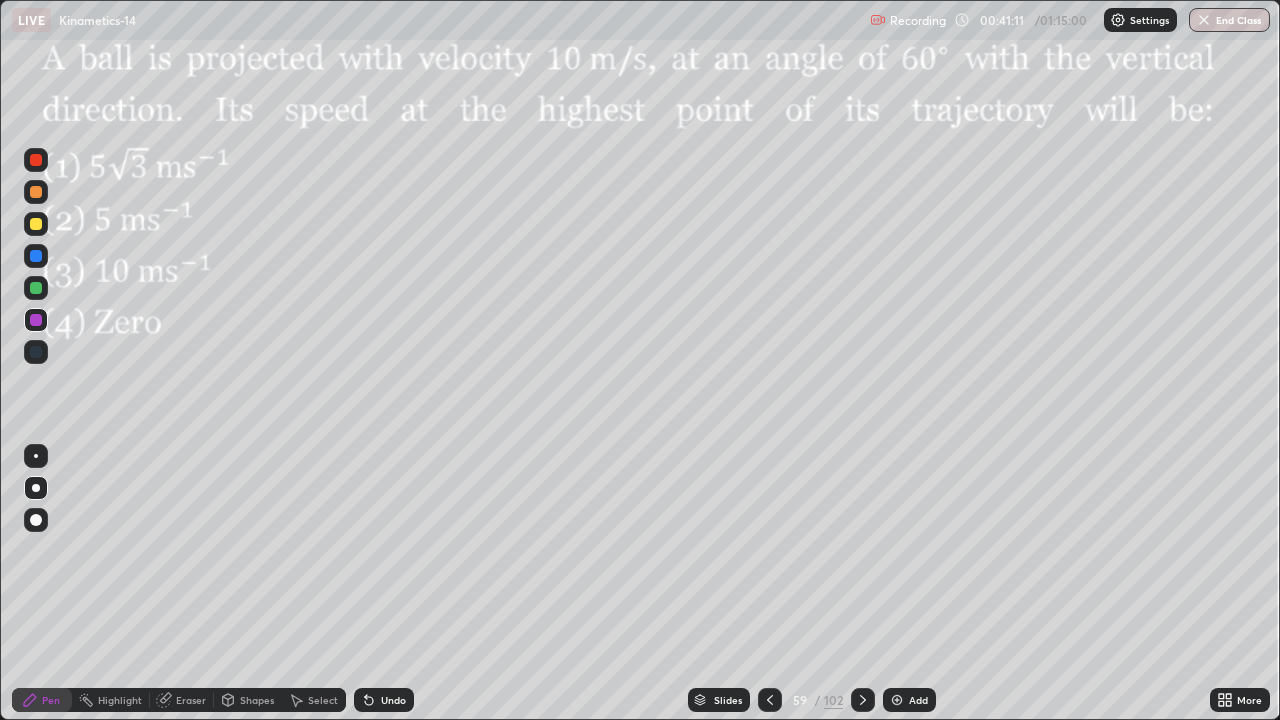 click at bounding box center (36, 256) 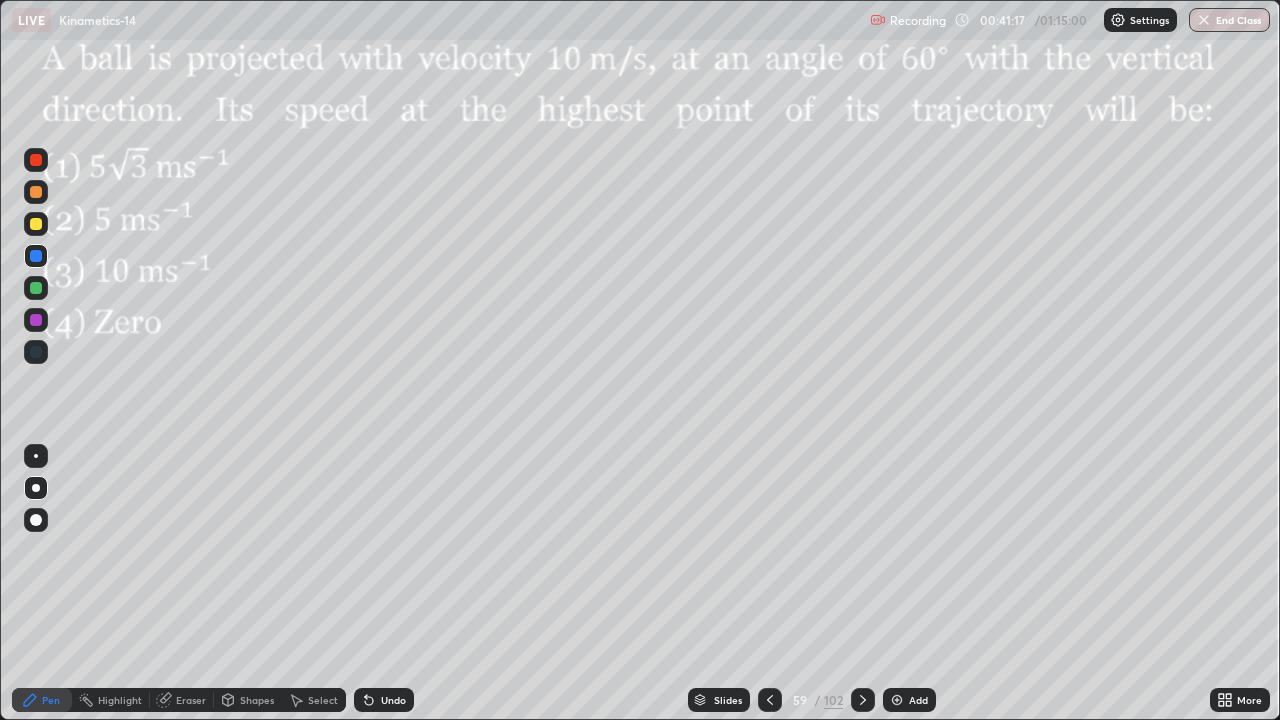 click at bounding box center (36, 256) 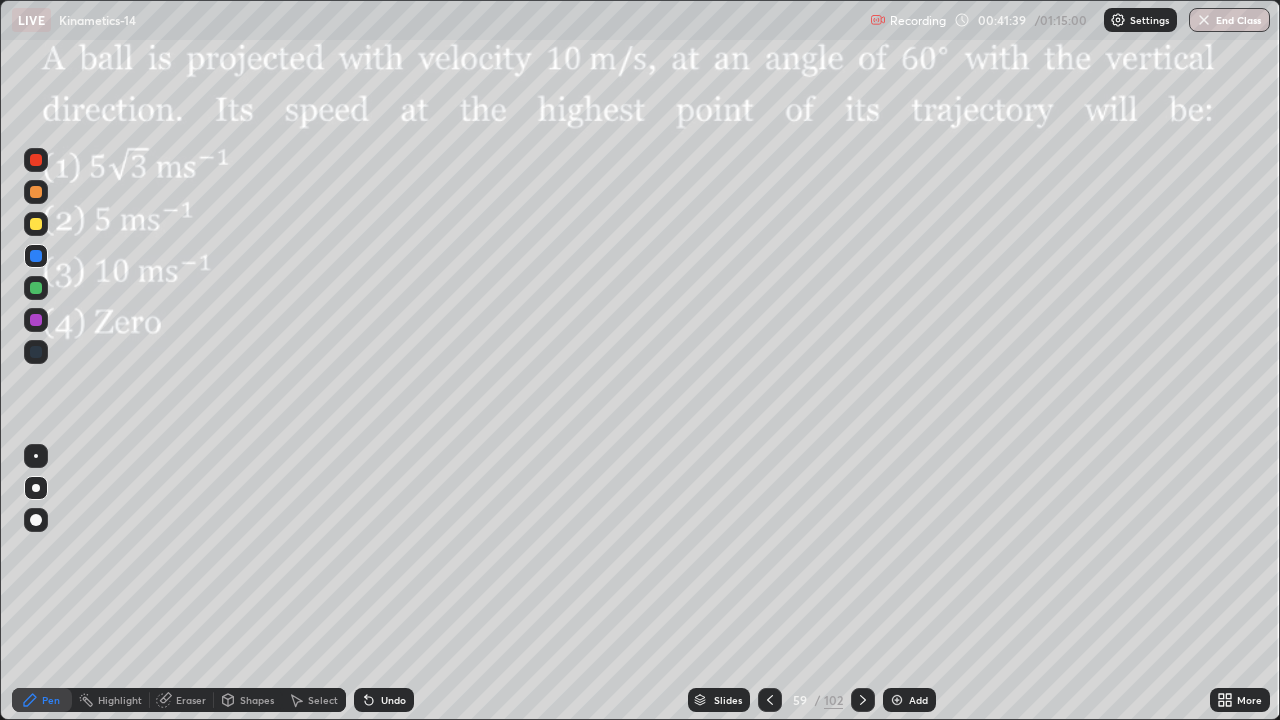 click at bounding box center (36, 320) 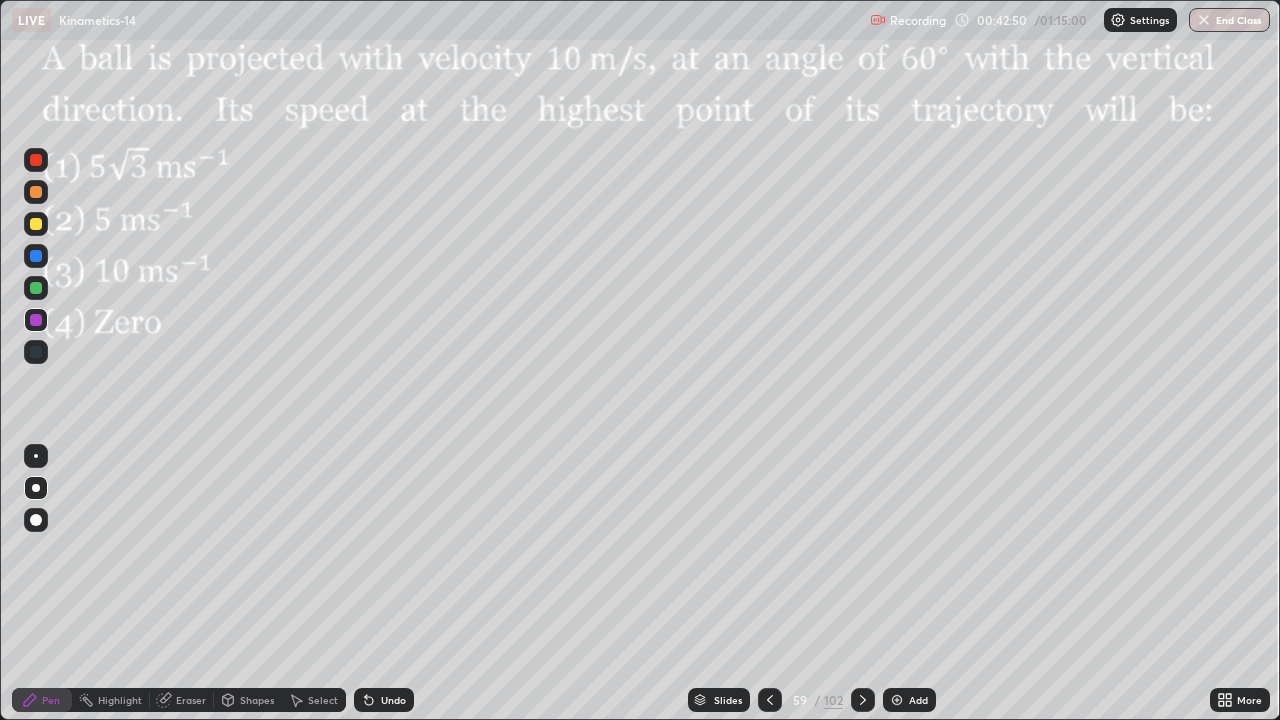 click 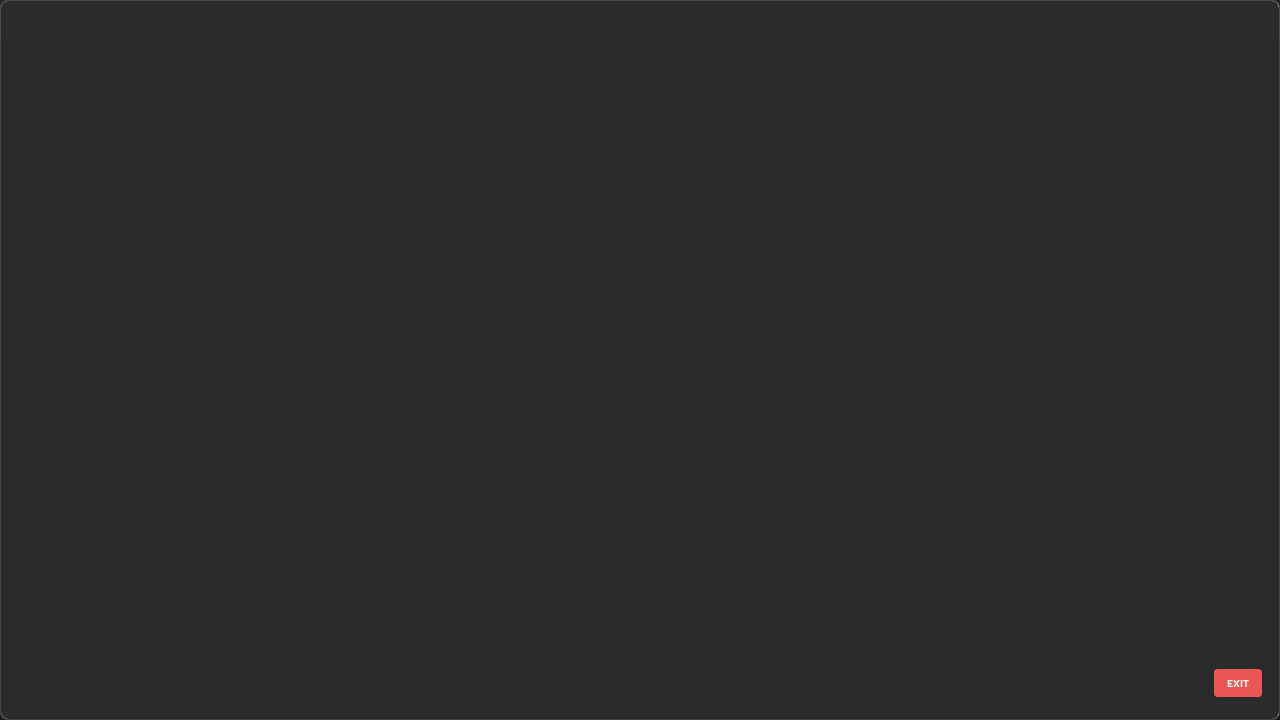 scroll, scrollTop: 3774, scrollLeft: 0, axis: vertical 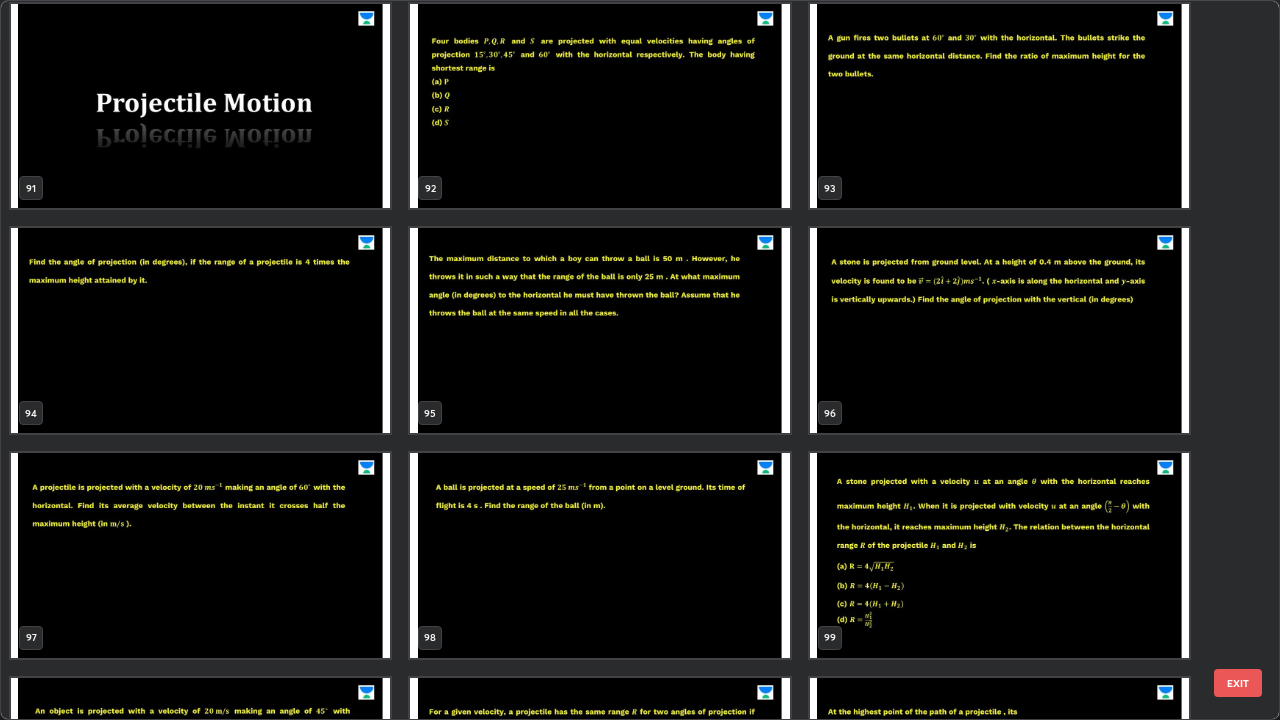 click at bounding box center [999, 330] 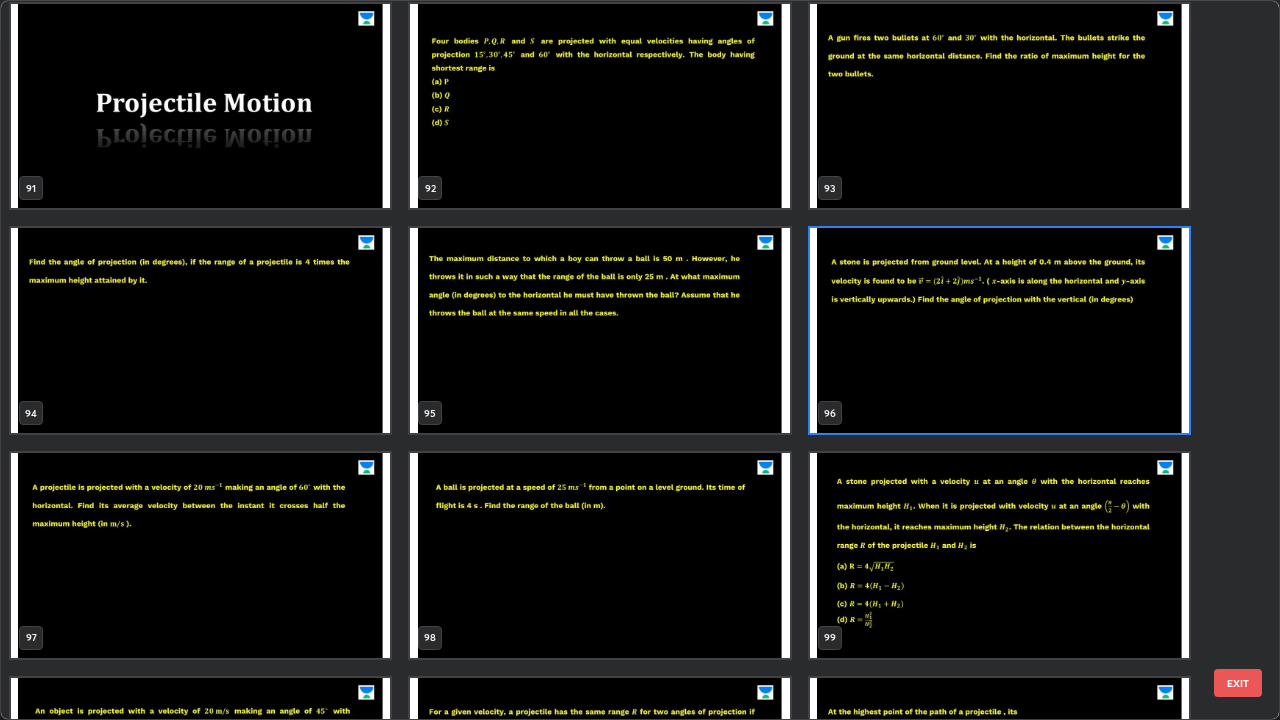 click at bounding box center [999, 330] 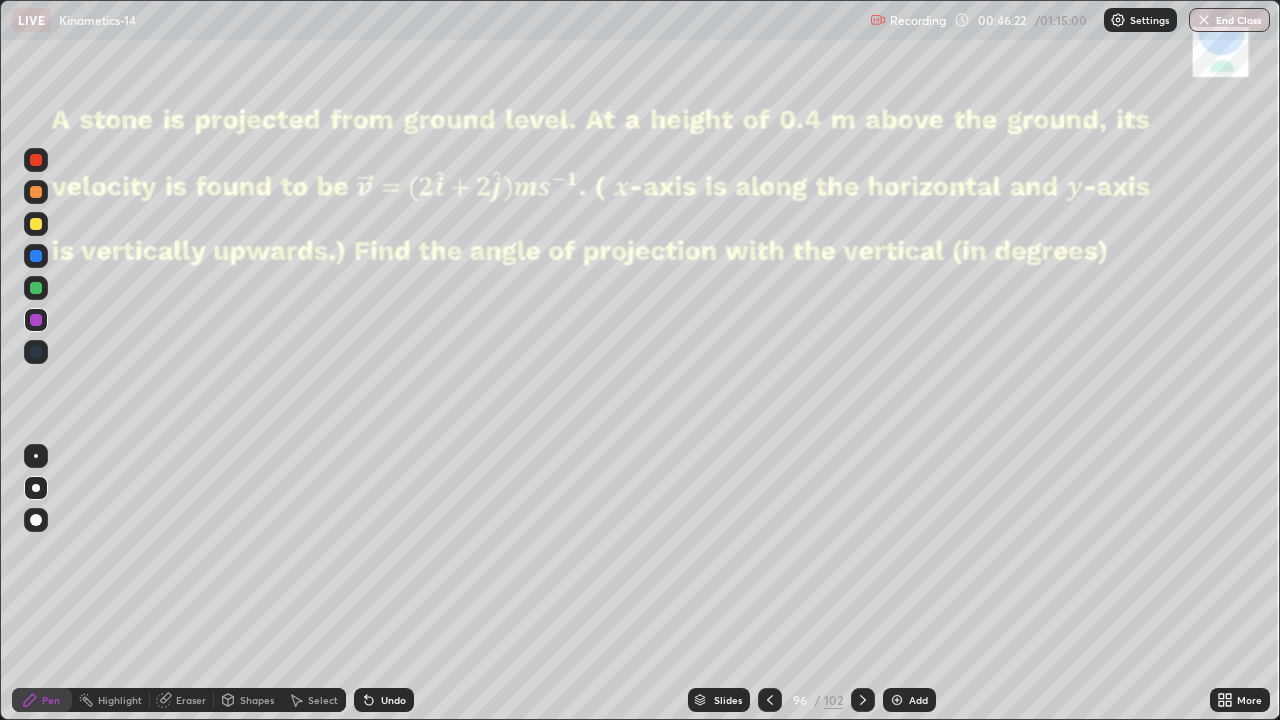 click at bounding box center (36, 160) 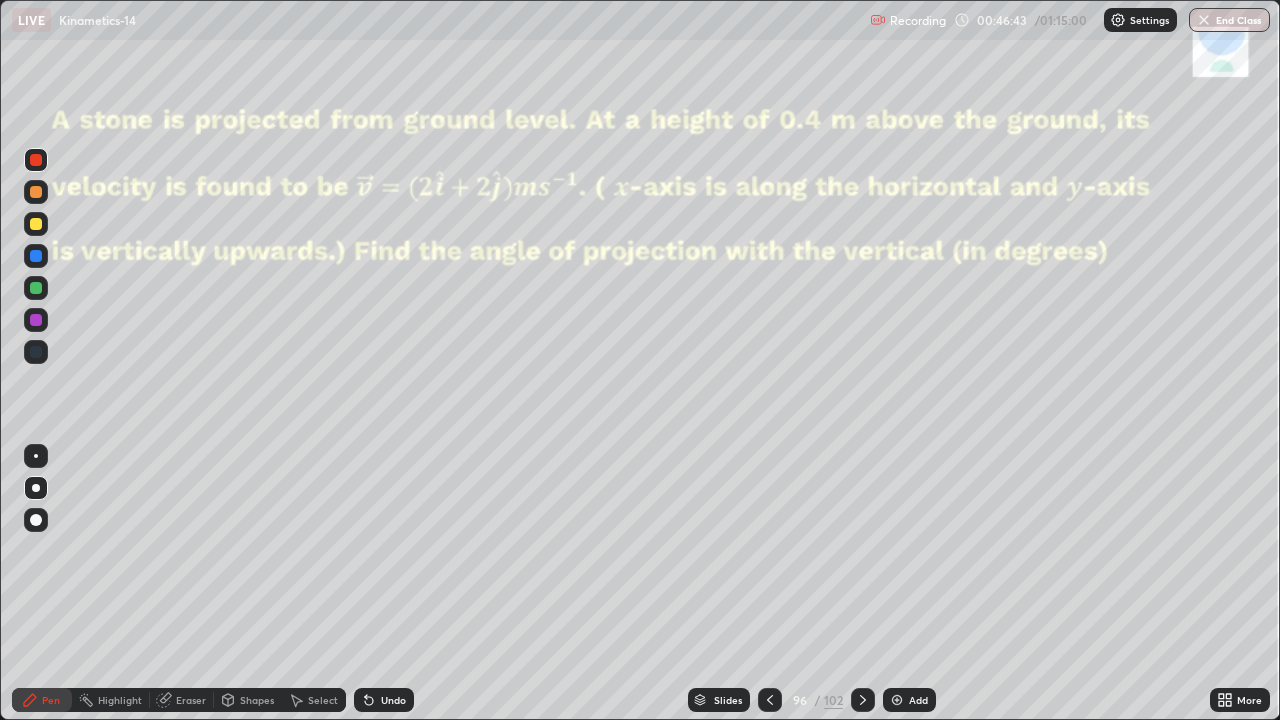 click at bounding box center (36, 320) 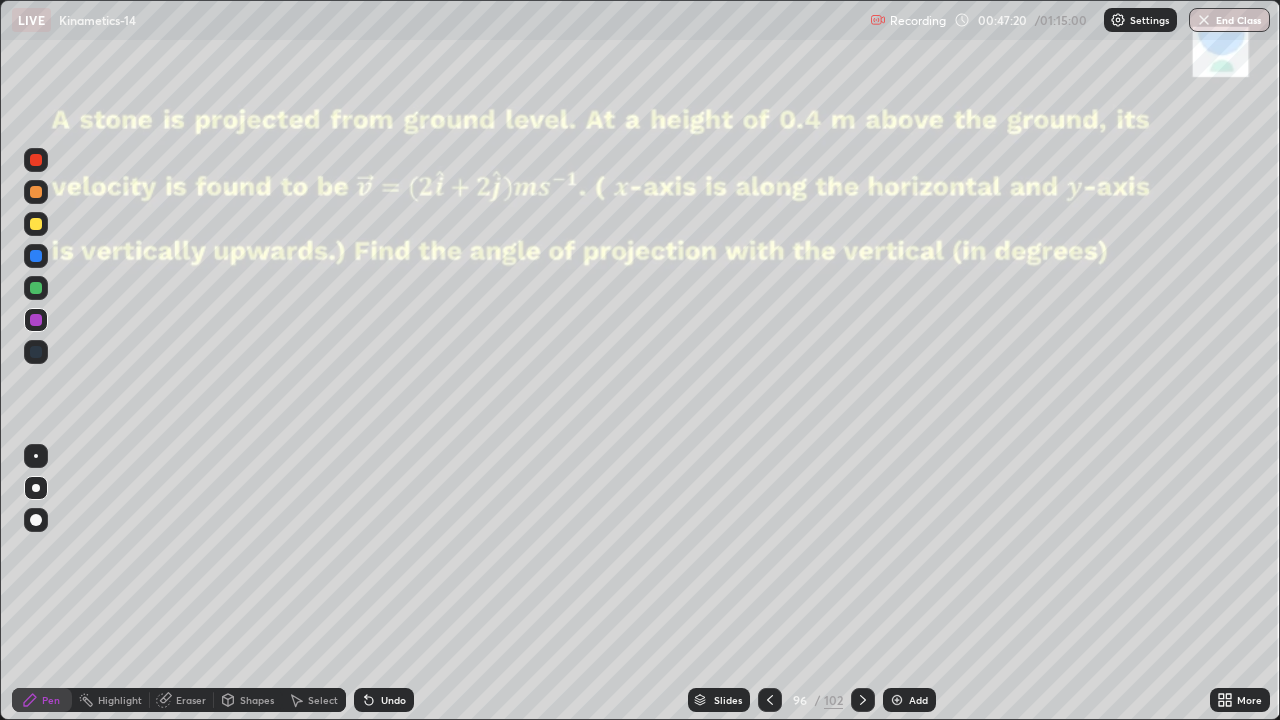 click at bounding box center [36, 288] 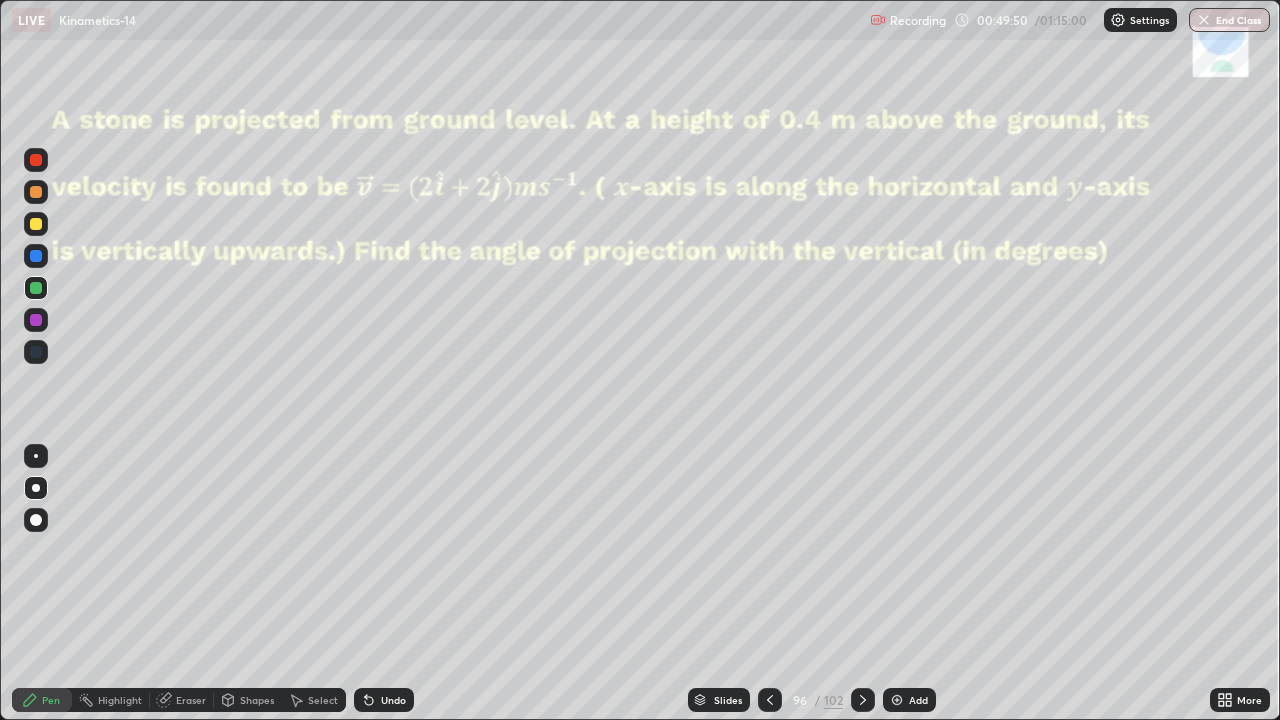 click on "Eraser" at bounding box center [191, 700] 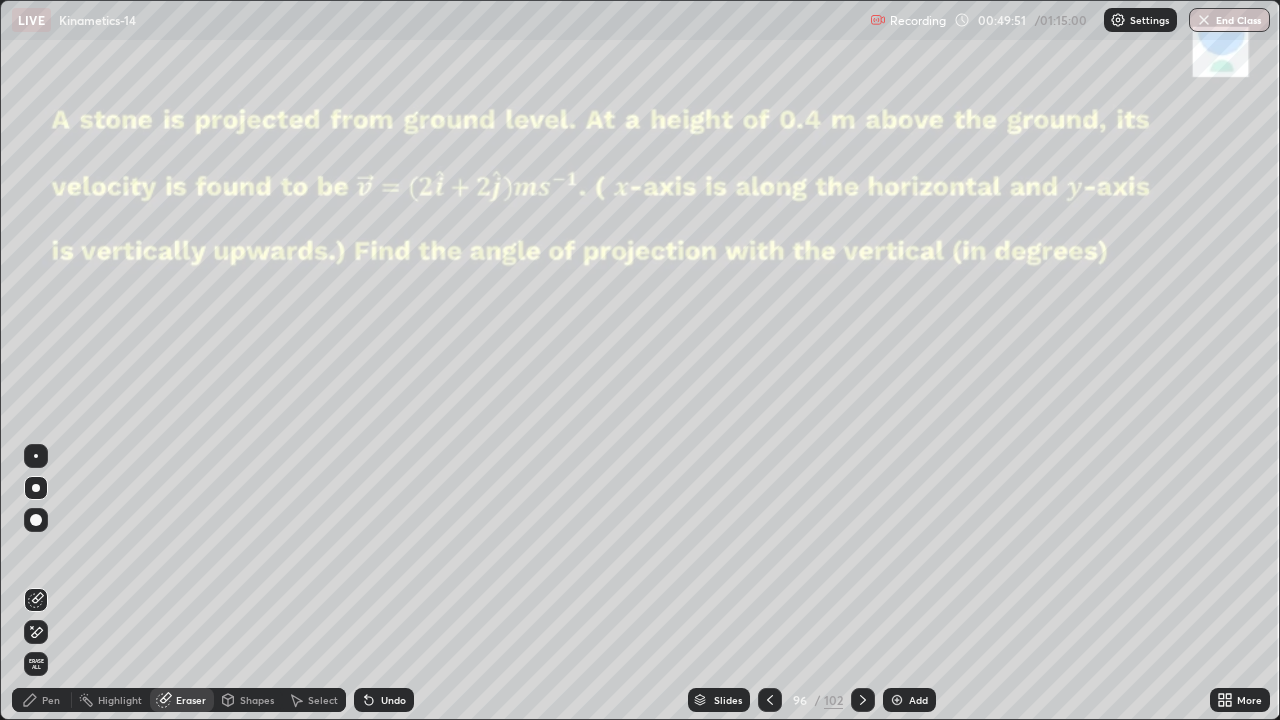 click at bounding box center [36, 600] 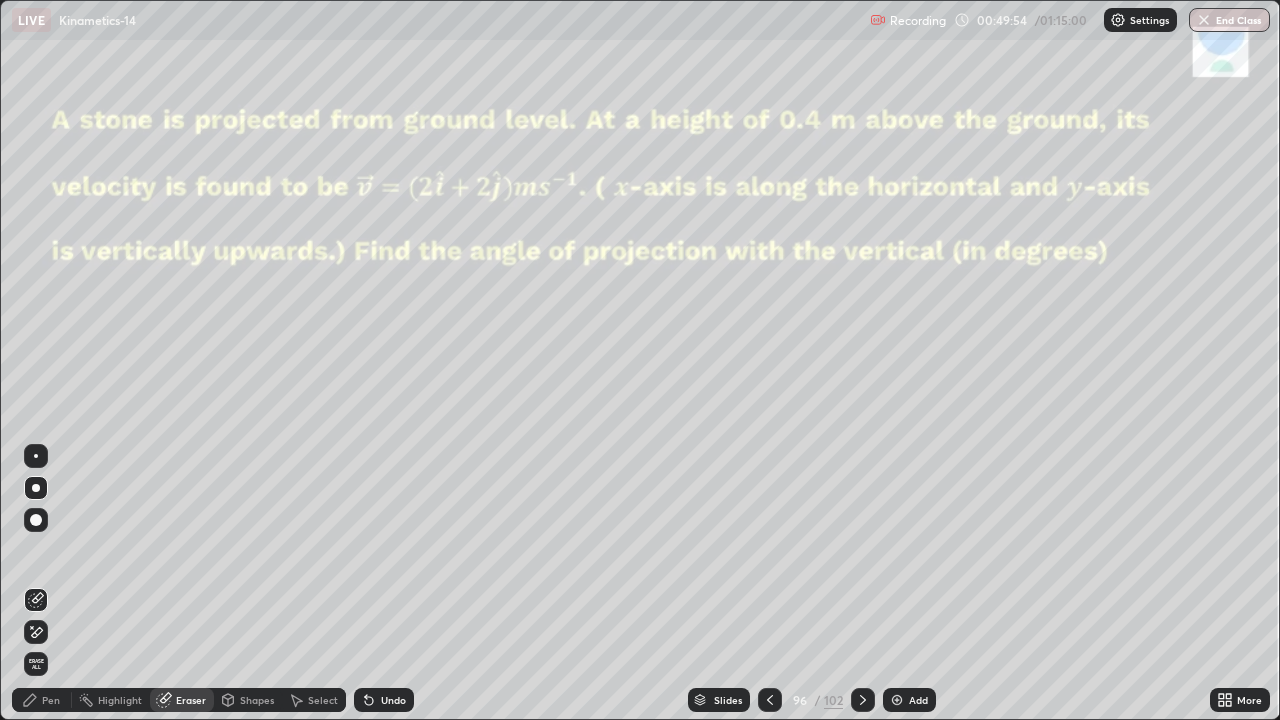 click on "Pen" at bounding box center [42, 700] 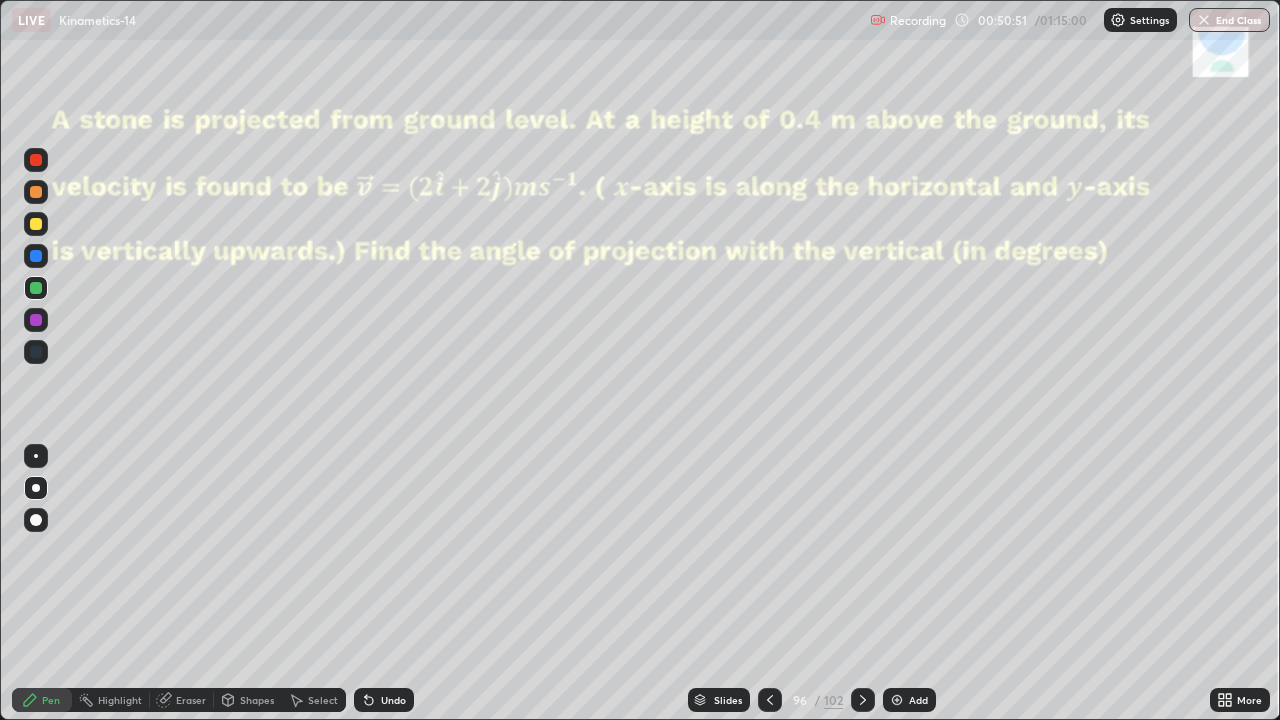 click at bounding box center [36, 320] 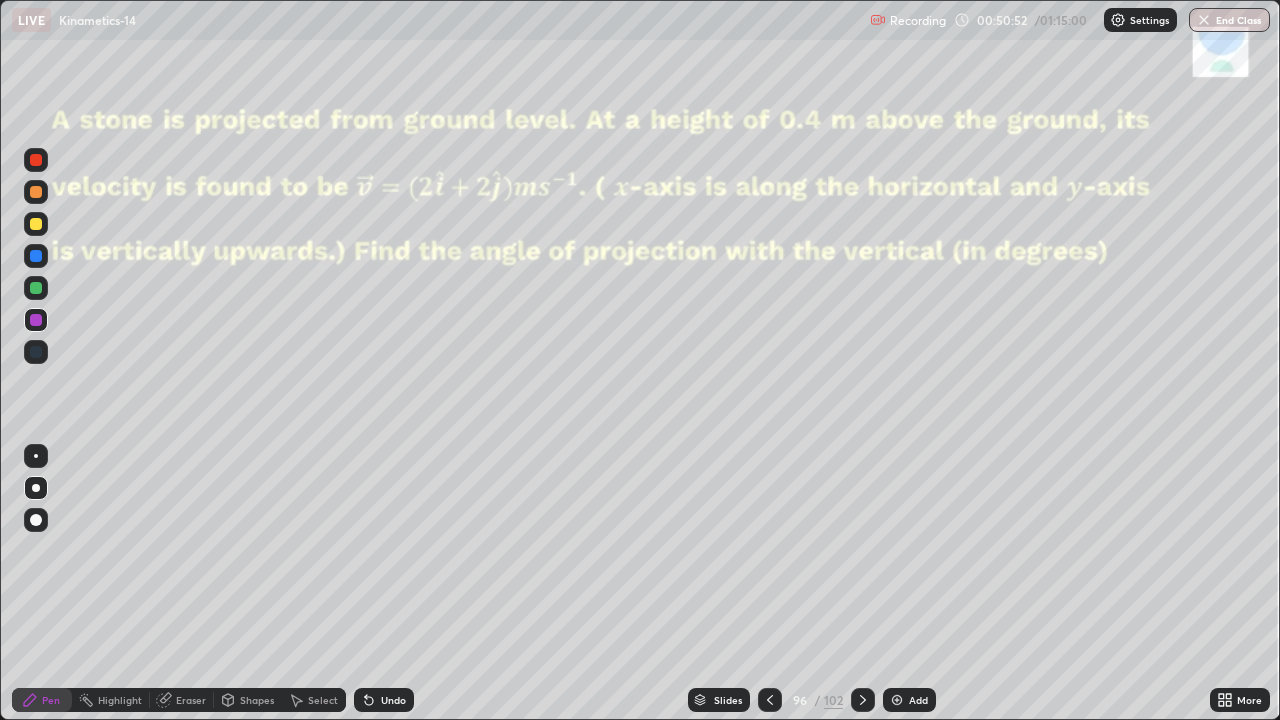 click at bounding box center (36, 192) 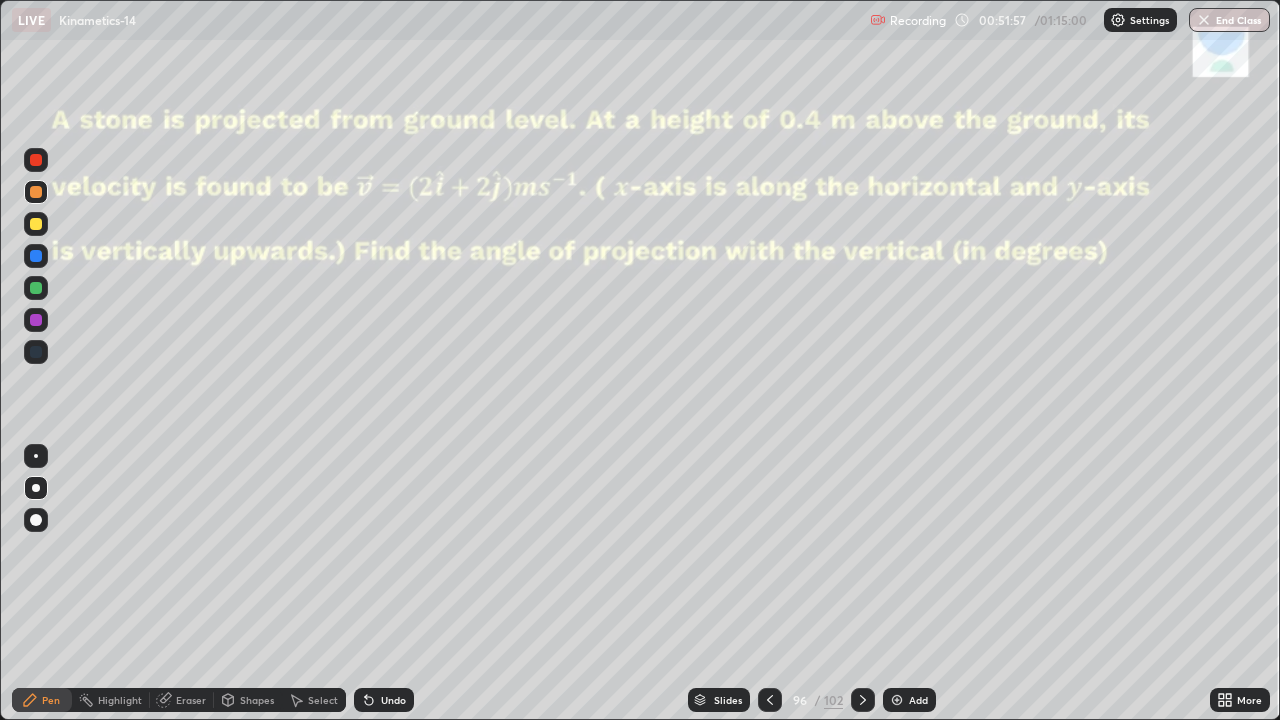 click at bounding box center [36, 160] 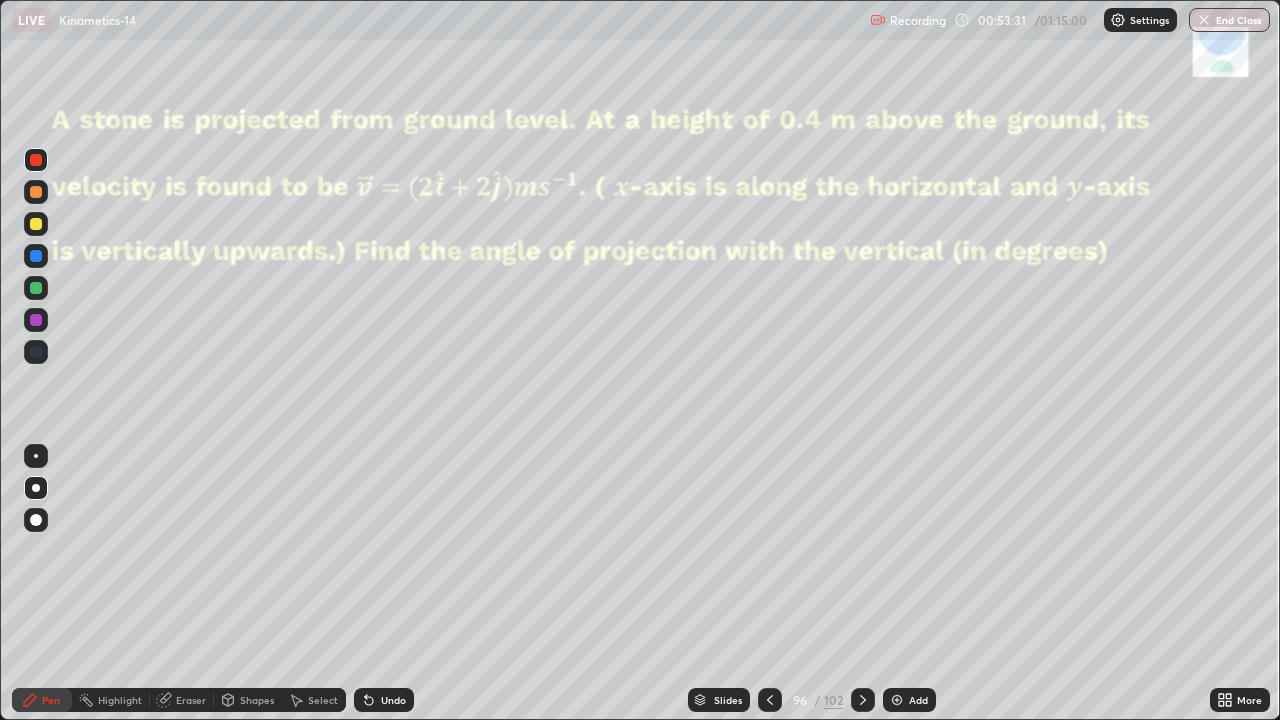 click at bounding box center [36, 288] 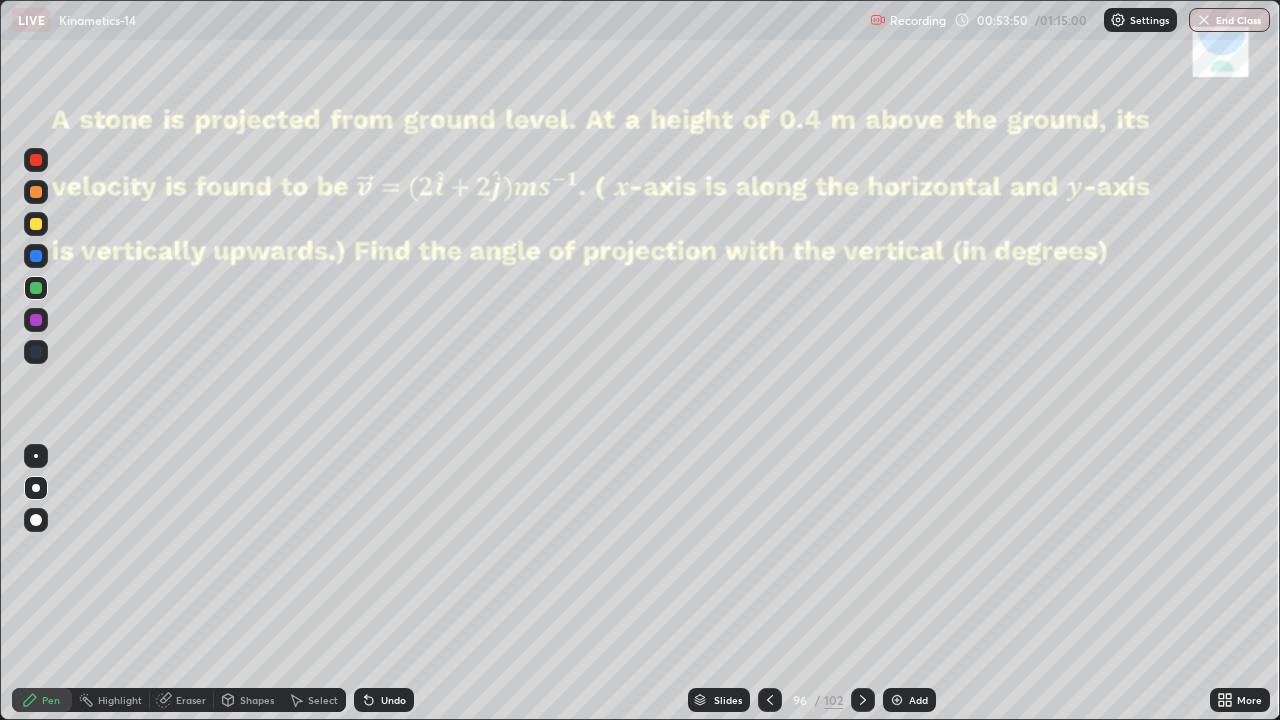 click on "Eraser" at bounding box center (191, 700) 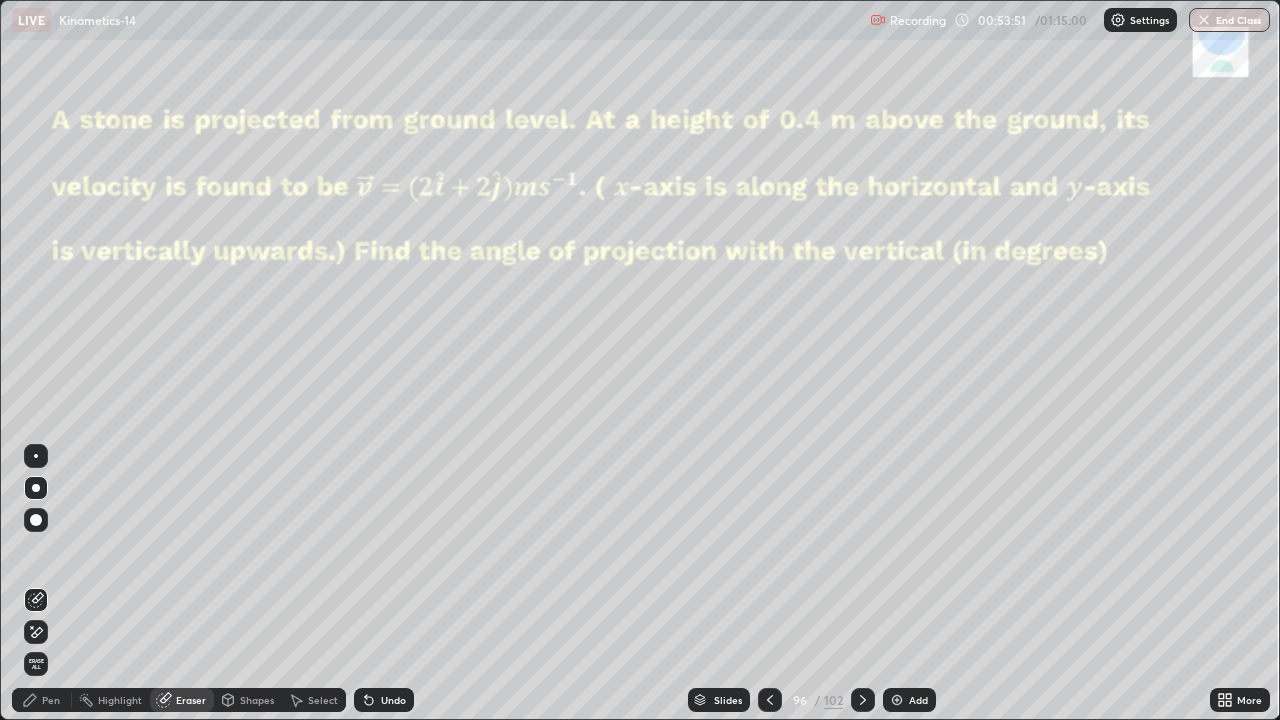 click on "Highlight" at bounding box center (111, 700) 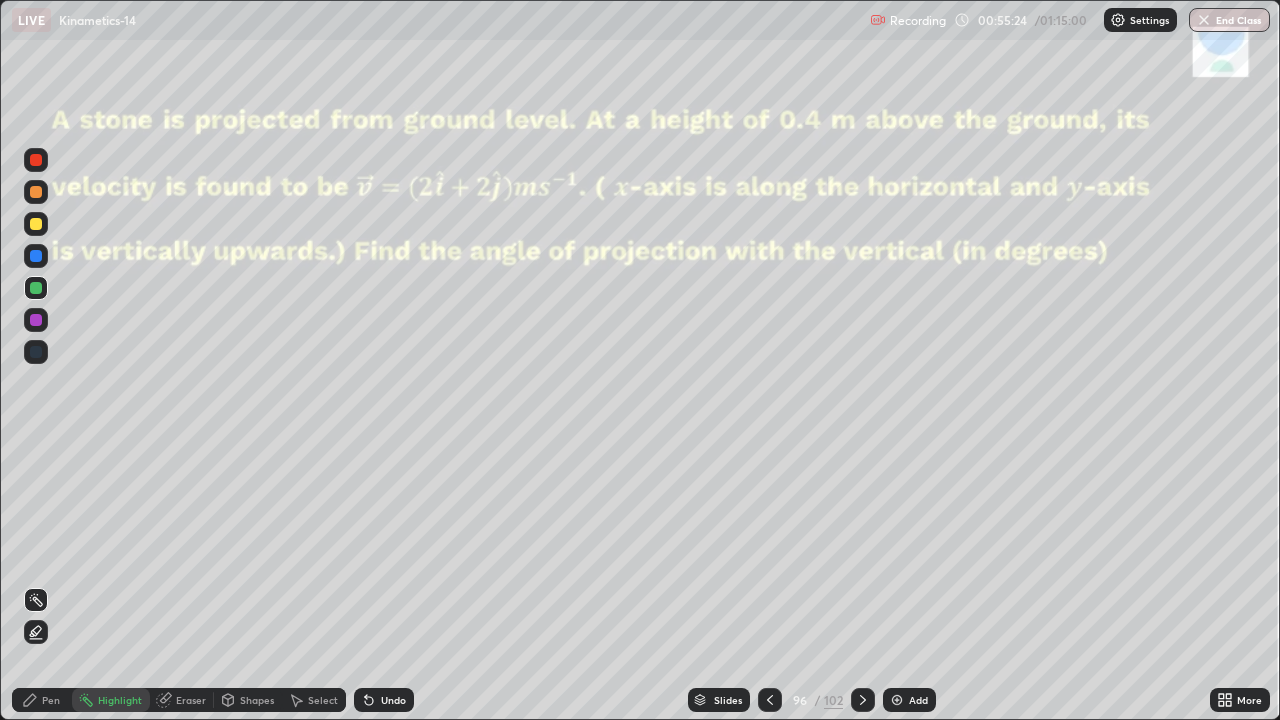 click 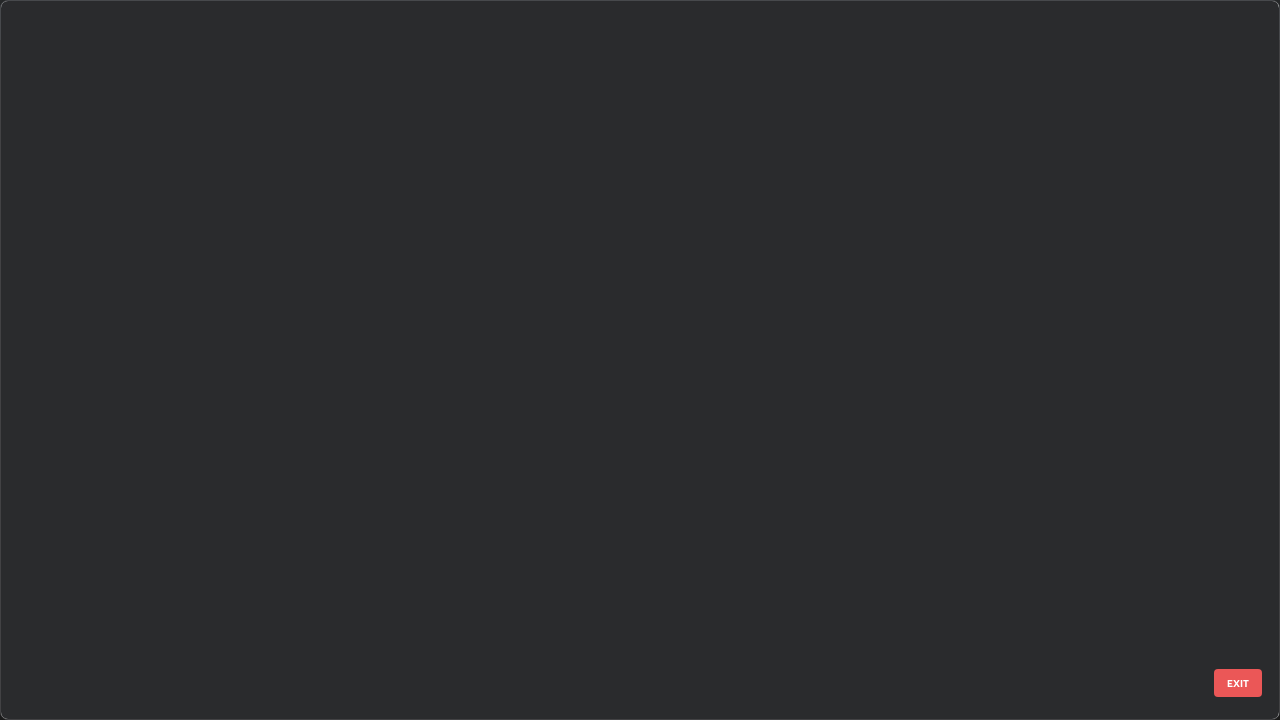 scroll, scrollTop: 6470, scrollLeft: 0, axis: vertical 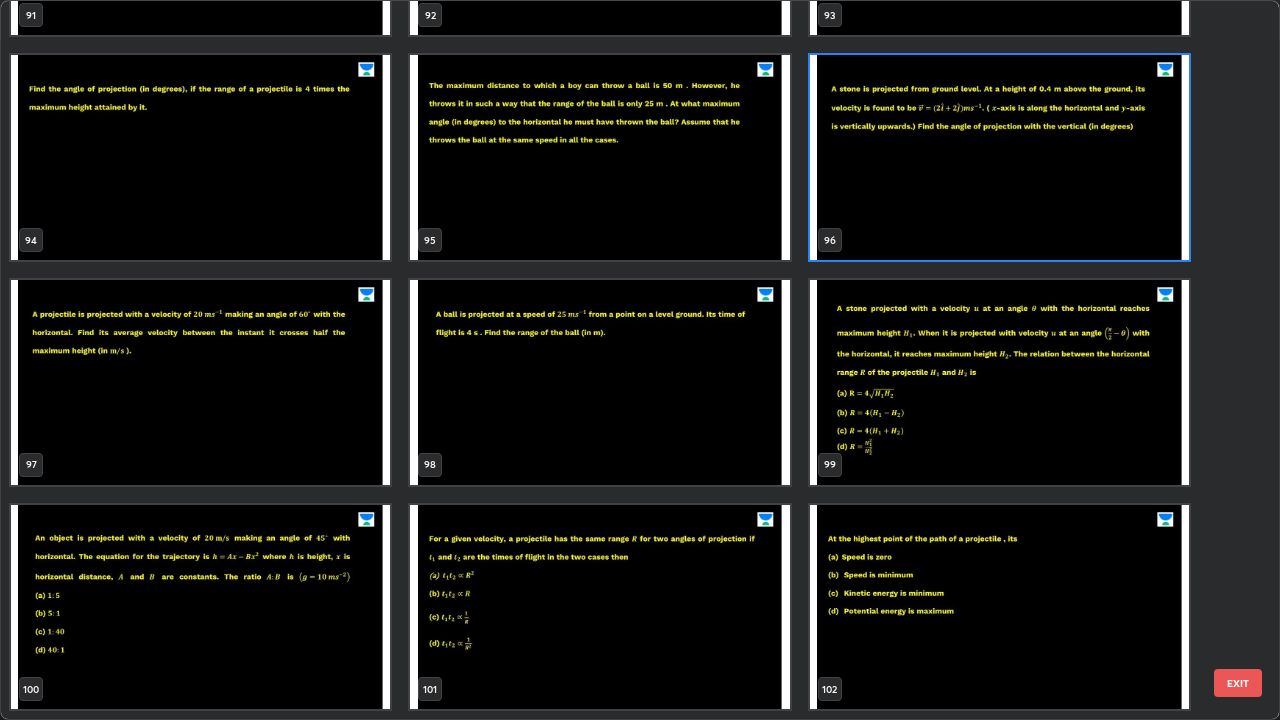 click at bounding box center [599, 382] 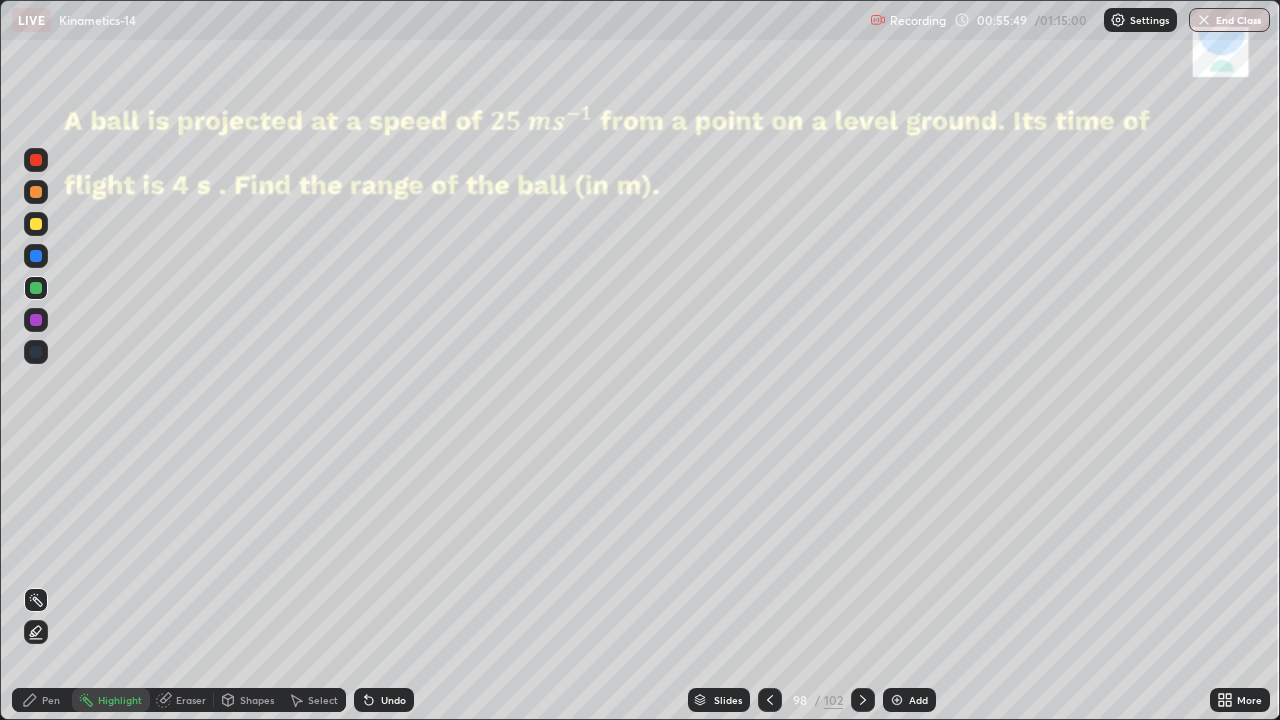 click at bounding box center (36, 160) 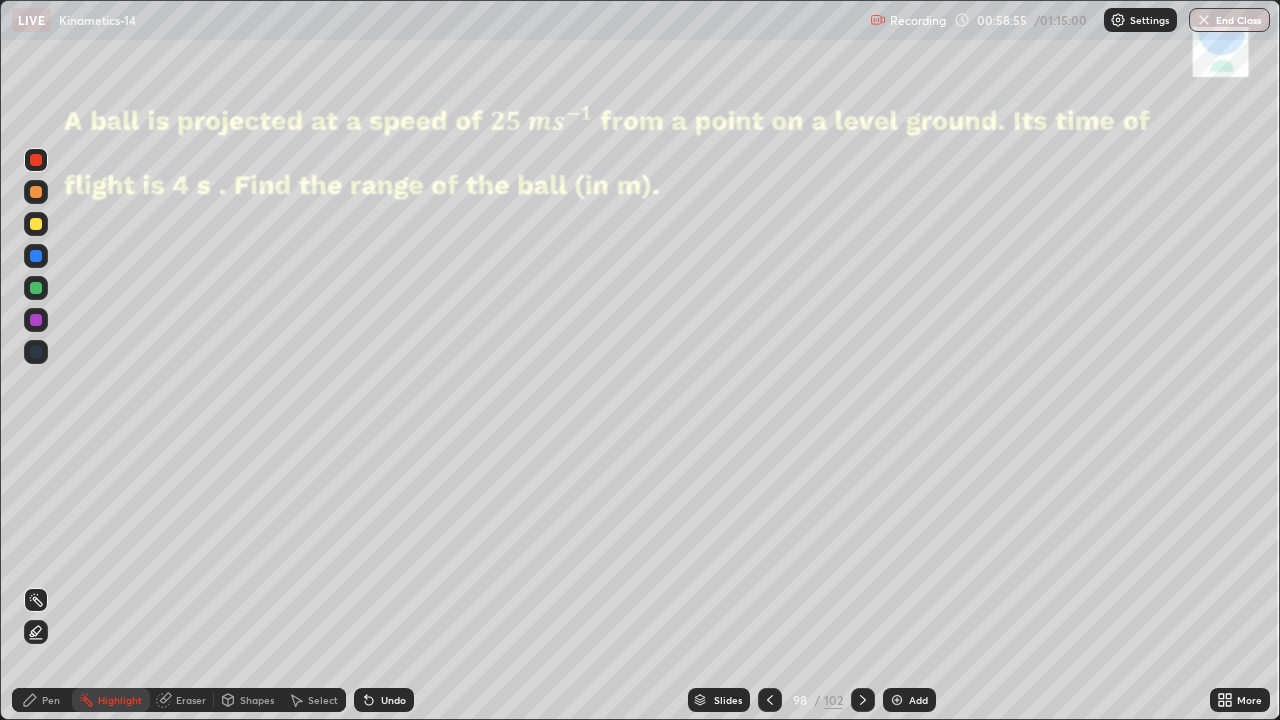 click on "Pen" at bounding box center (42, 700) 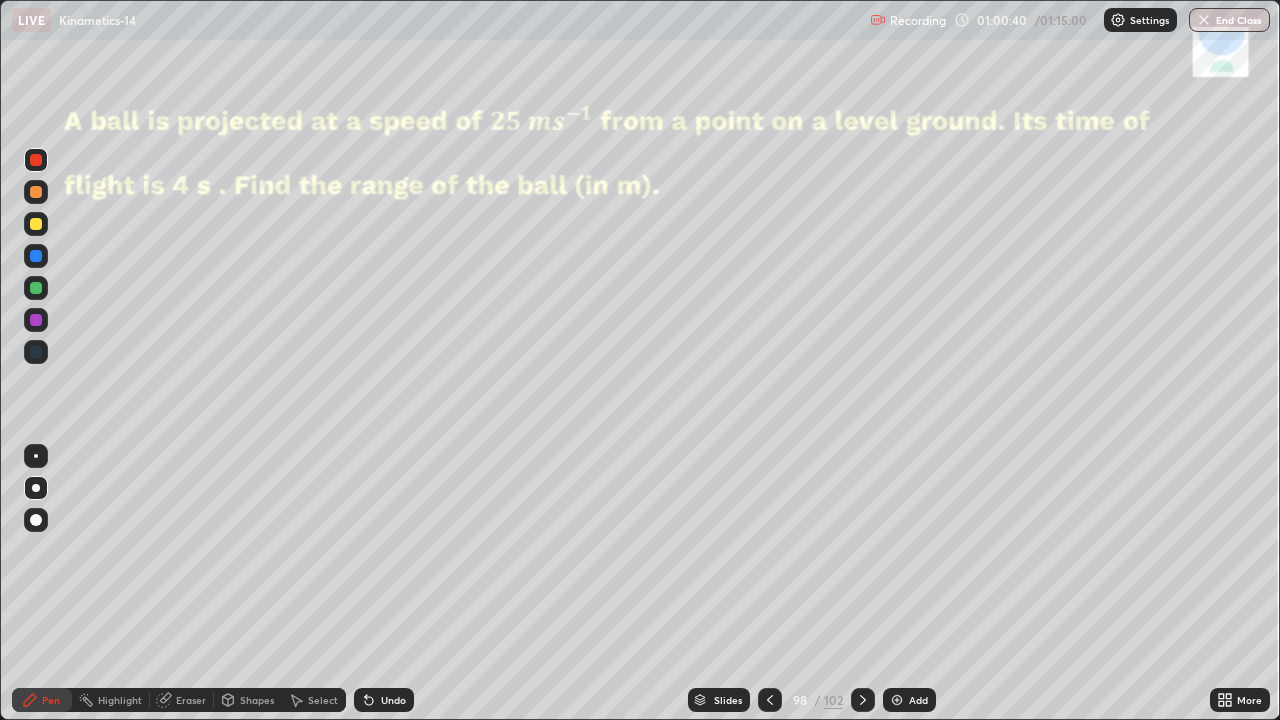 click on "Highlight" at bounding box center [120, 700] 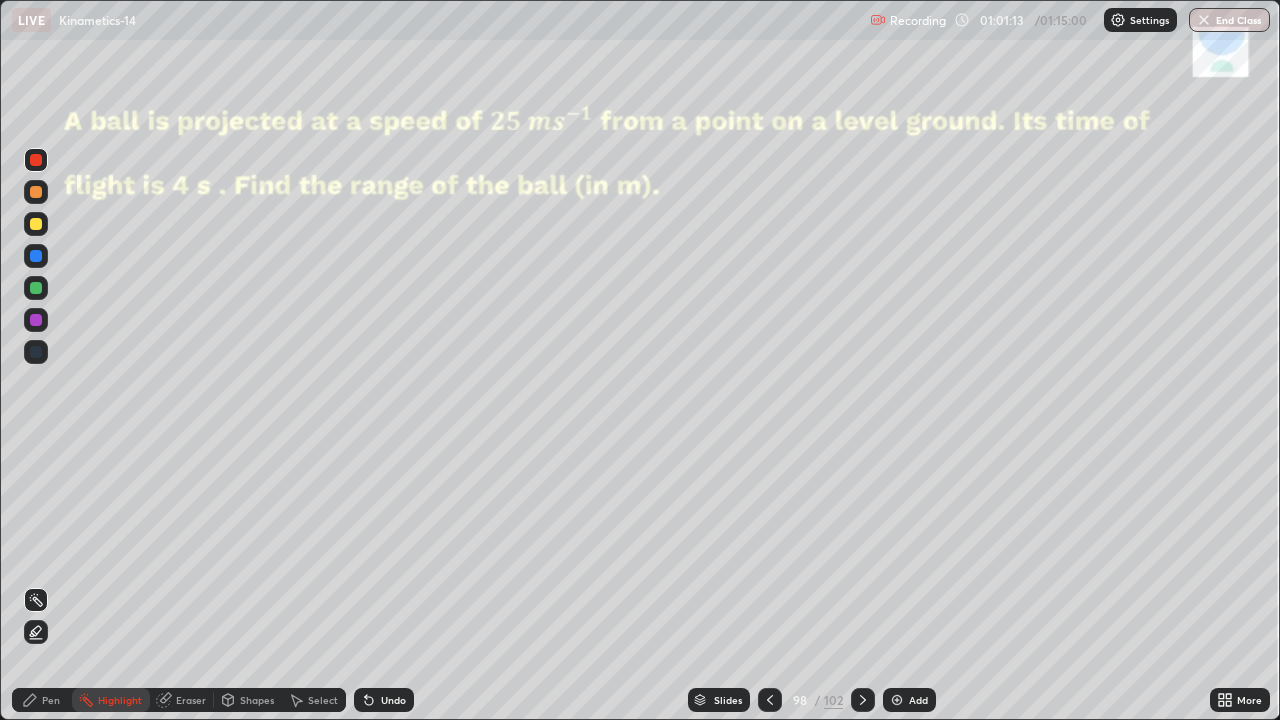 click at bounding box center (36, 288) 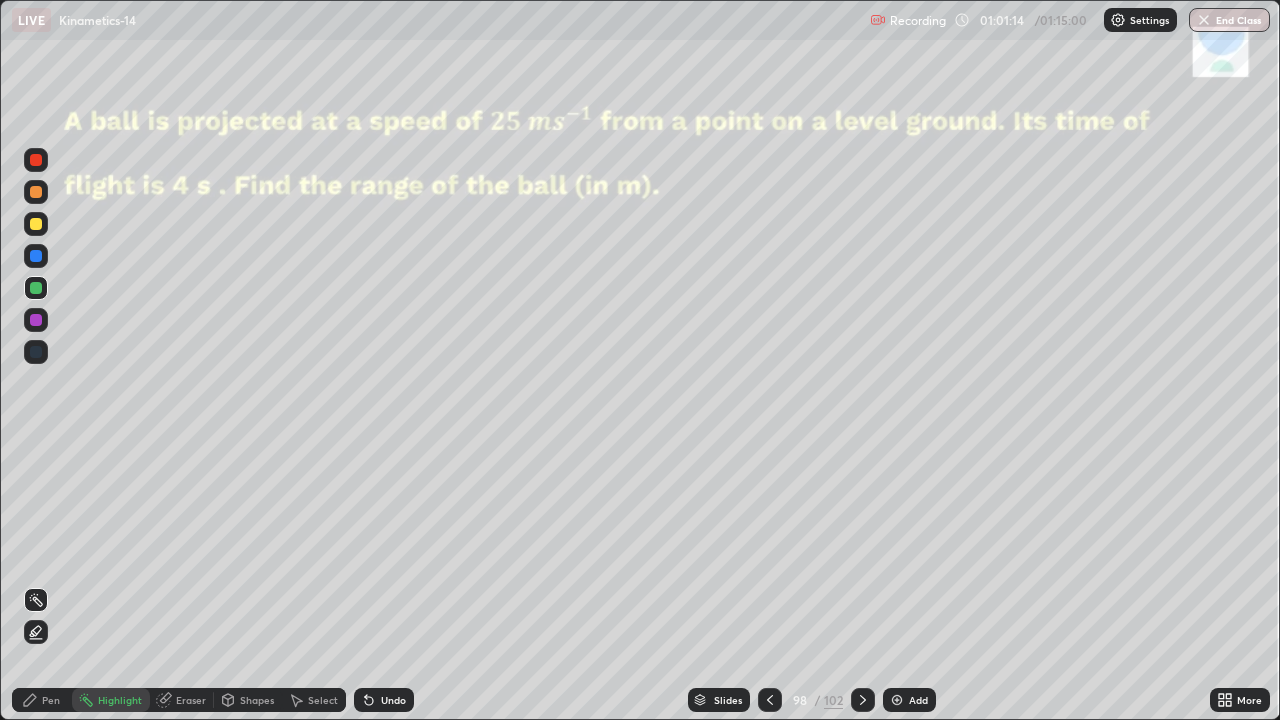 click on "Pen" at bounding box center (42, 700) 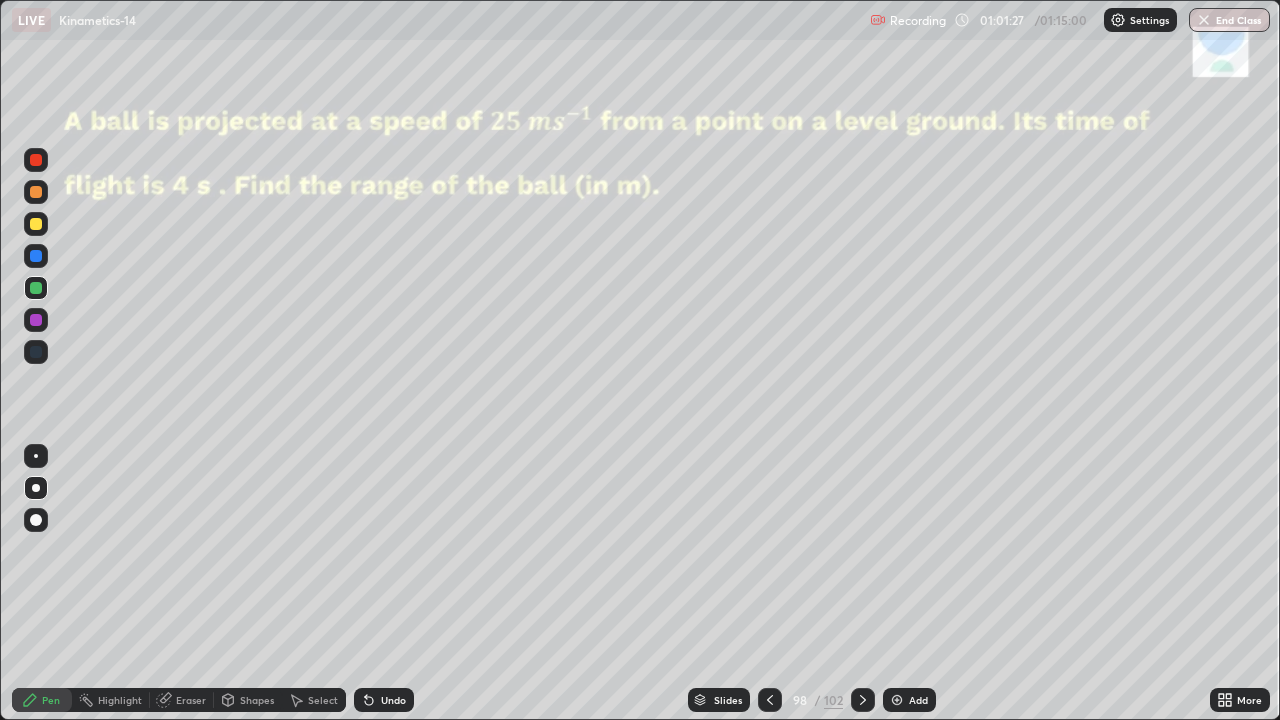 click at bounding box center [36, 160] 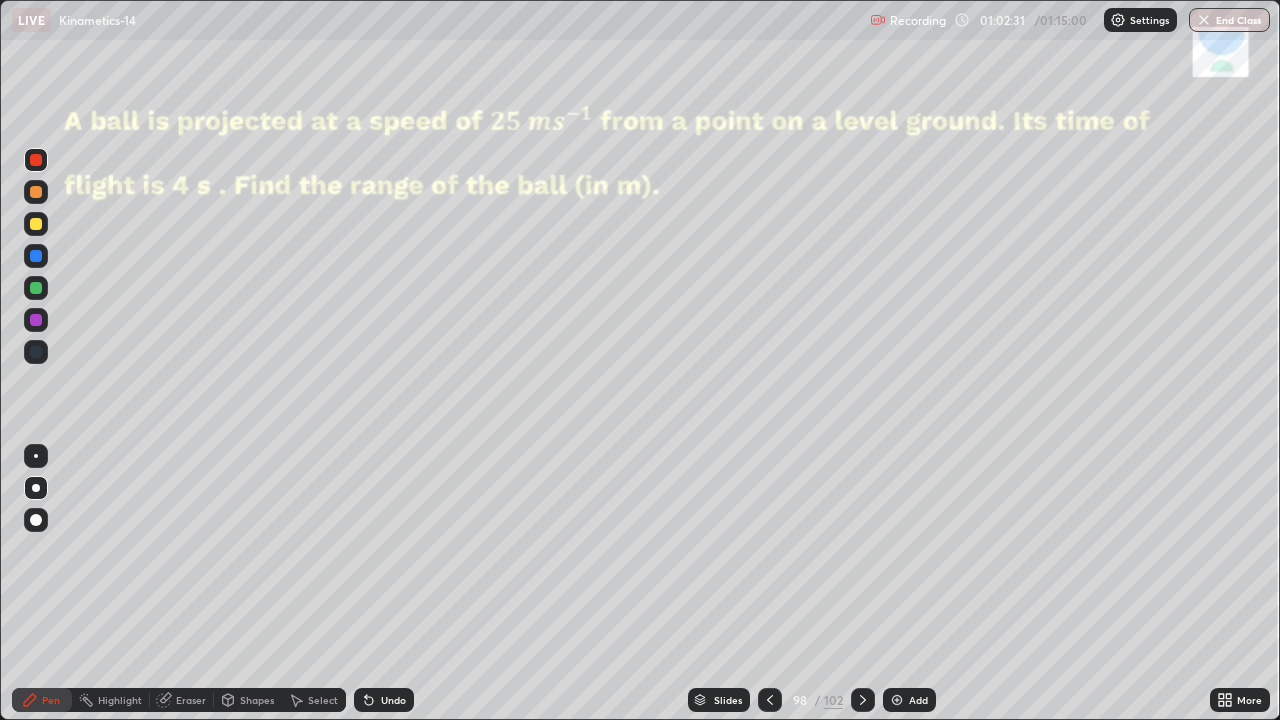 click at bounding box center [897, 700] 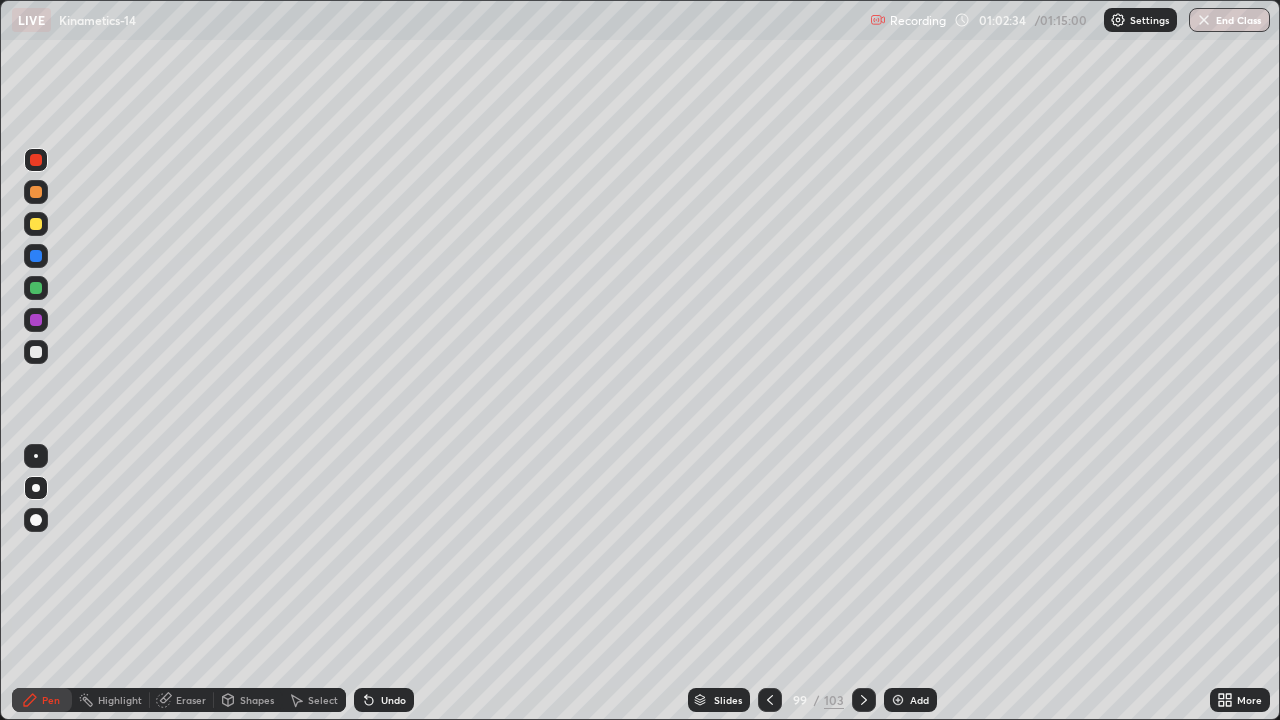 click at bounding box center [36, 320] 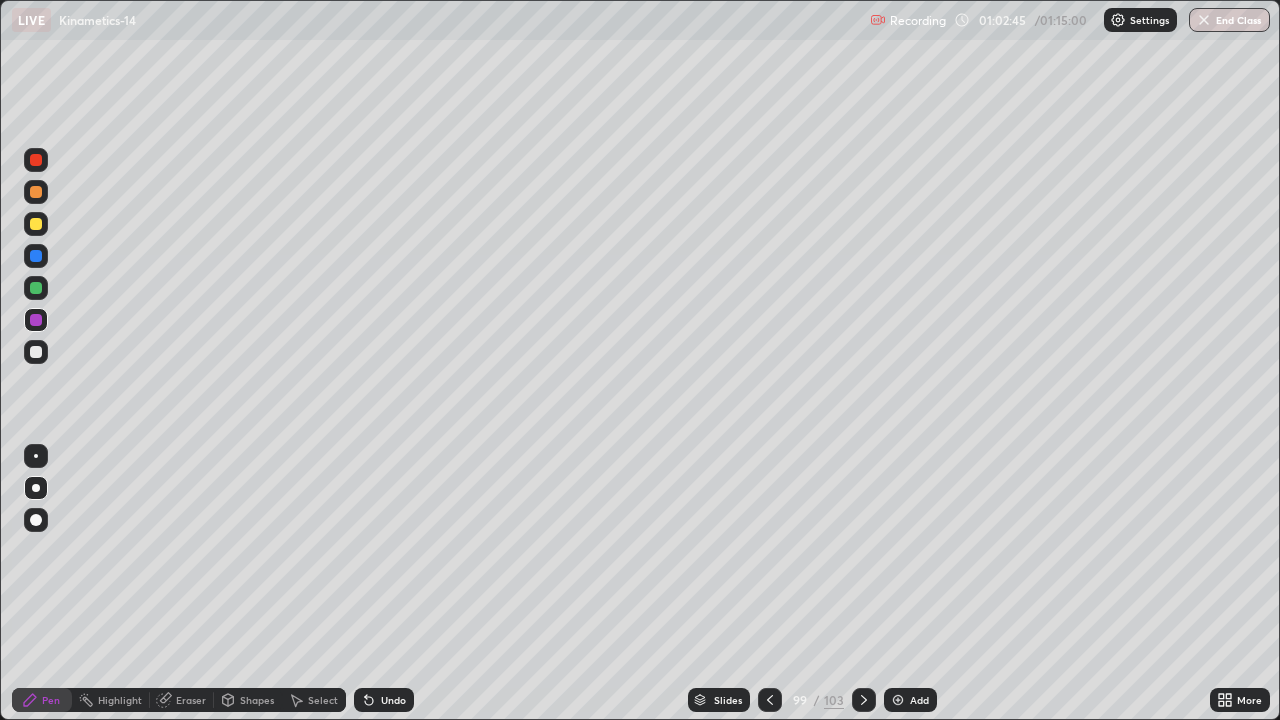 click at bounding box center [36, 288] 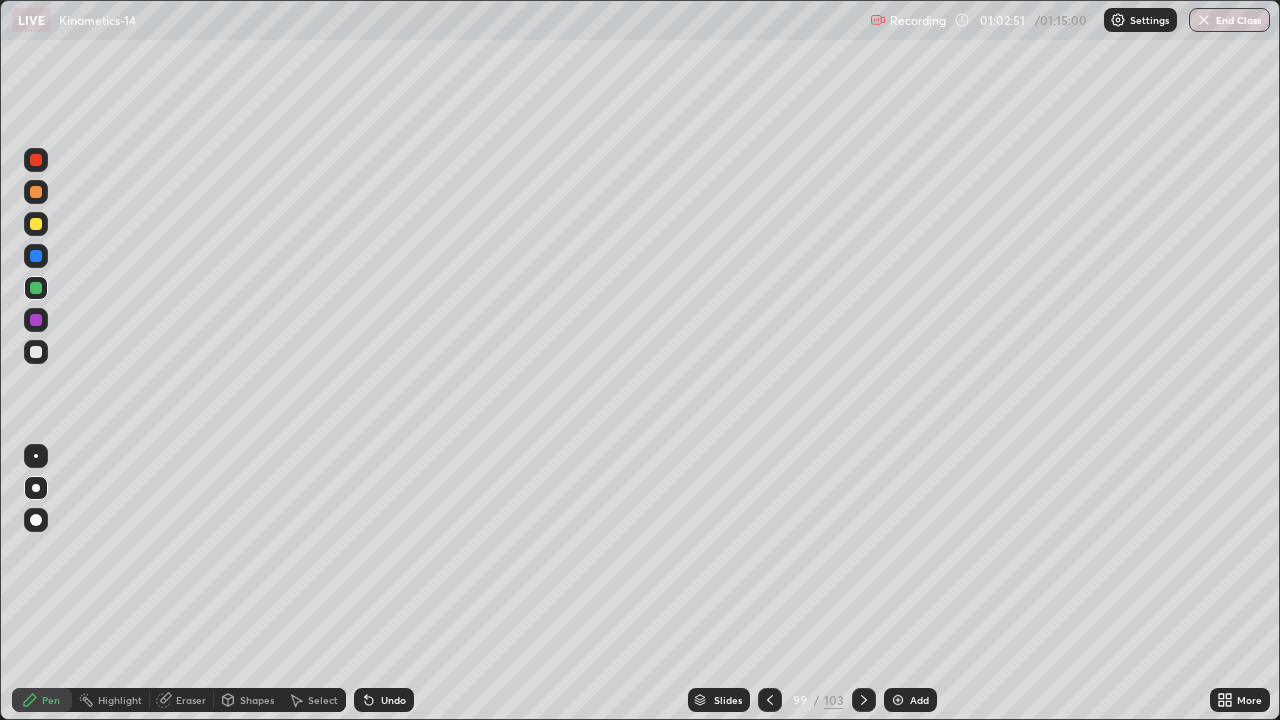 click at bounding box center [36, 320] 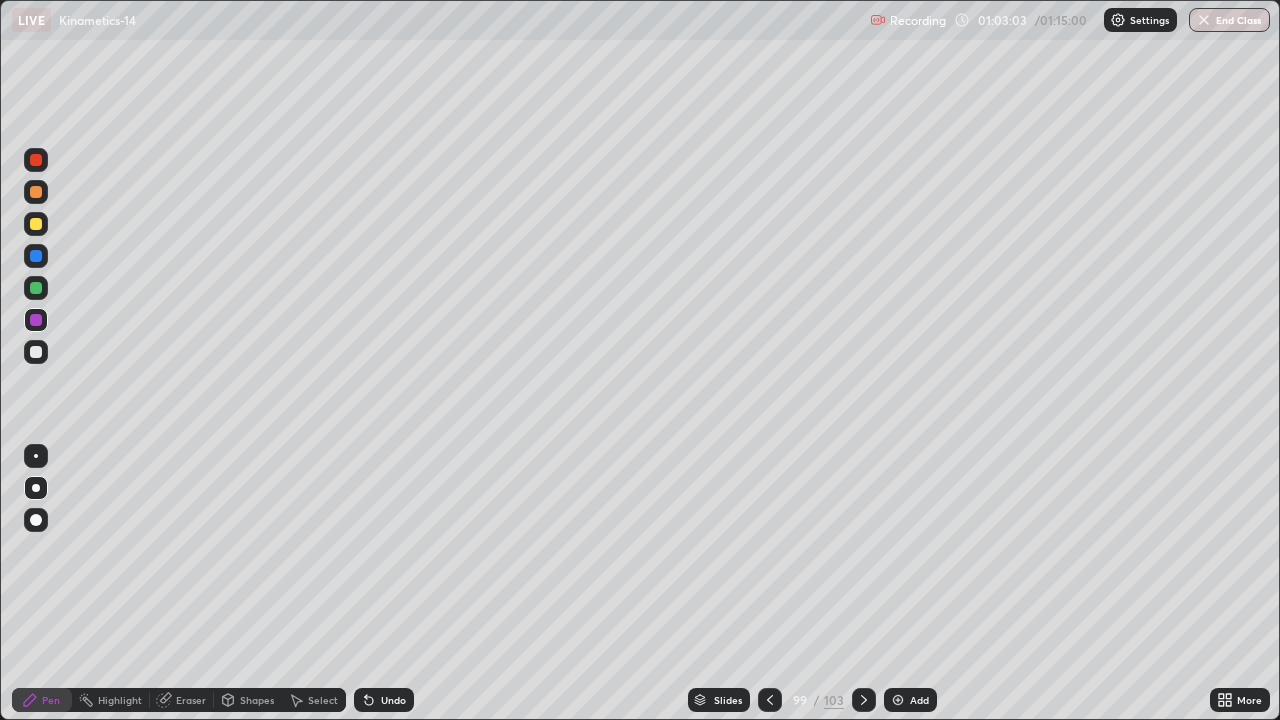 click at bounding box center [36, 256] 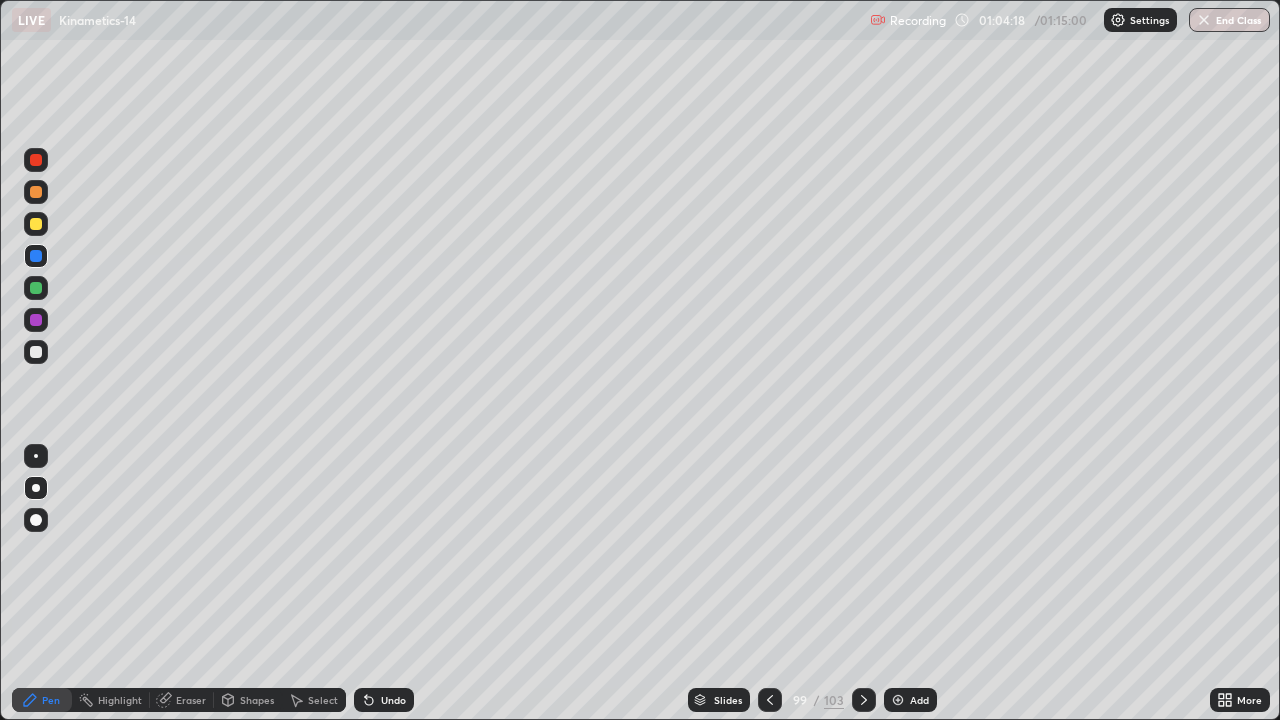 click on "Highlight" at bounding box center (120, 700) 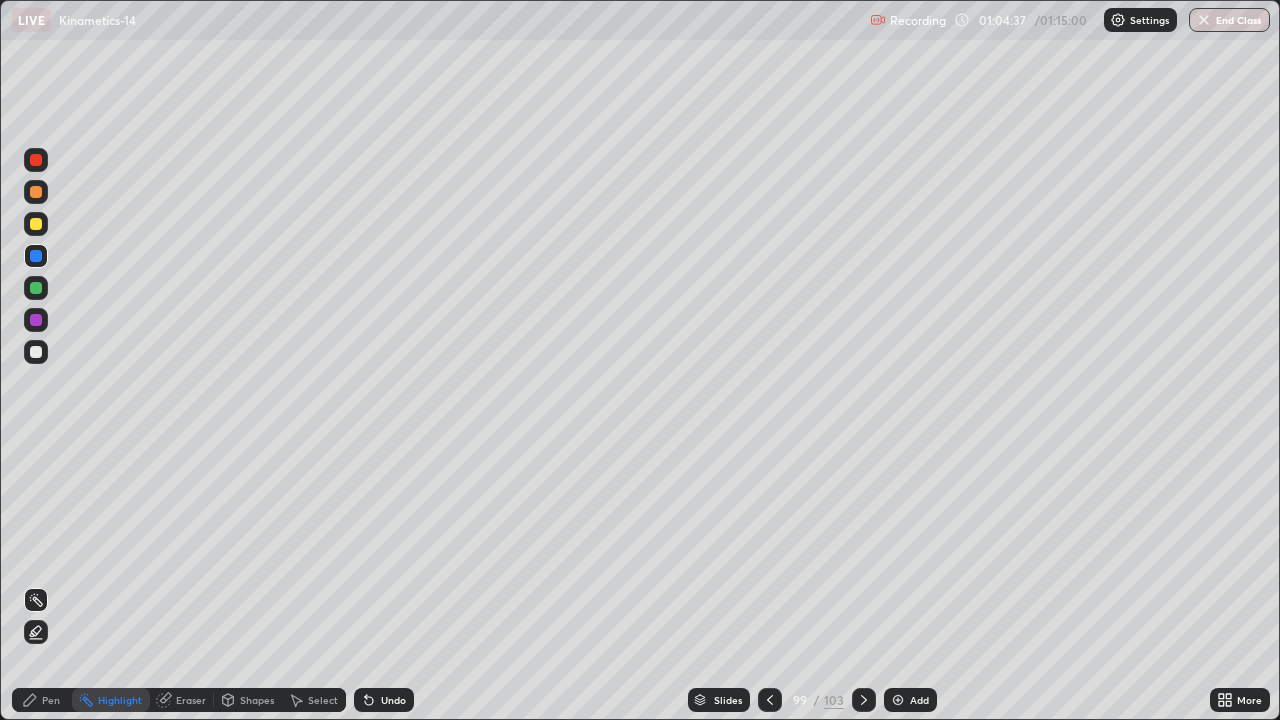 click on "Pen" at bounding box center (42, 700) 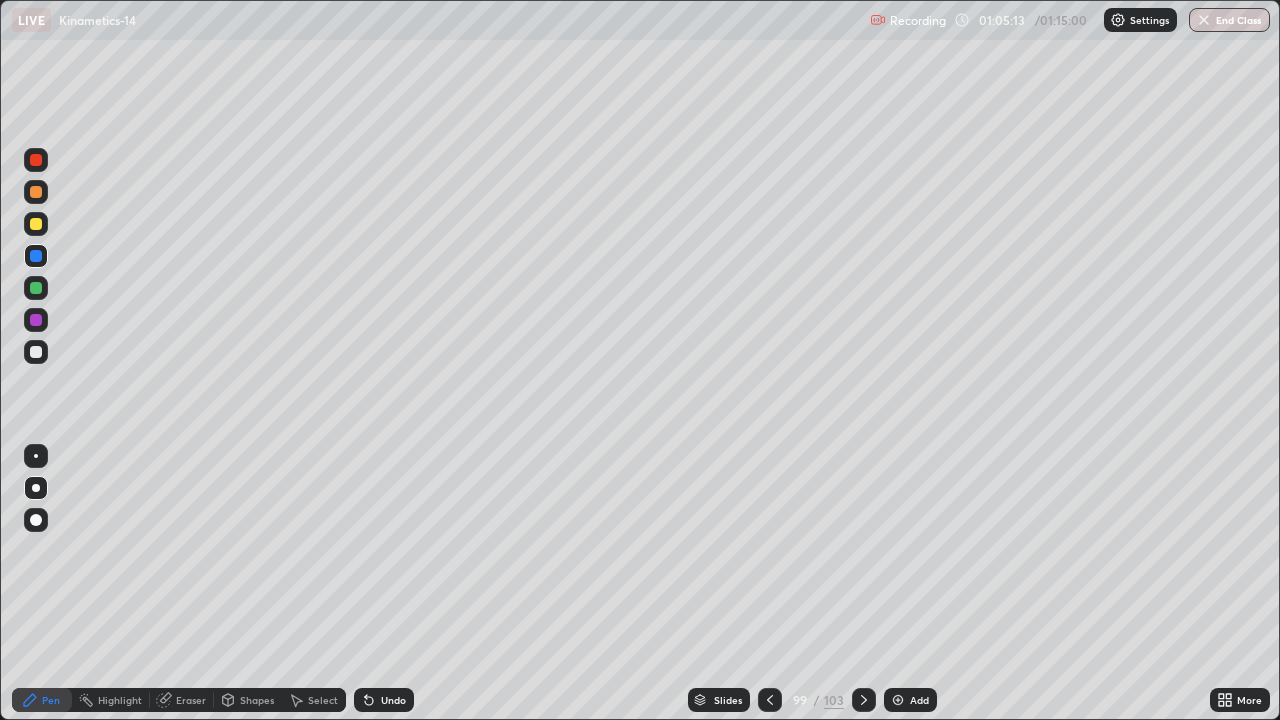 click at bounding box center (36, 352) 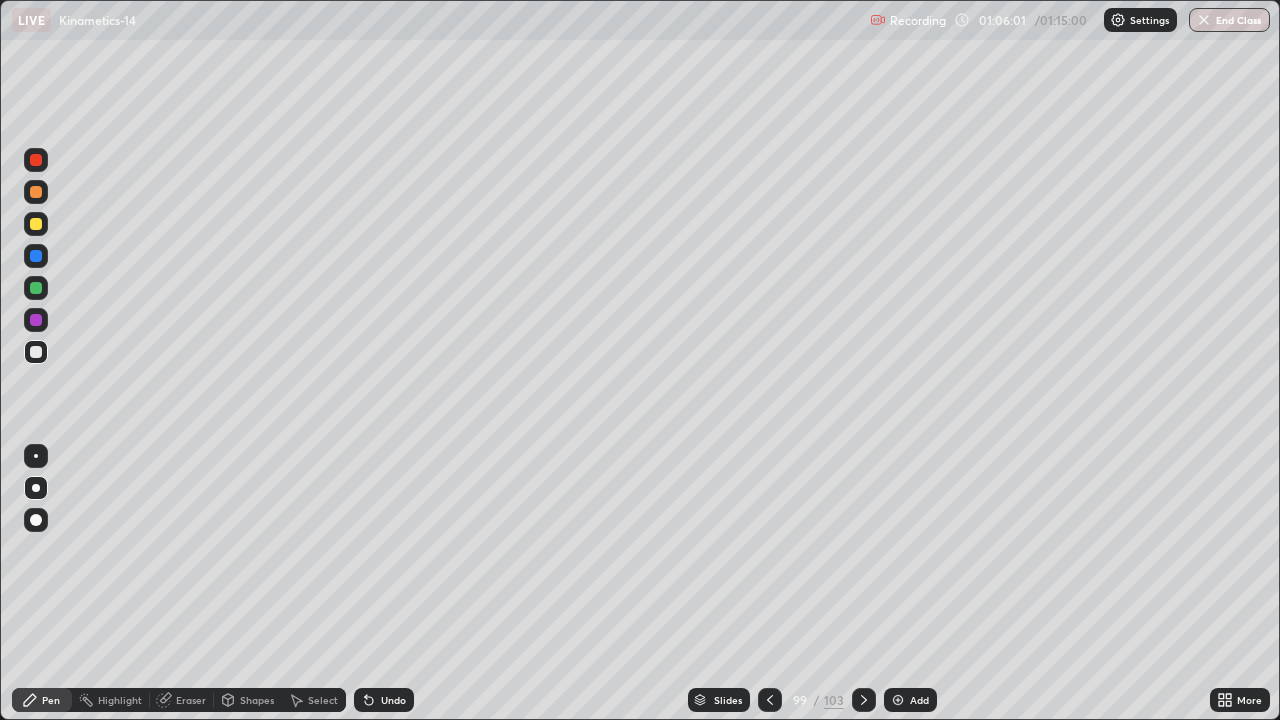 click at bounding box center [36, 320] 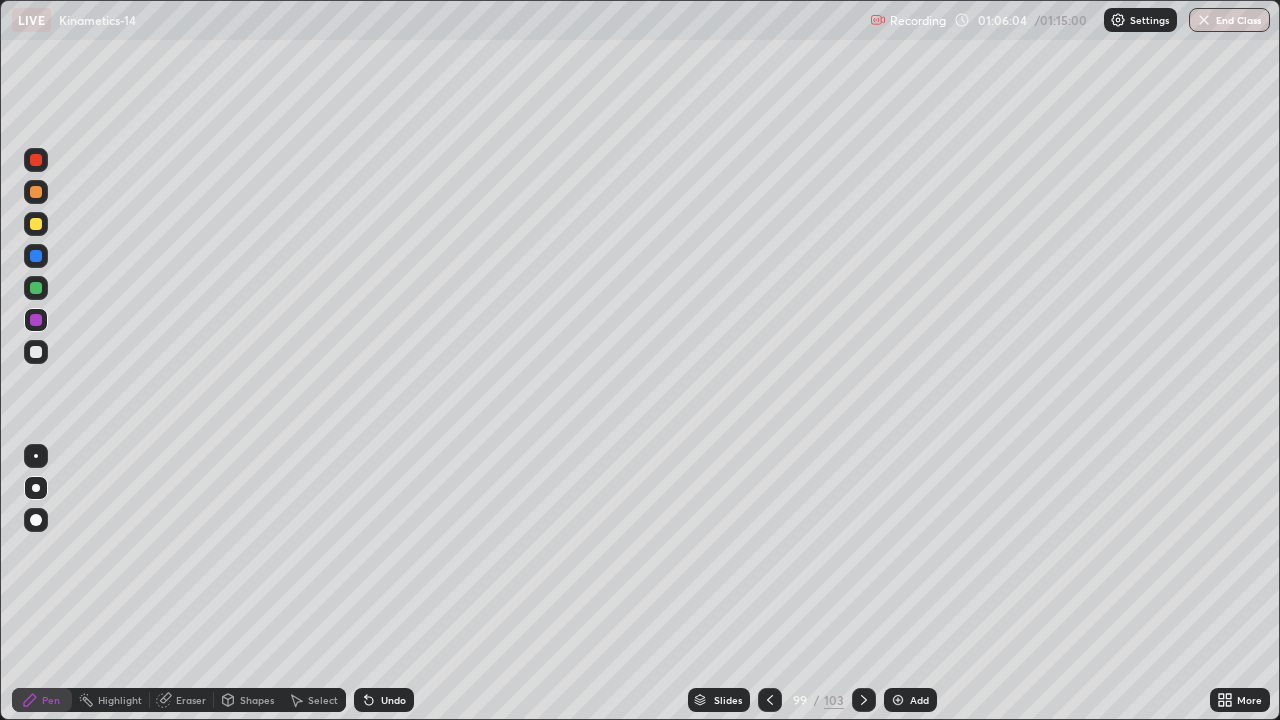 click at bounding box center (36, 288) 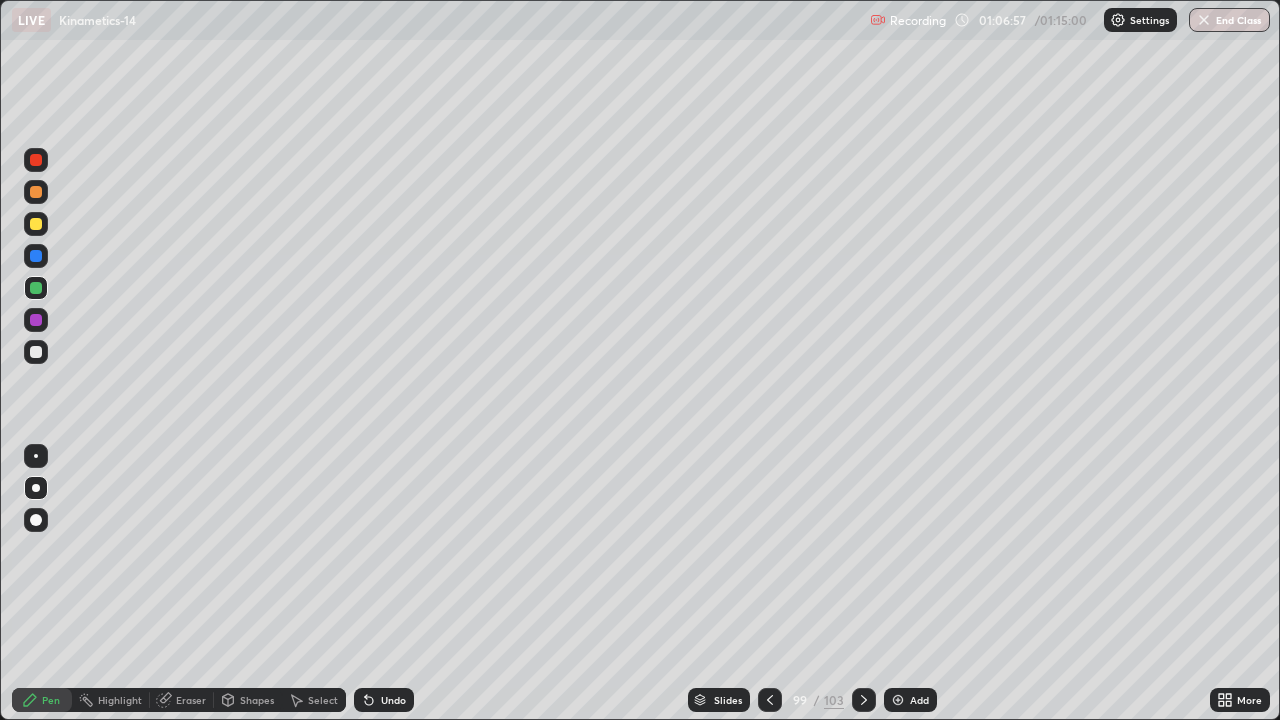 click at bounding box center [36, 224] 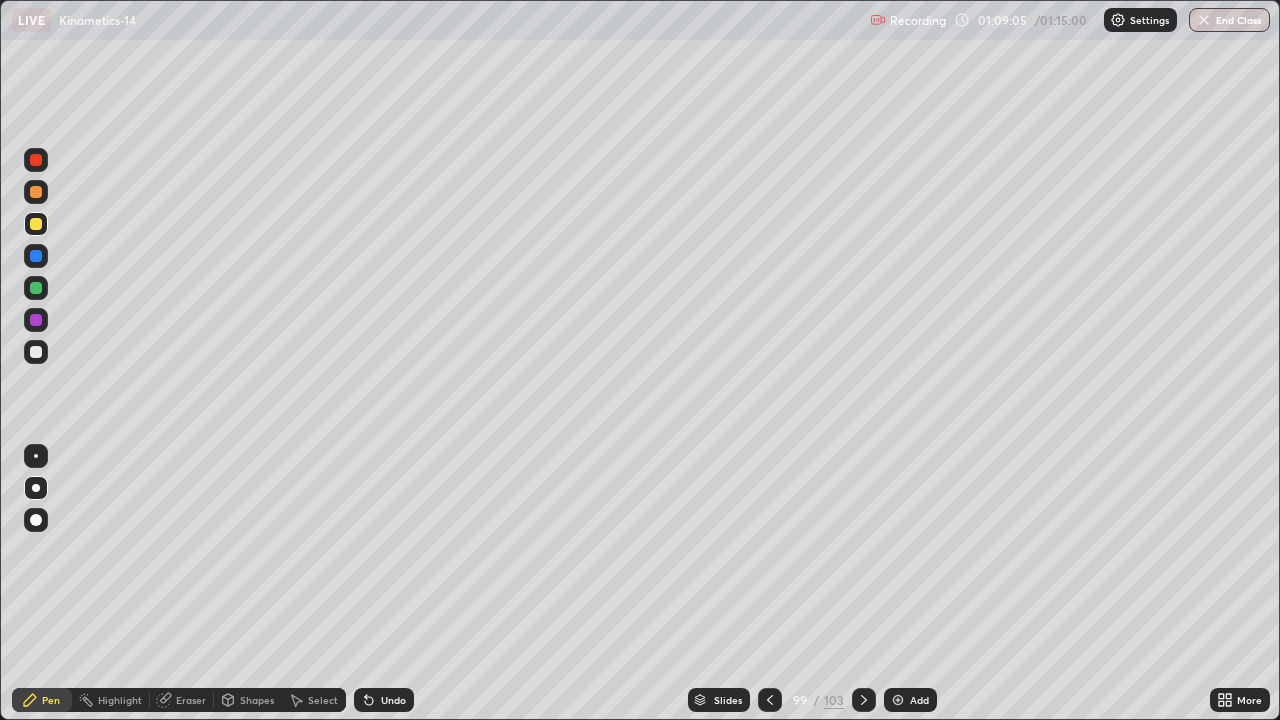click at bounding box center [898, 700] 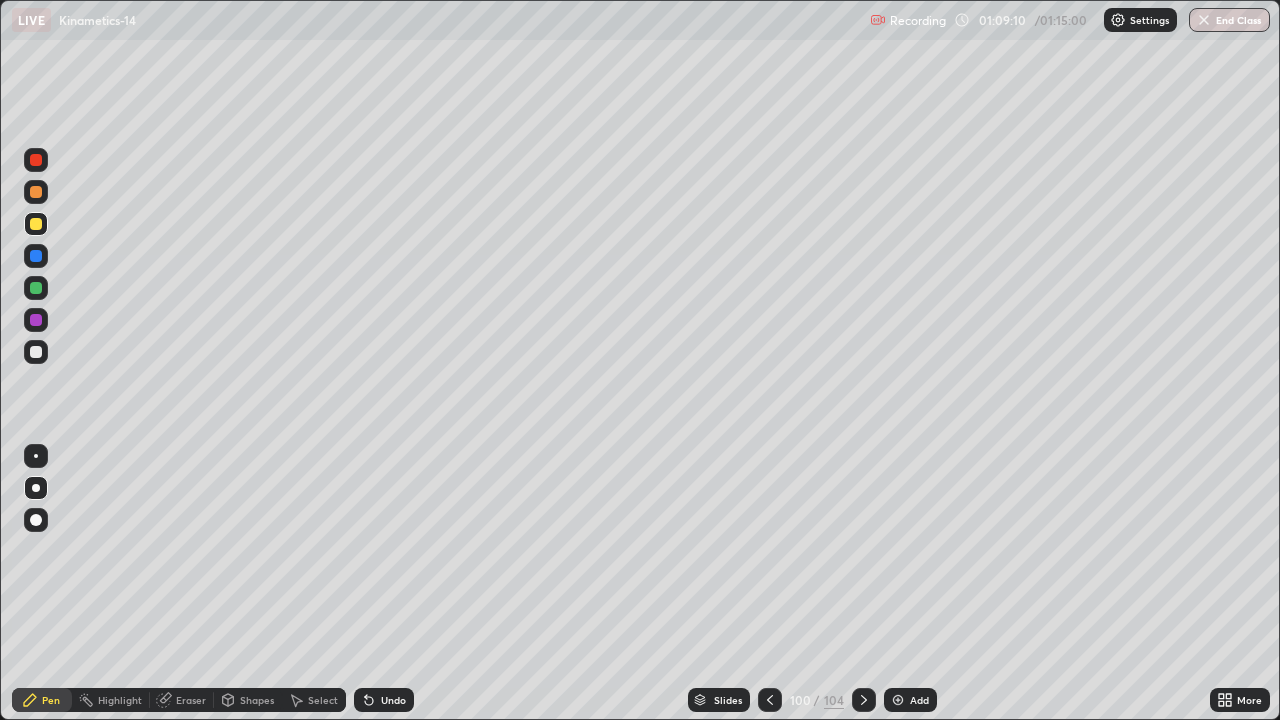 click at bounding box center [36, 320] 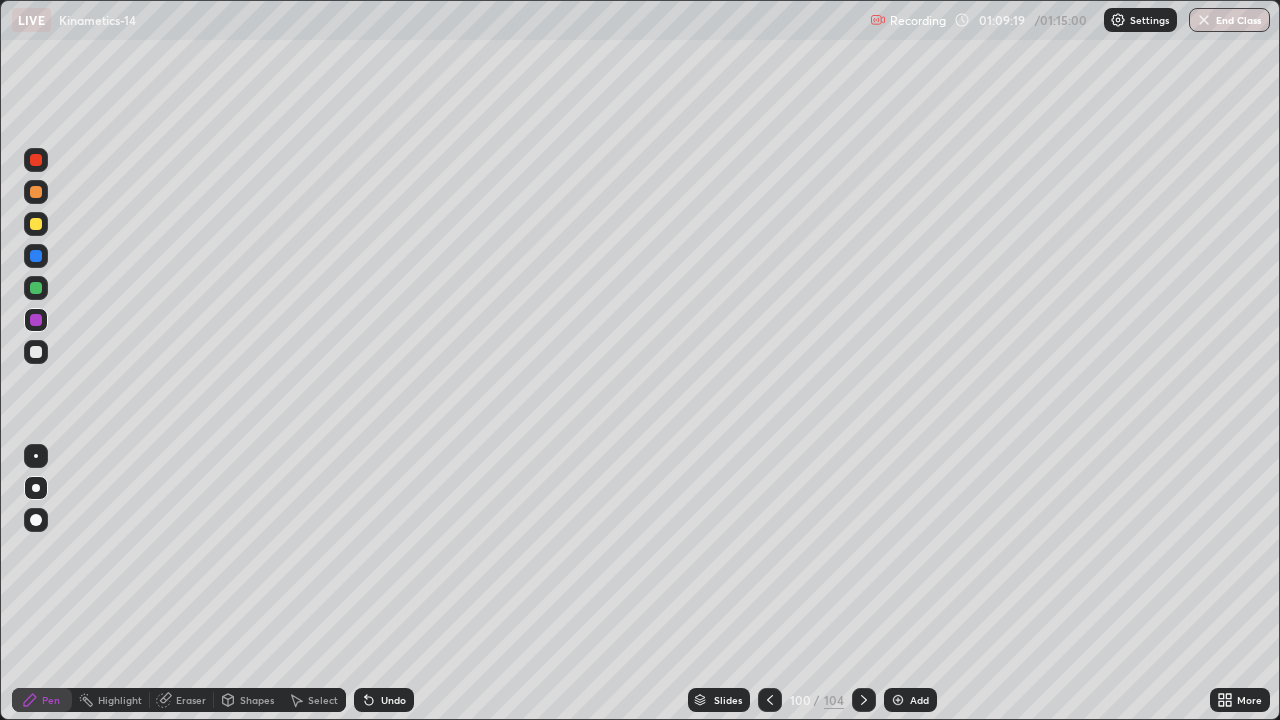 click at bounding box center (36, 288) 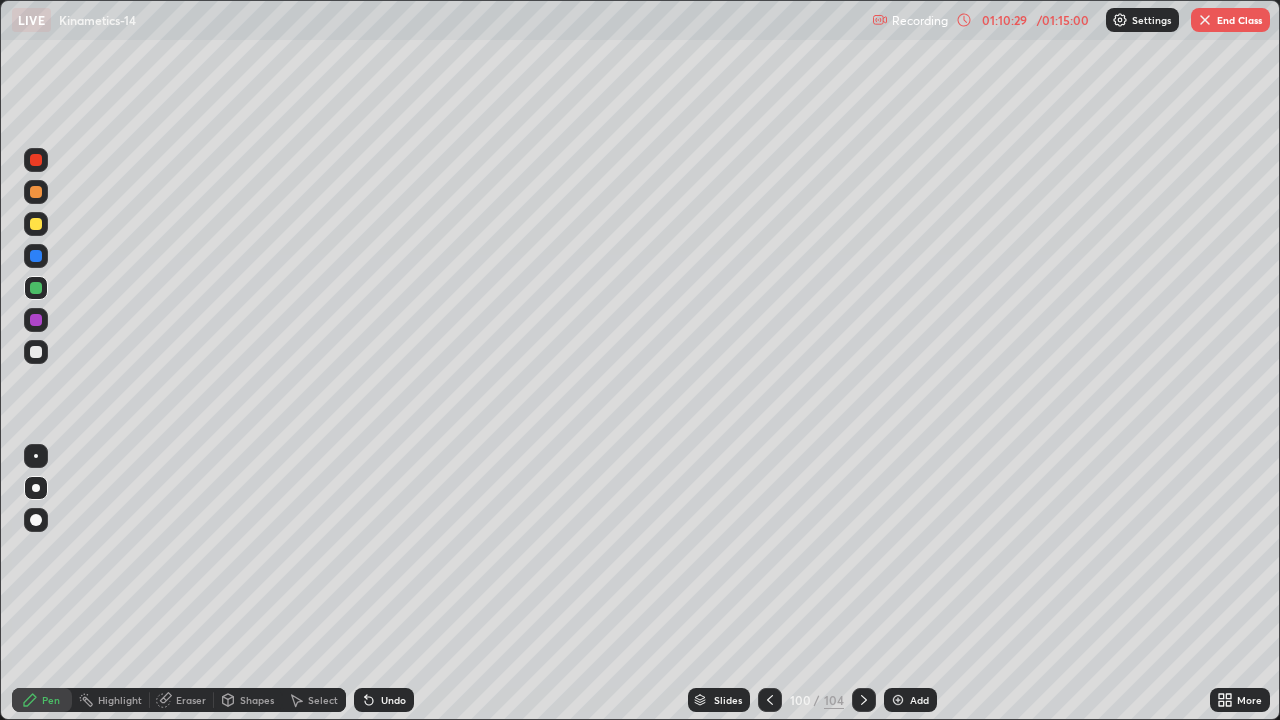click at bounding box center (36, 320) 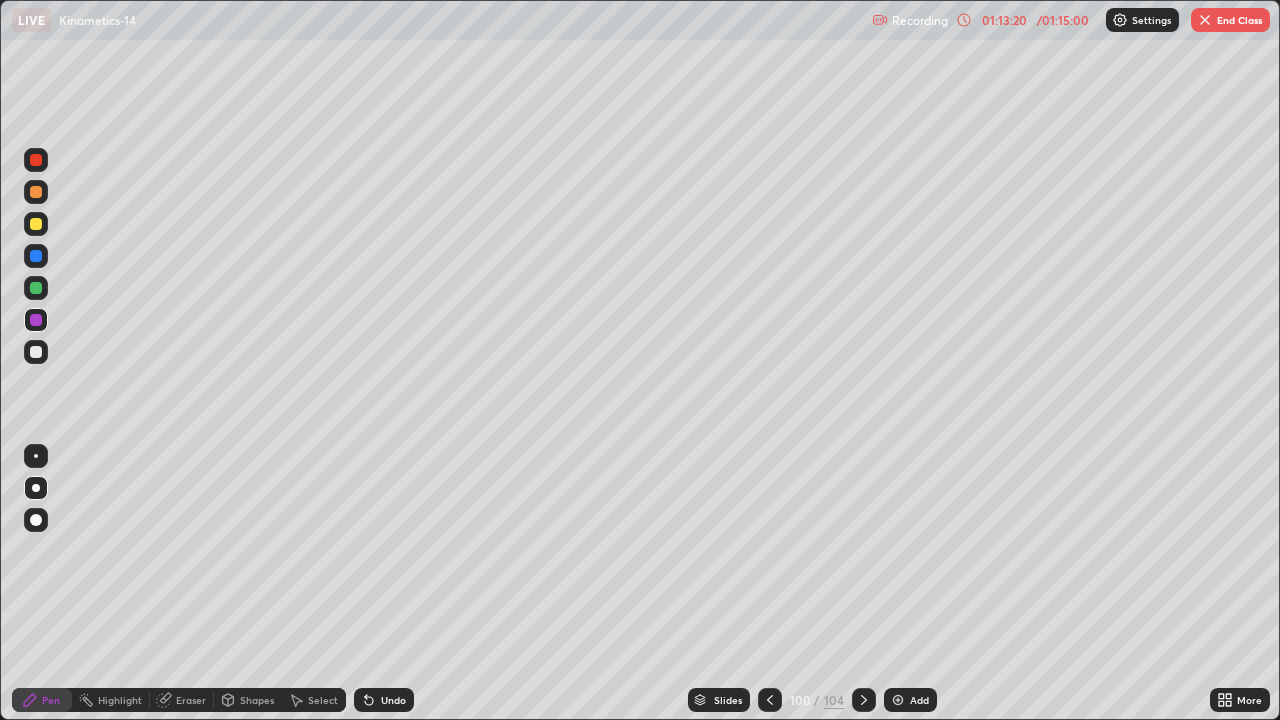 click on "End Class" at bounding box center [1230, 20] 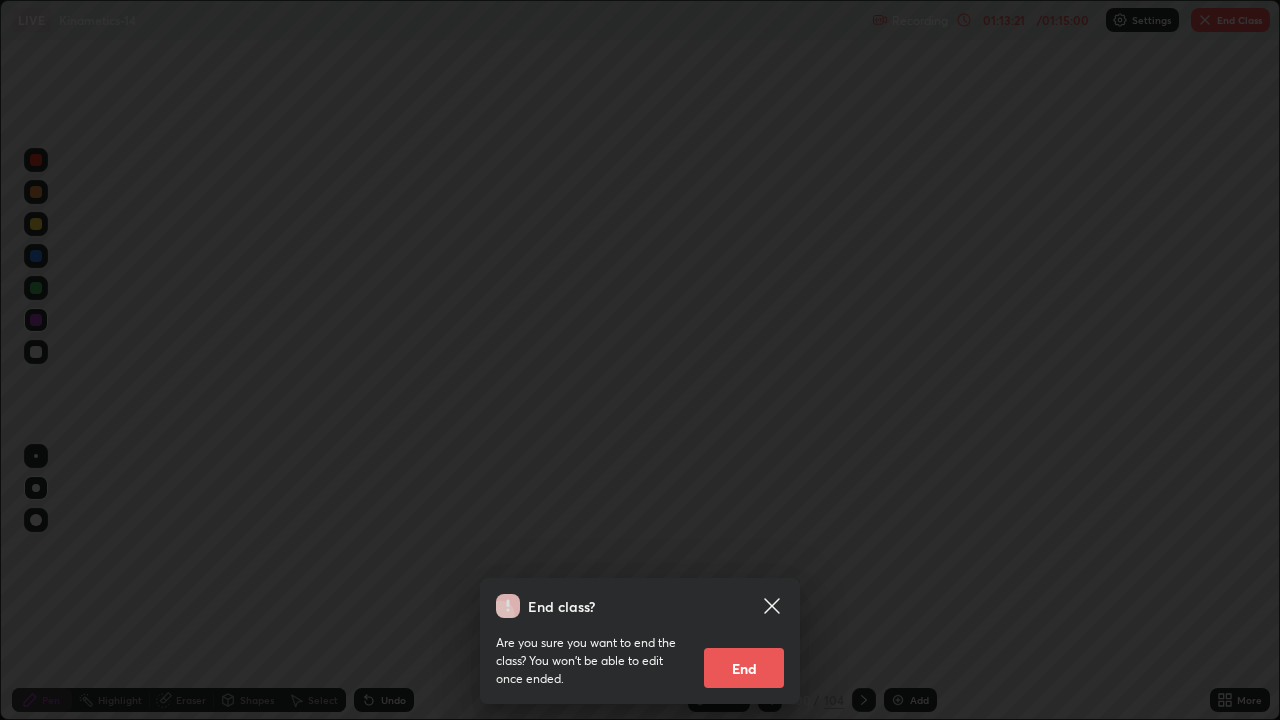 click on "End" at bounding box center [744, 668] 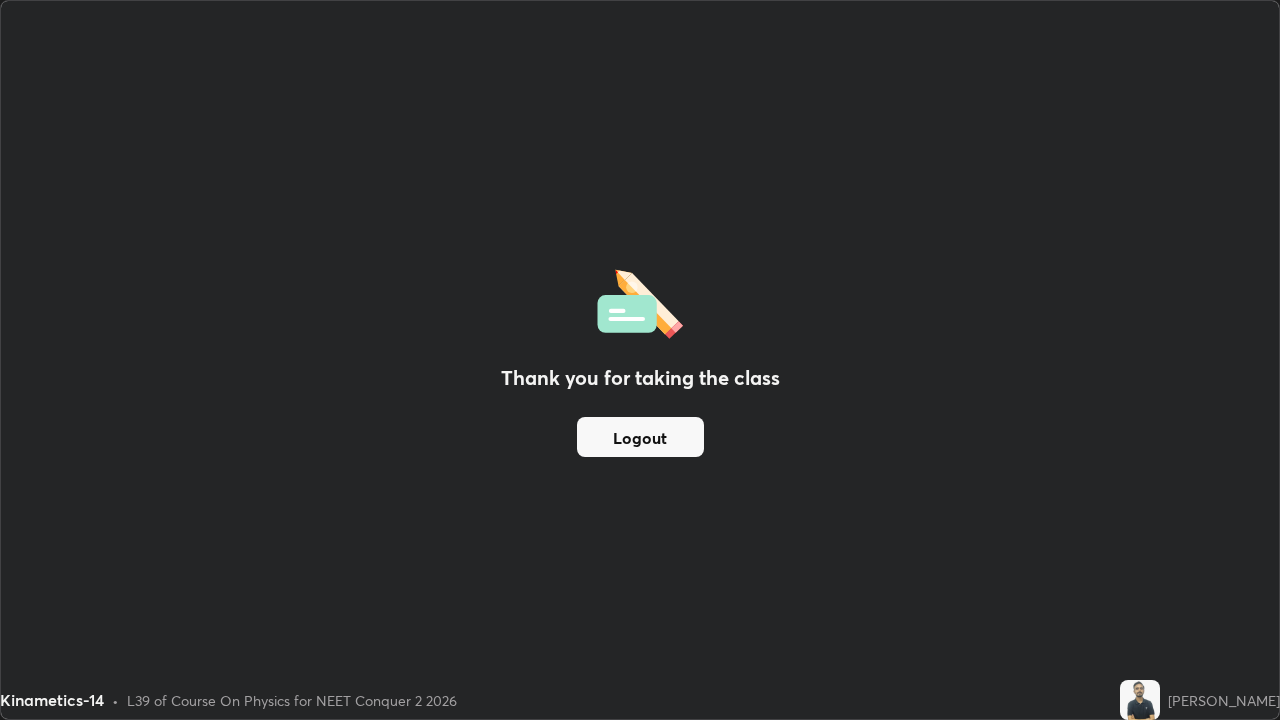 click on "Logout" at bounding box center [640, 437] 